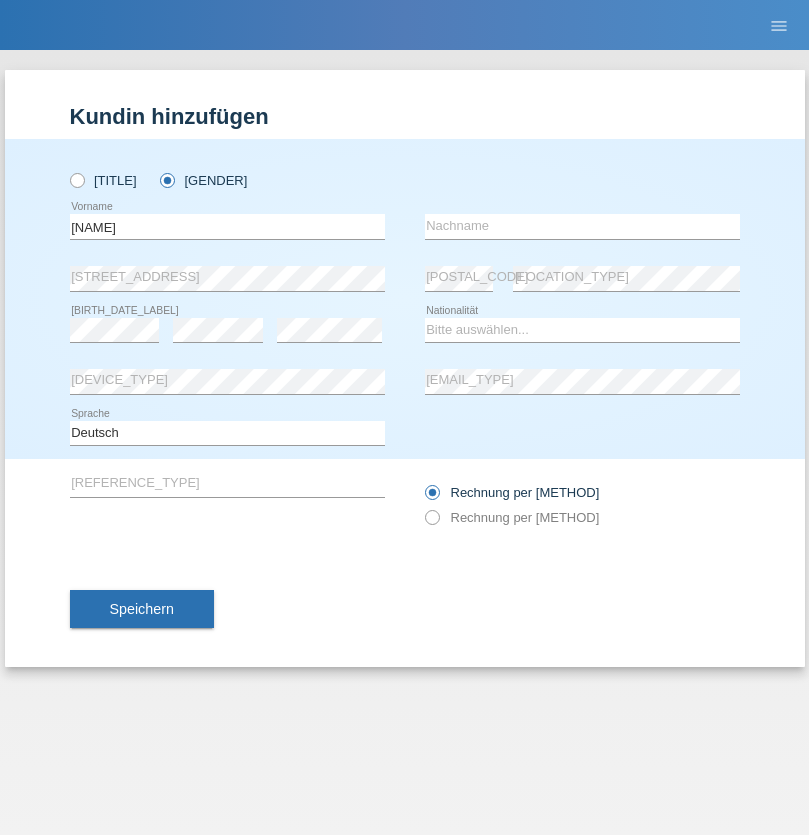 scroll, scrollTop: 0, scrollLeft: 0, axis: both 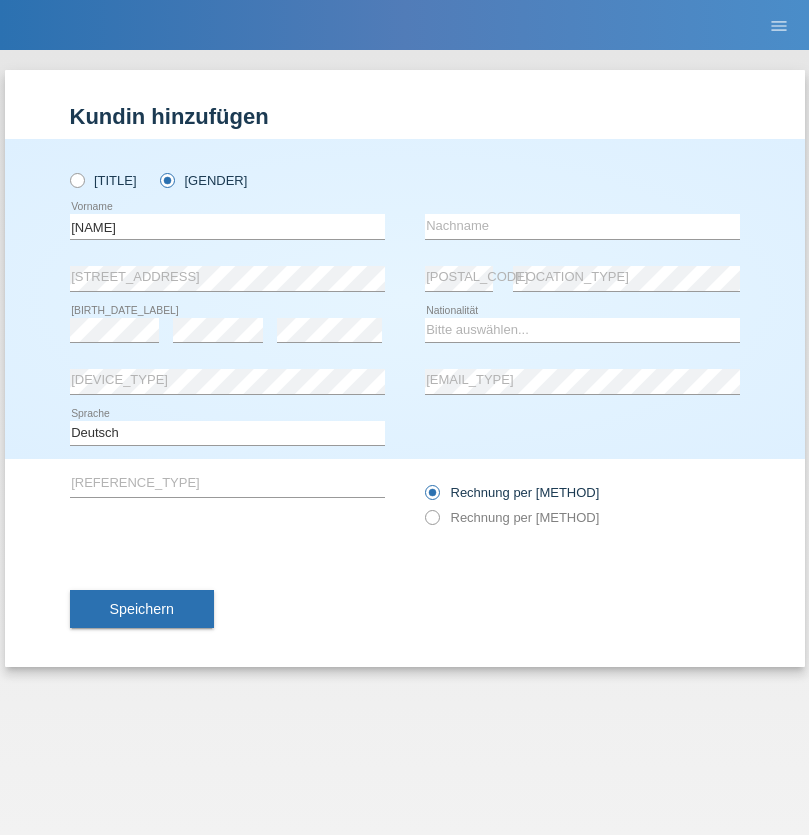 type on "[NAME]" 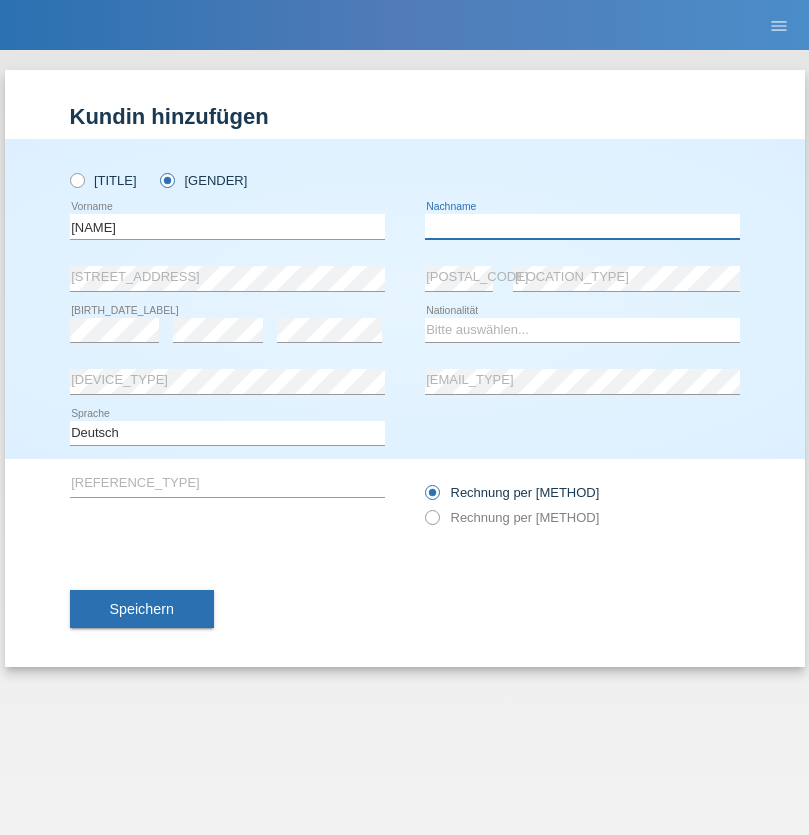 click at bounding box center (582, 226) 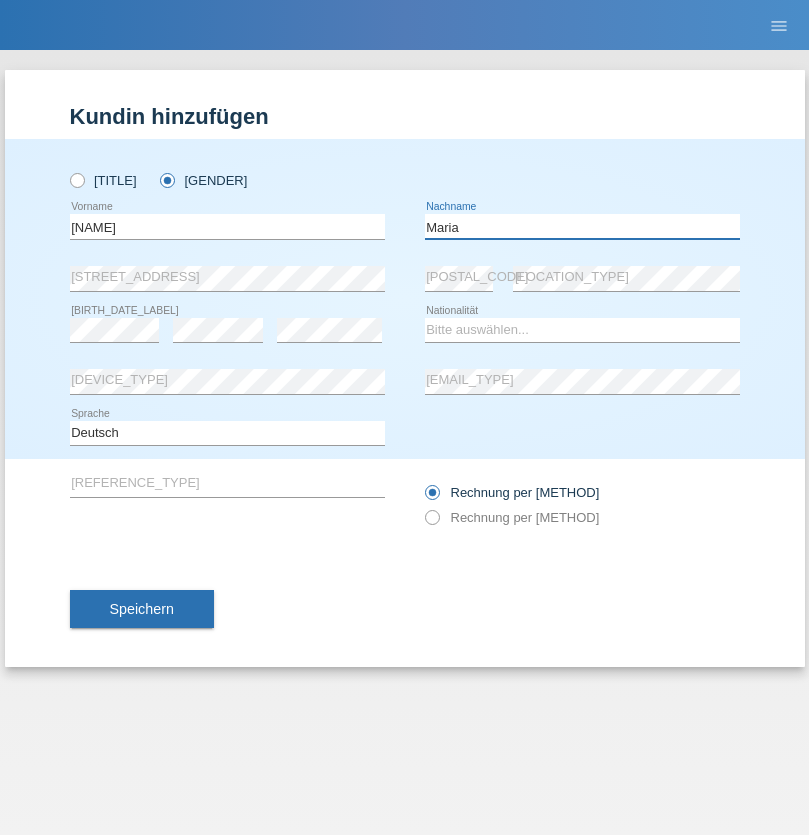 type on "Maria" 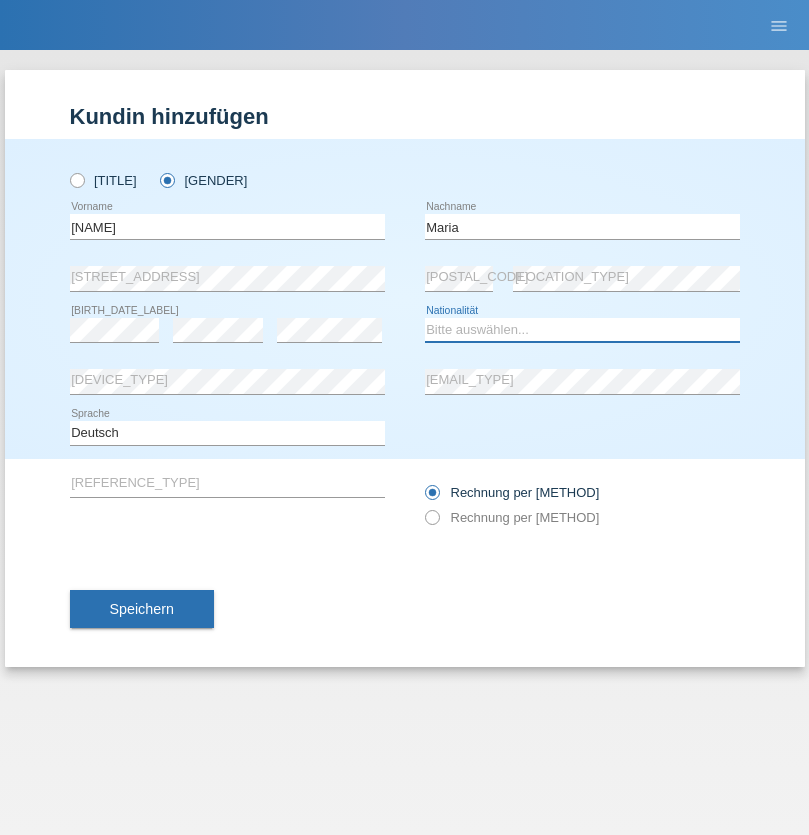 select on "[COUNTRY_CODE]" 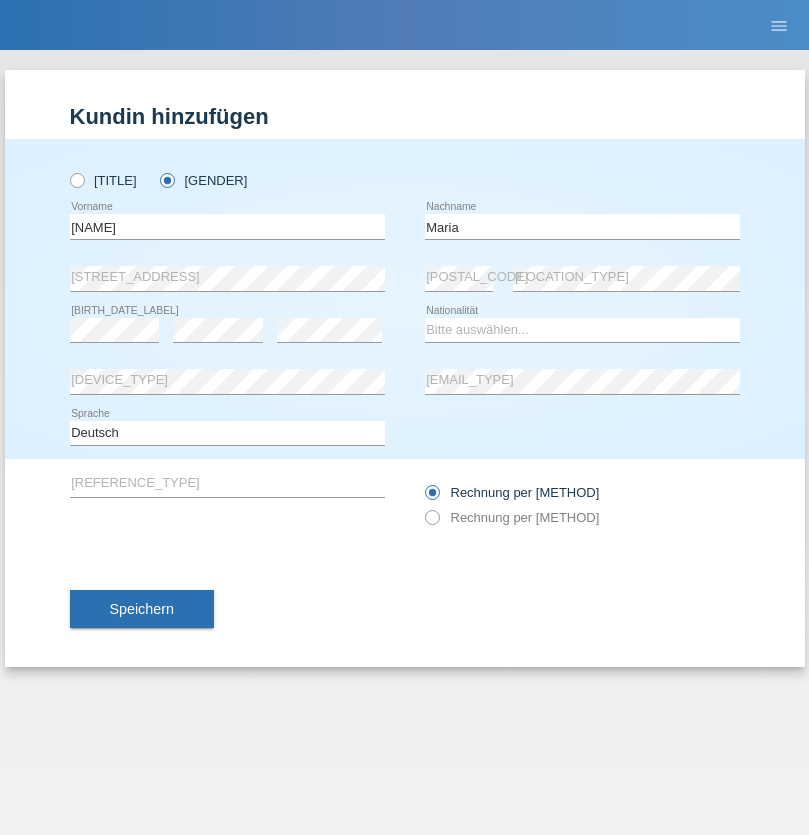 select on "C" 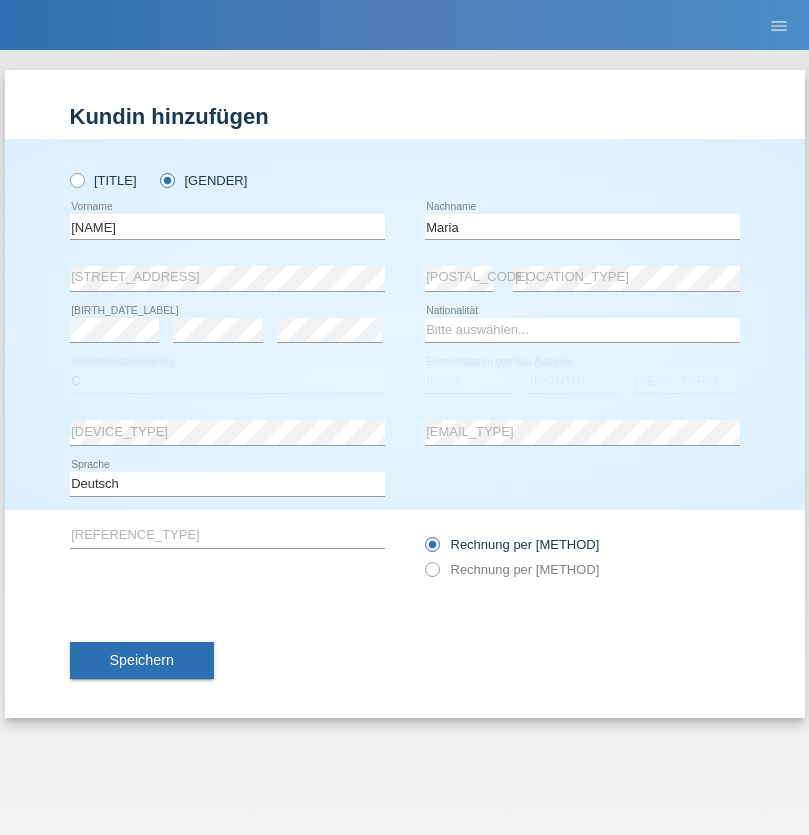 select on "29" 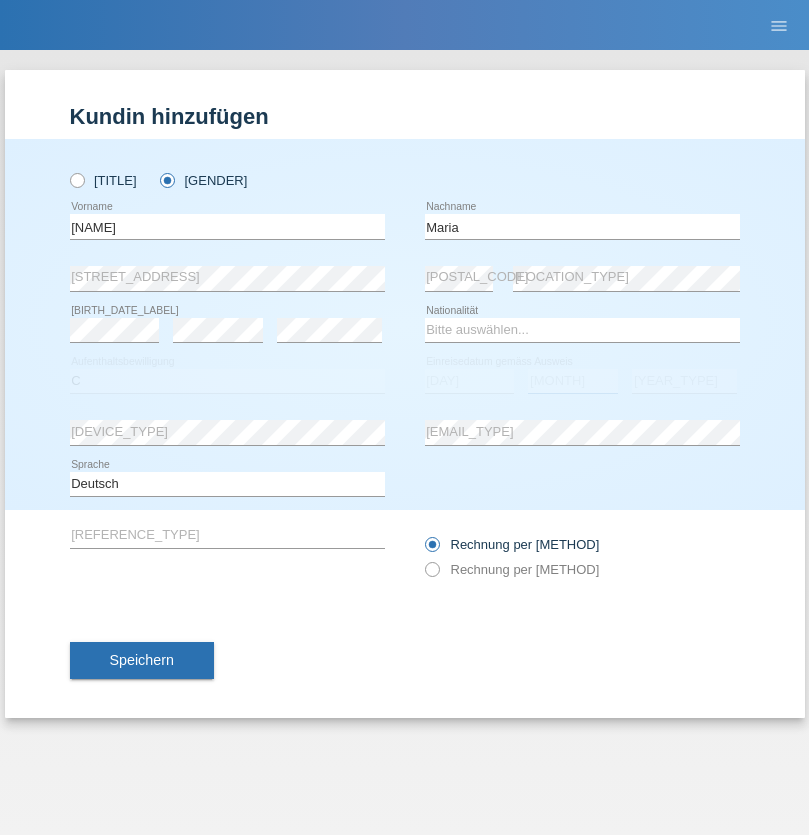 select on "10" 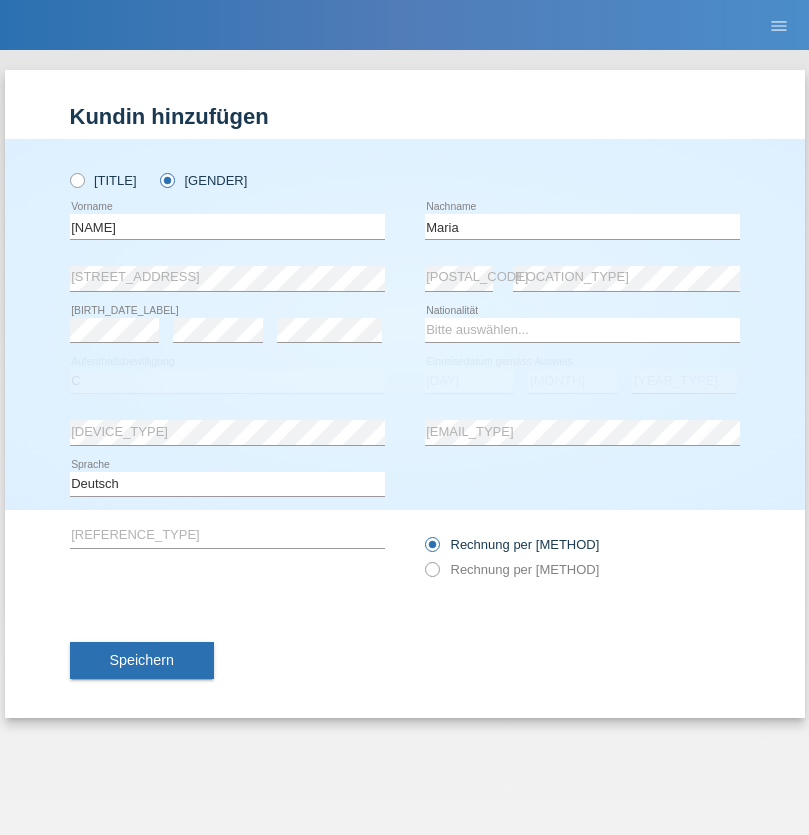 select on "2021" 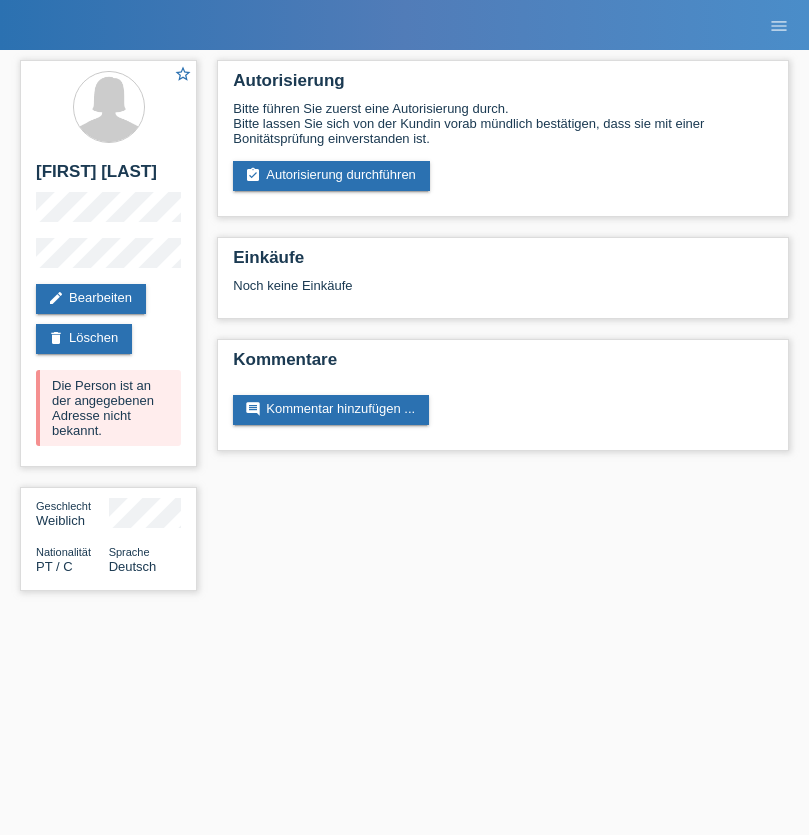 scroll, scrollTop: 0, scrollLeft: 0, axis: both 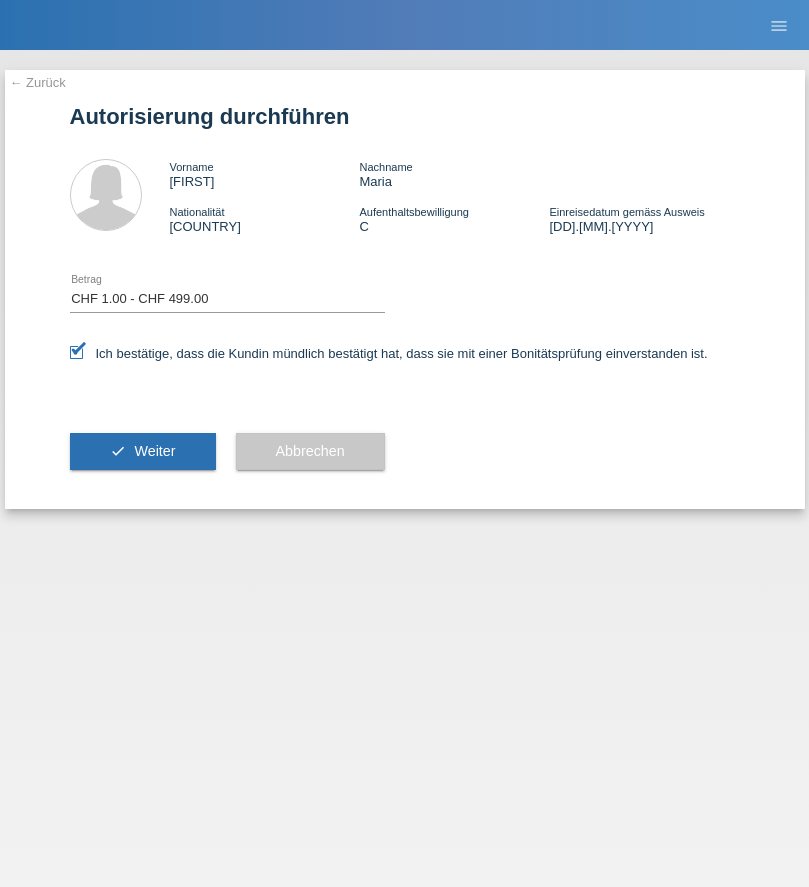select on "1" 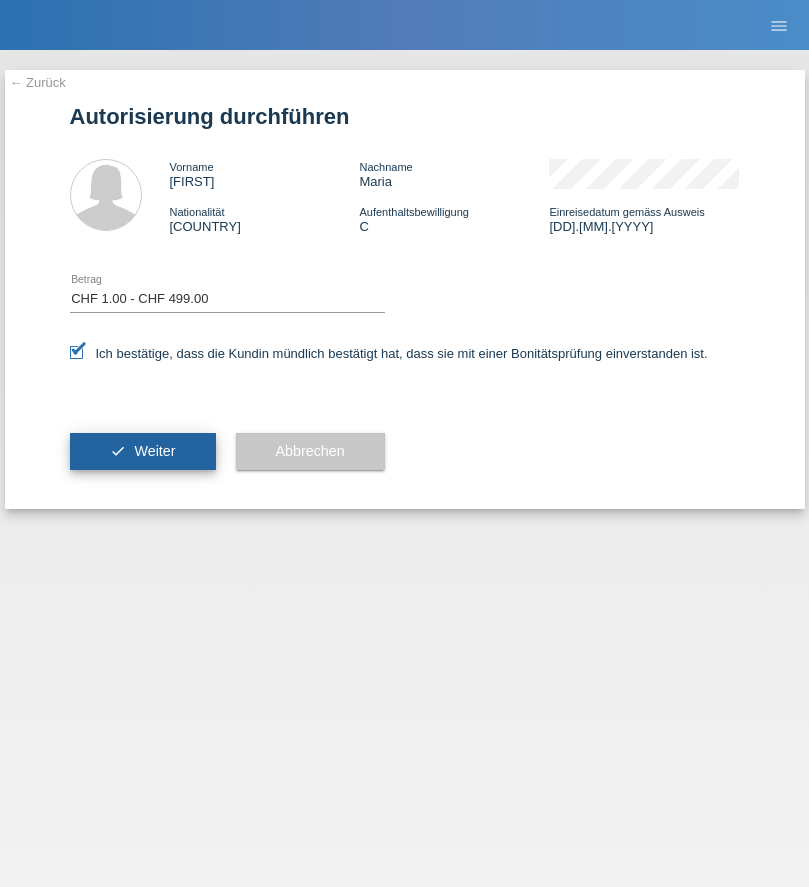 click on "Weiter" at bounding box center (154, 451) 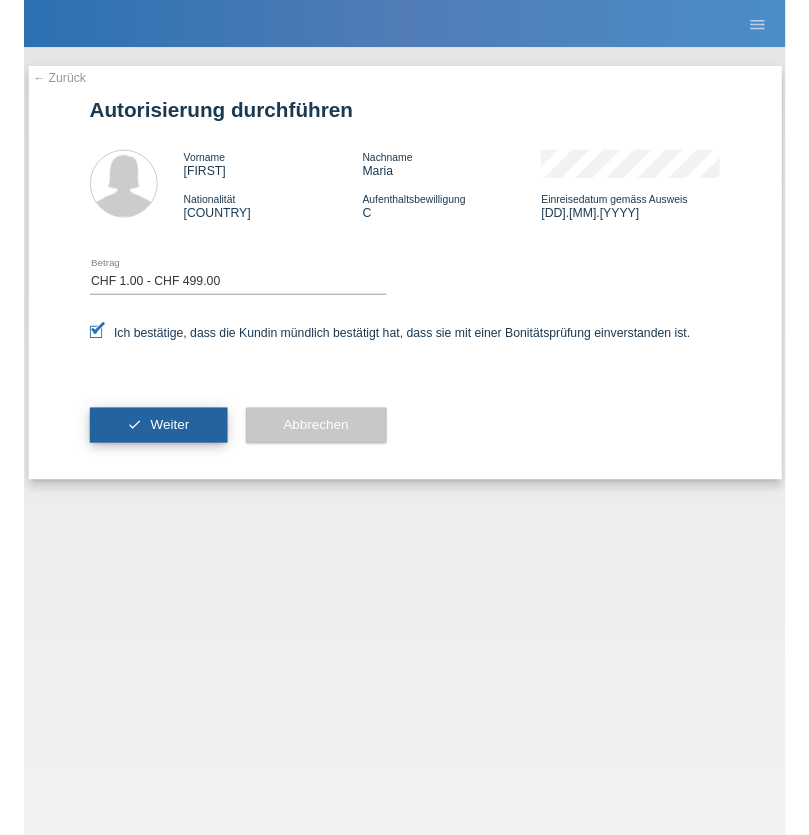 scroll, scrollTop: 0, scrollLeft: 0, axis: both 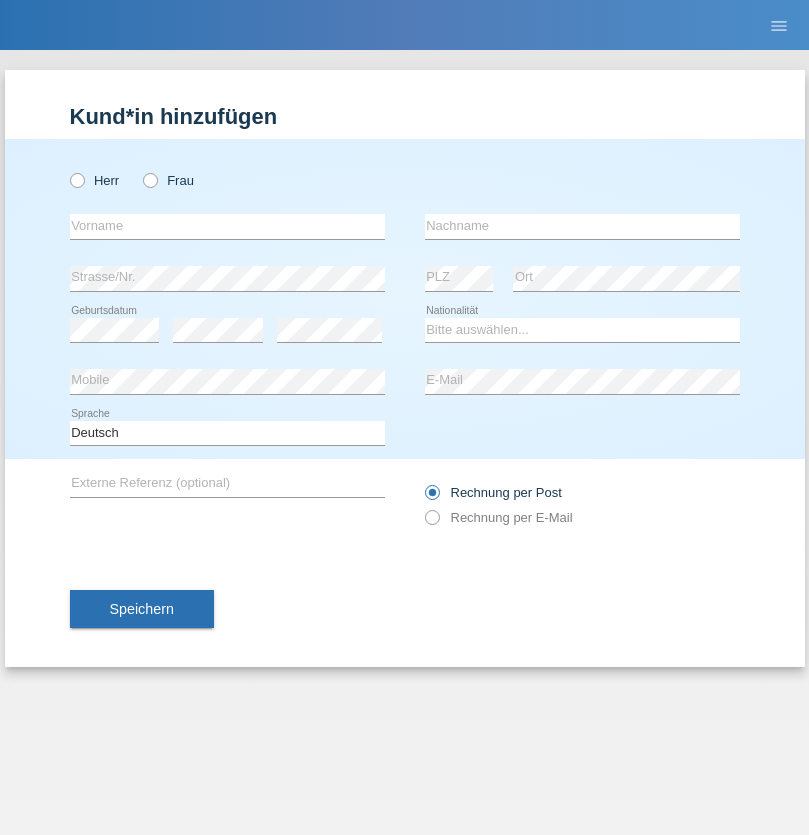 radio on "true" 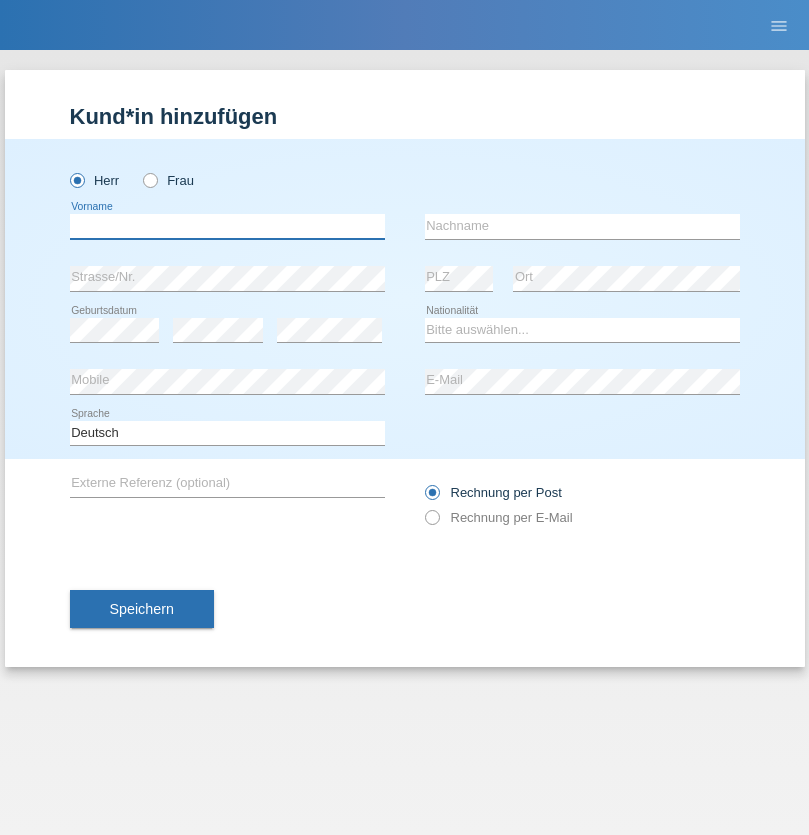 click at bounding box center [227, 226] 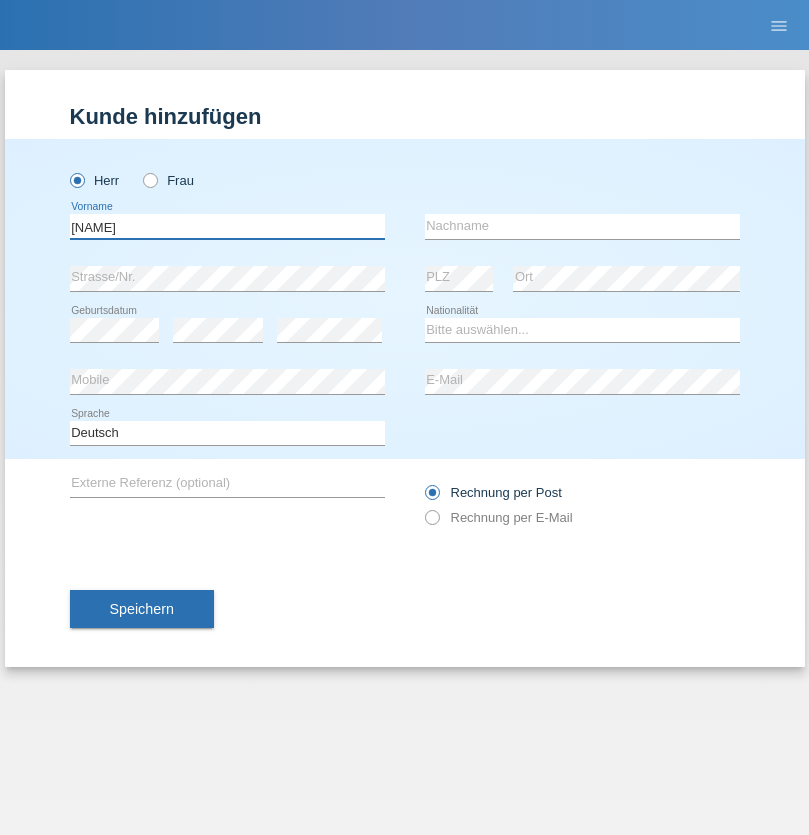 type on "Ibrahim" 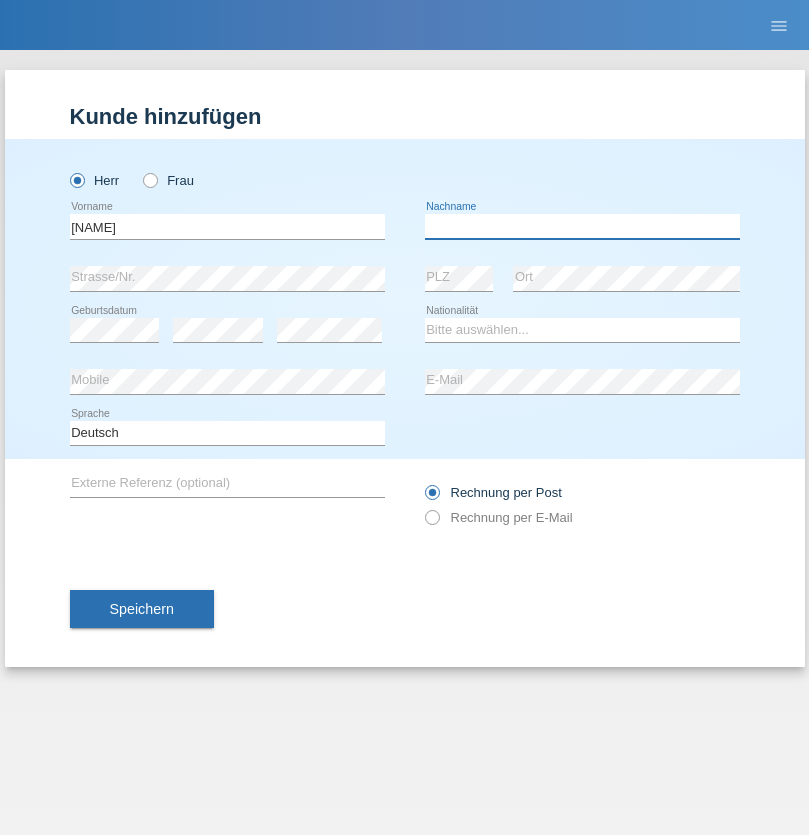 click at bounding box center (582, 226) 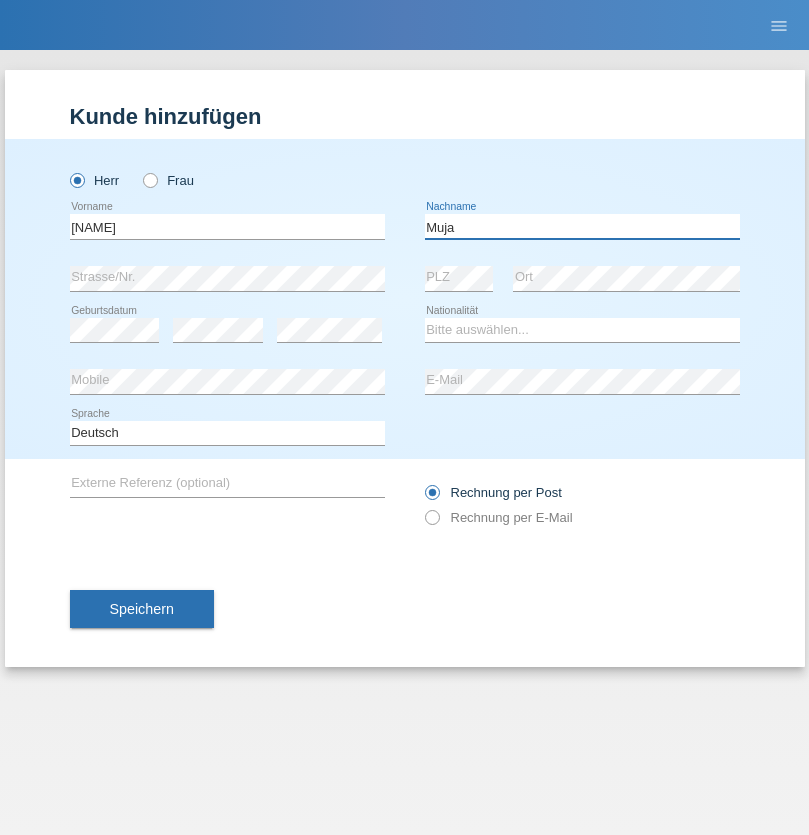 type on "Muja" 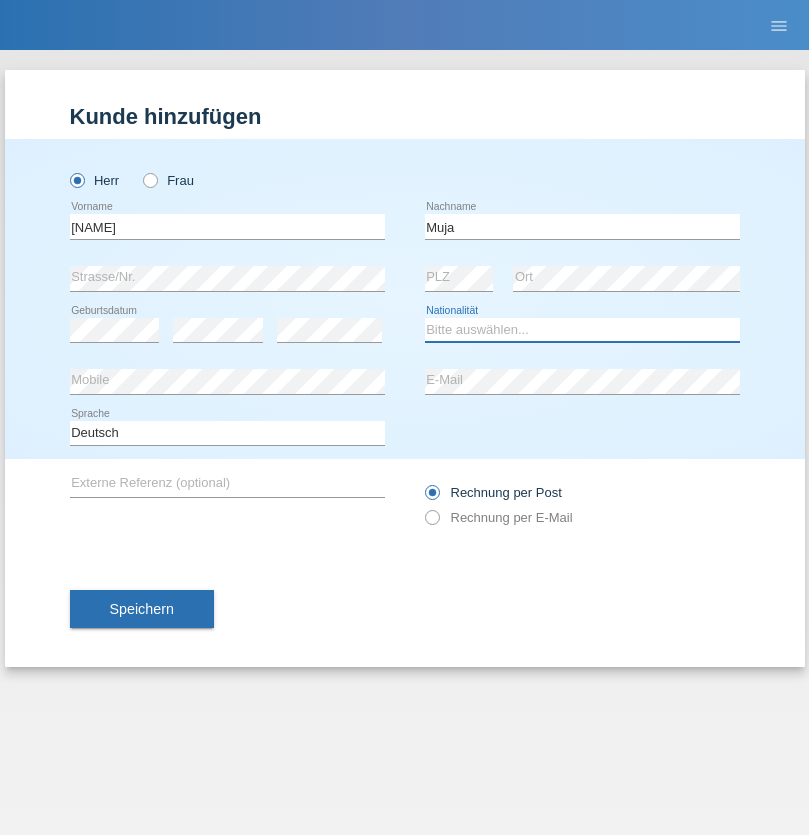 select on "XK" 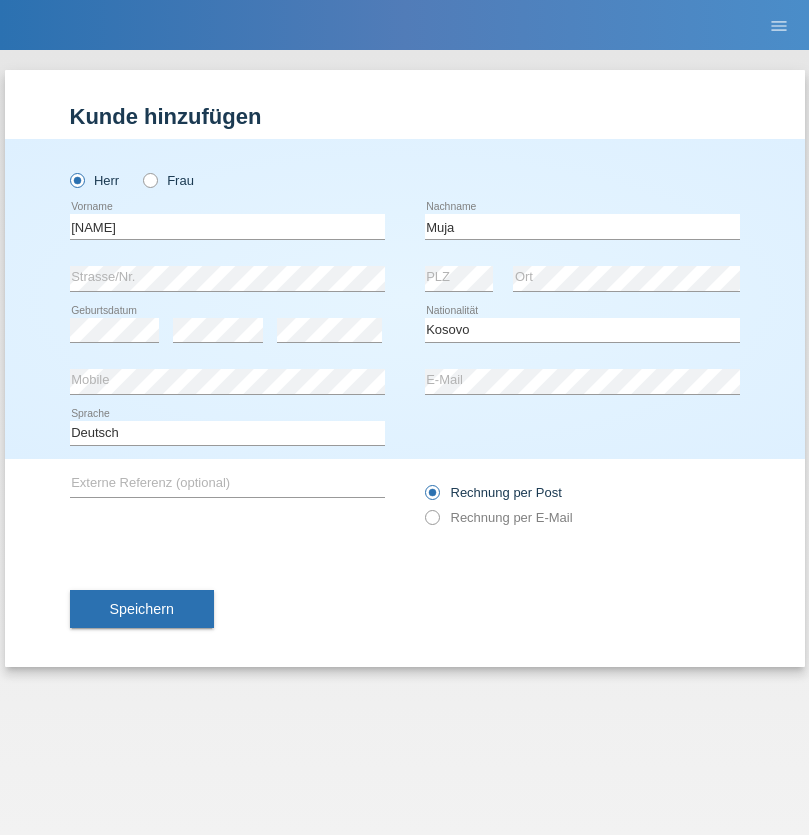 select on "C" 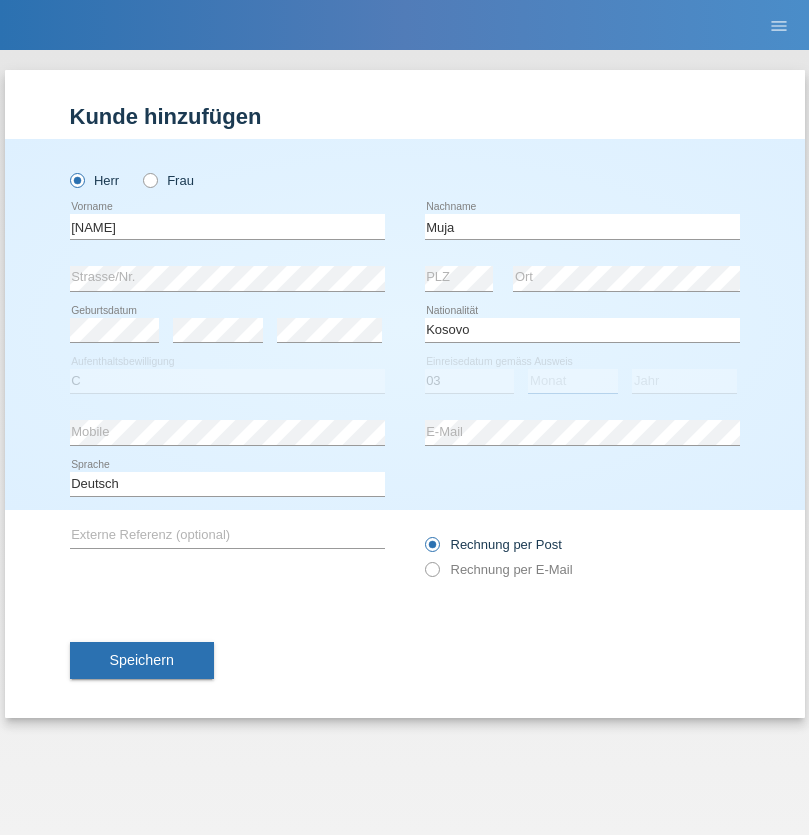 select on "07" 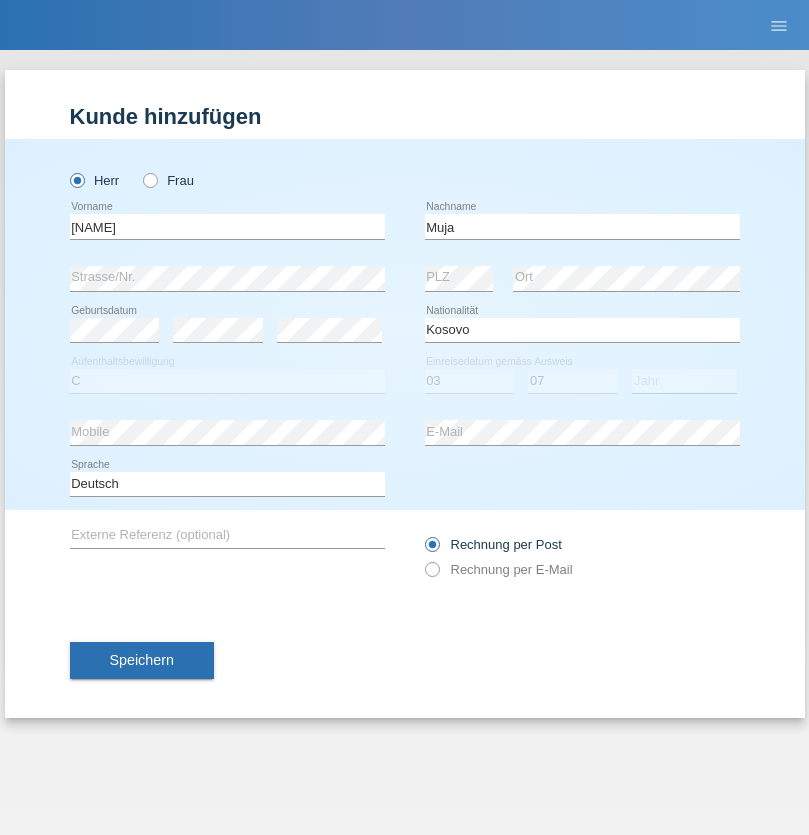 select on "2021" 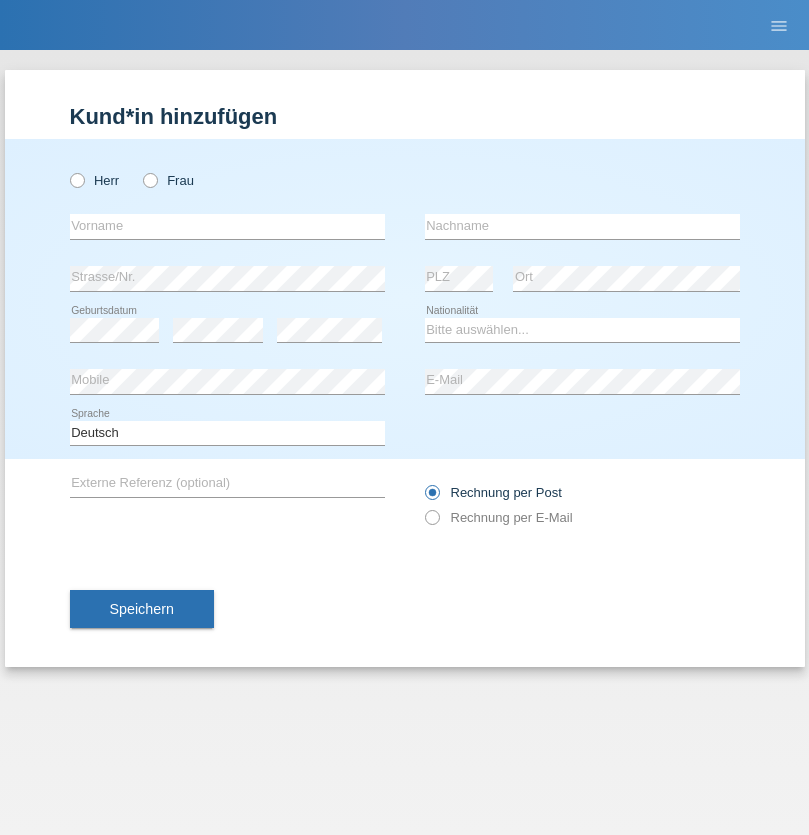 scroll, scrollTop: 0, scrollLeft: 0, axis: both 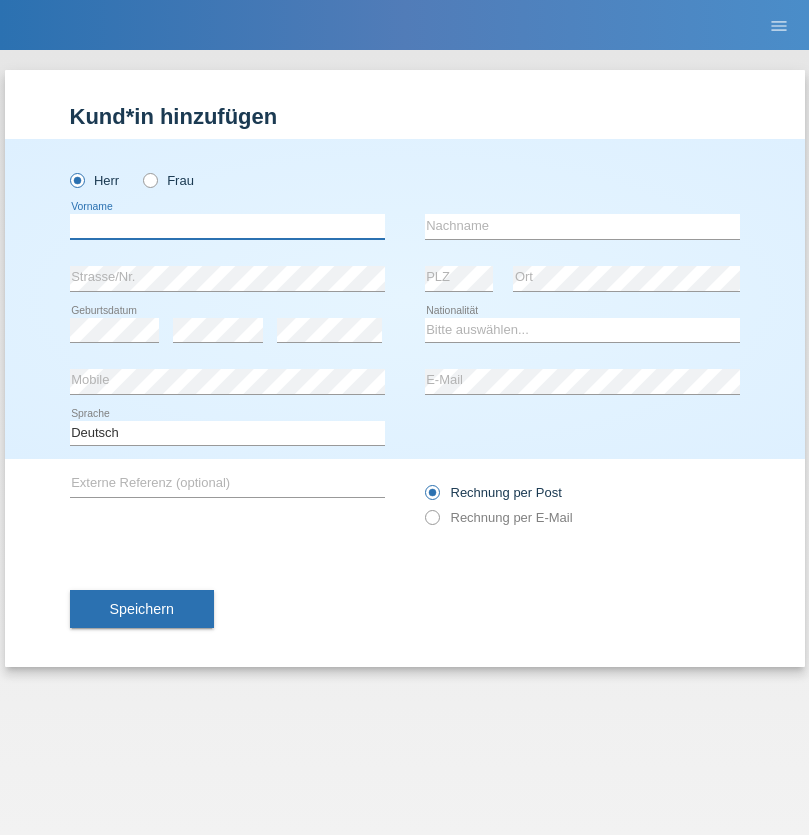 click at bounding box center [227, 226] 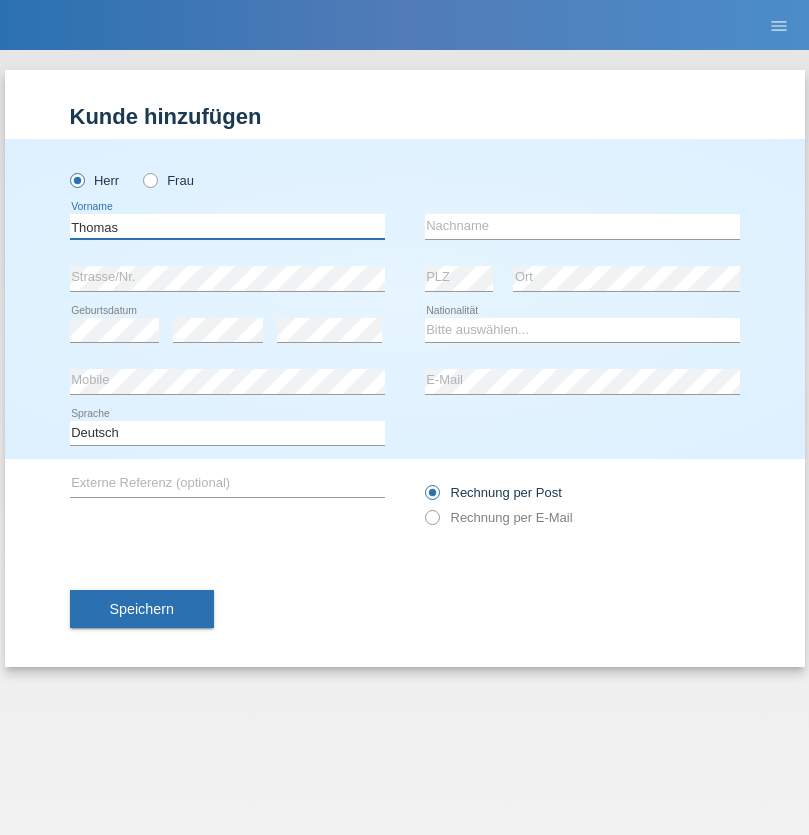 type on "Thomas" 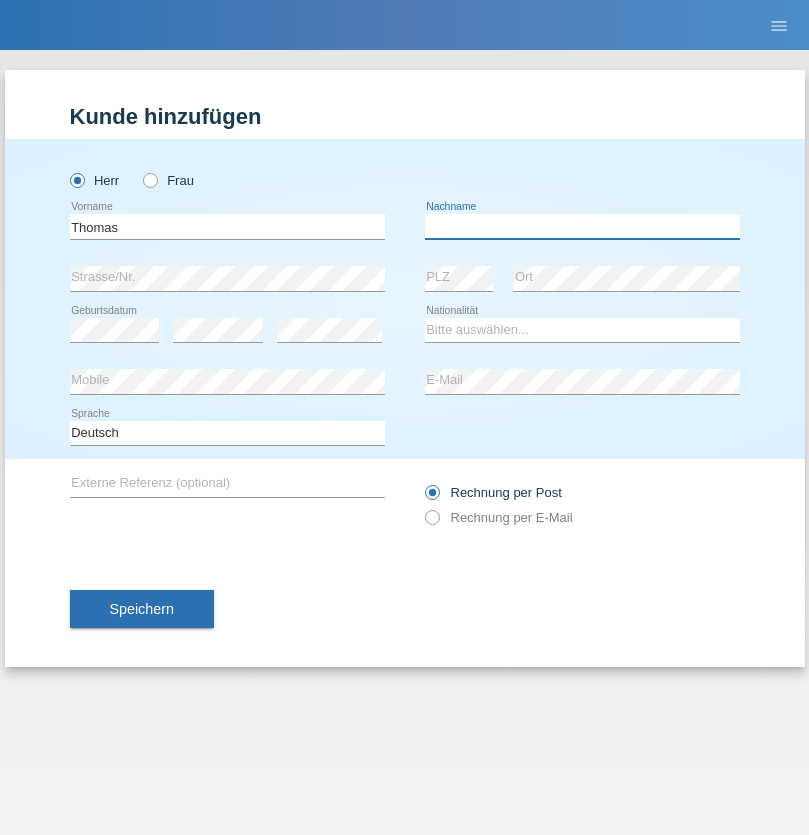 click at bounding box center [582, 226] 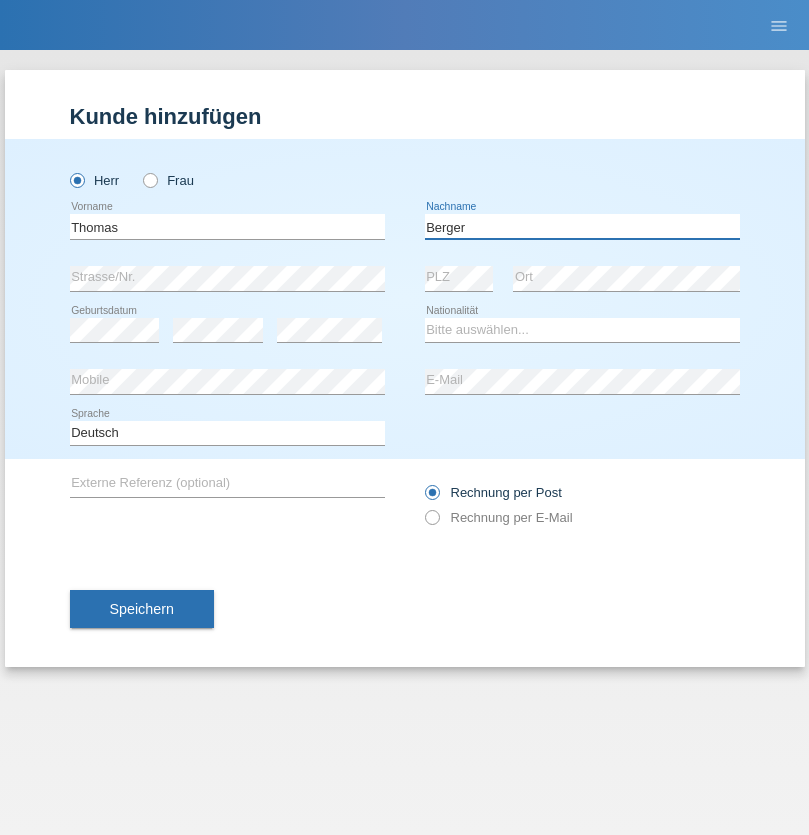 type on "Berger" 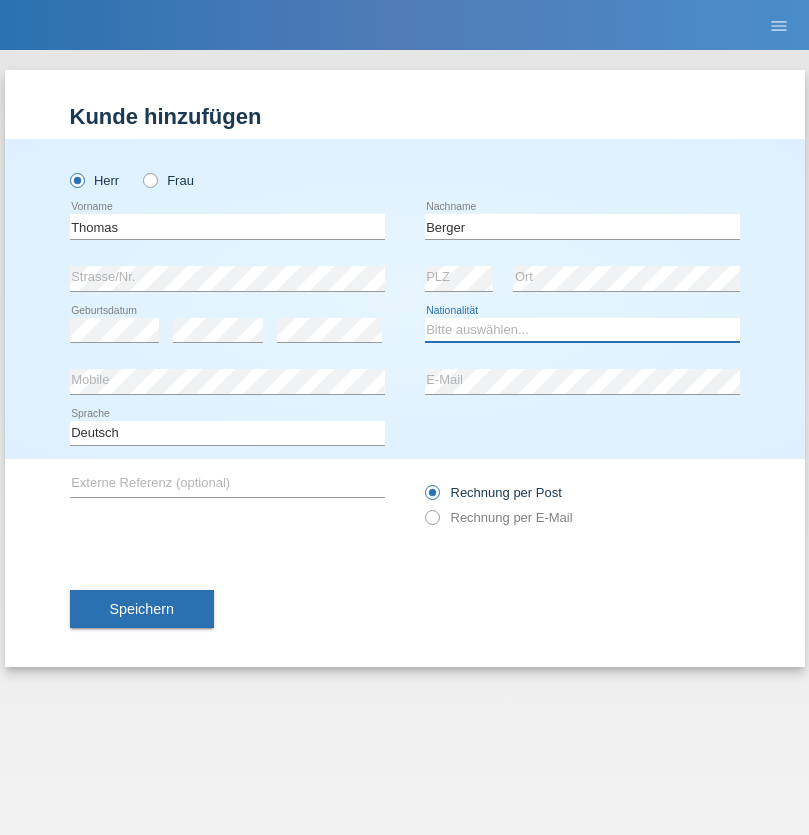 select on "CH" 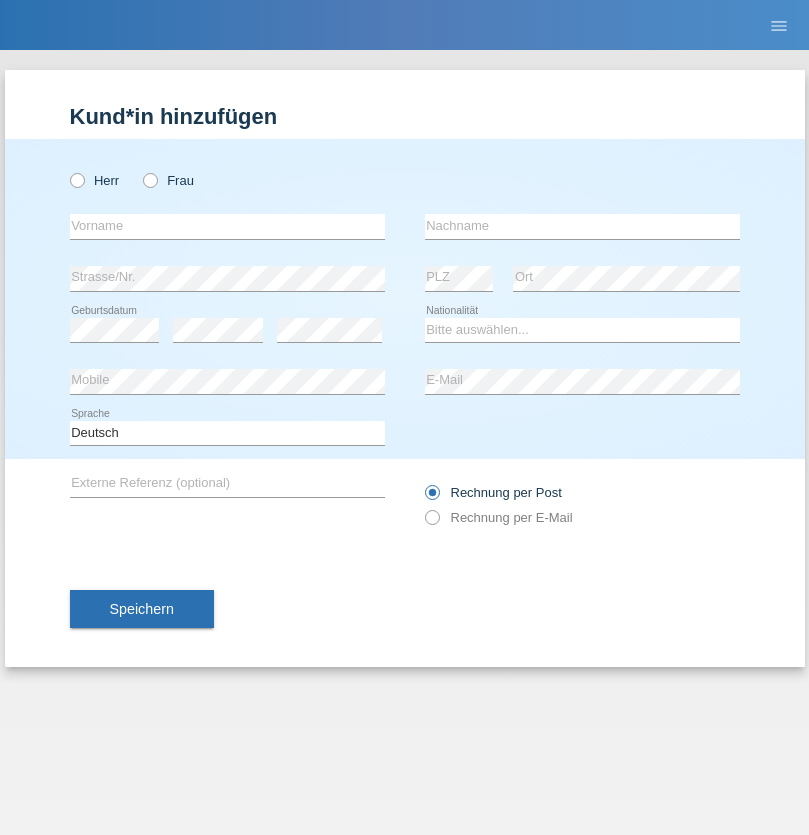 scroll, scrollTop: 0, scrollLeft: 0, axis: both 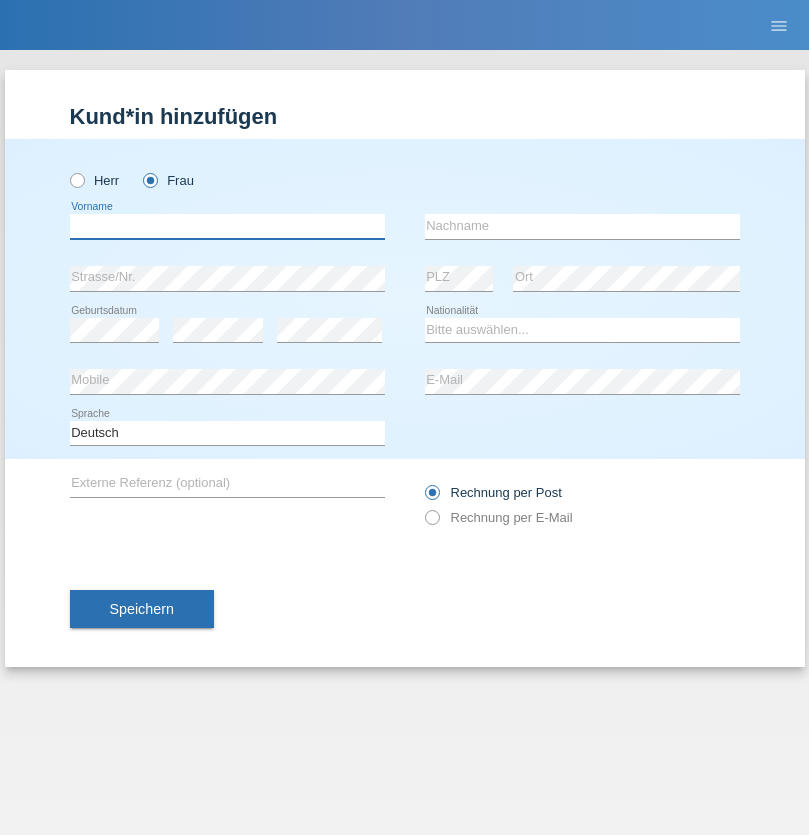click at bounding box center [227, 226] 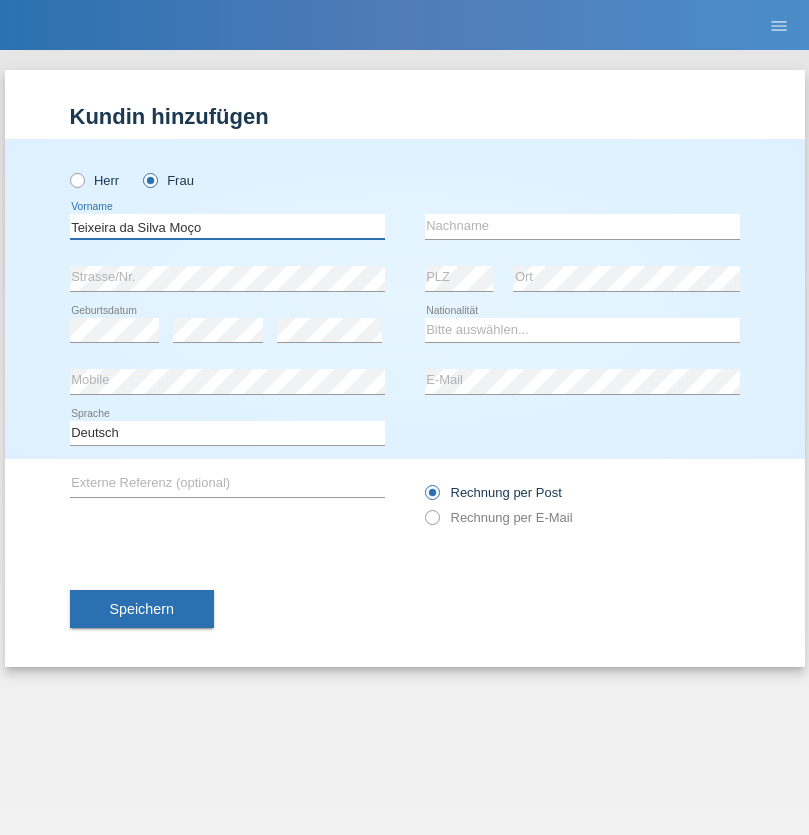 type on "Teixeira da Silva Moço" 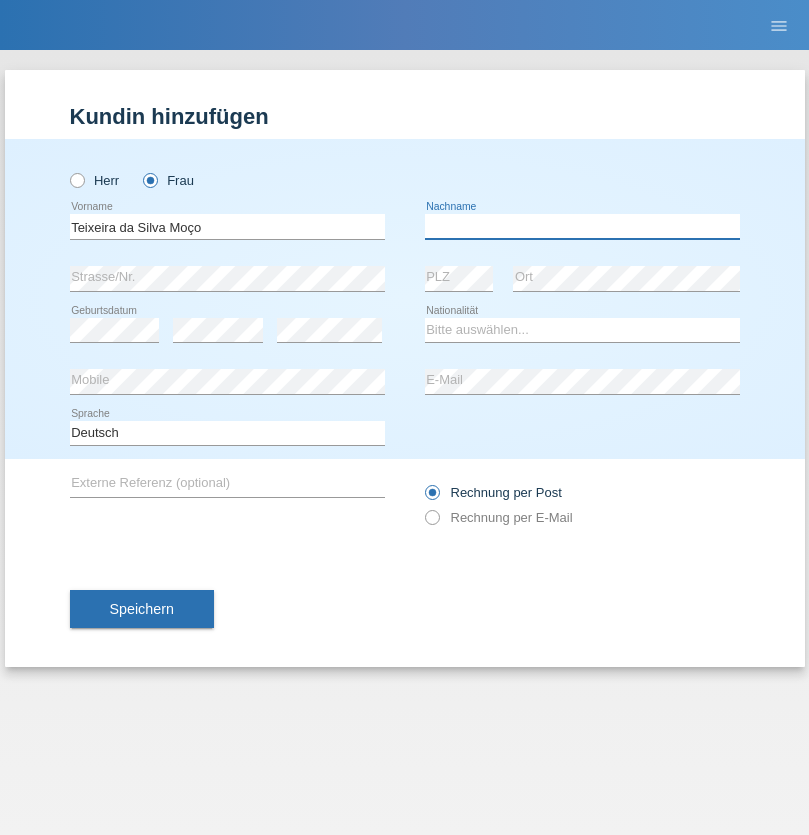 click at bounding box center [582, 226] 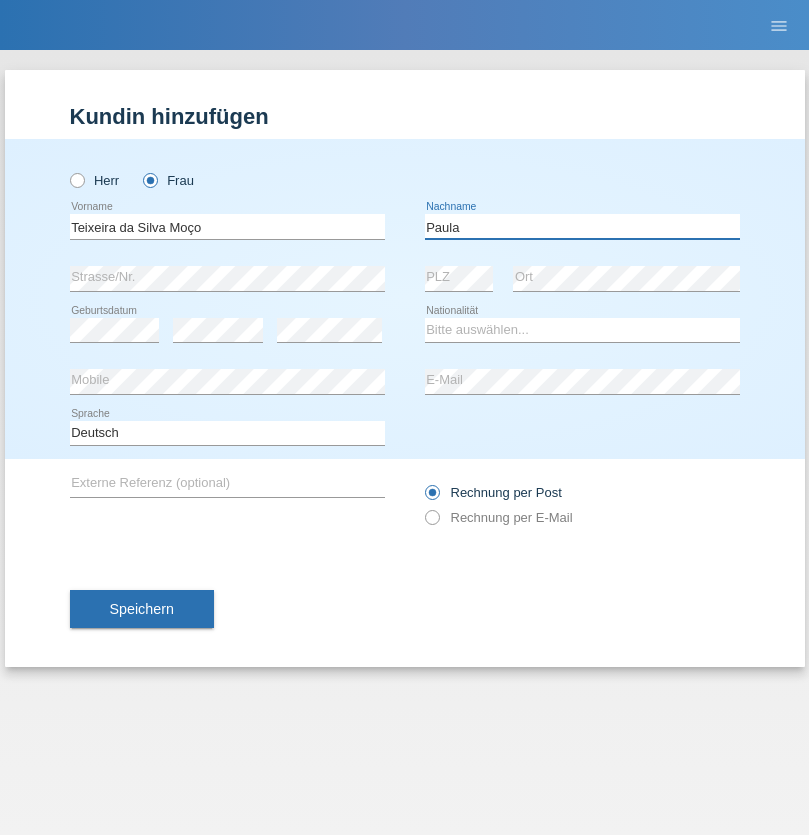 type on "Paula" 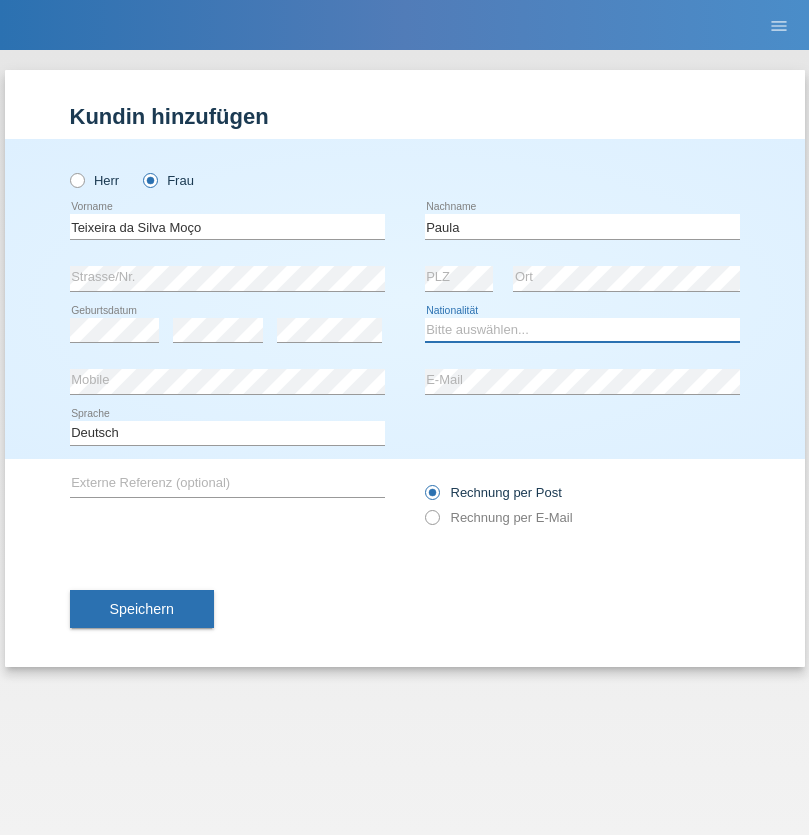 select on "[COUNTRY_CODE]" 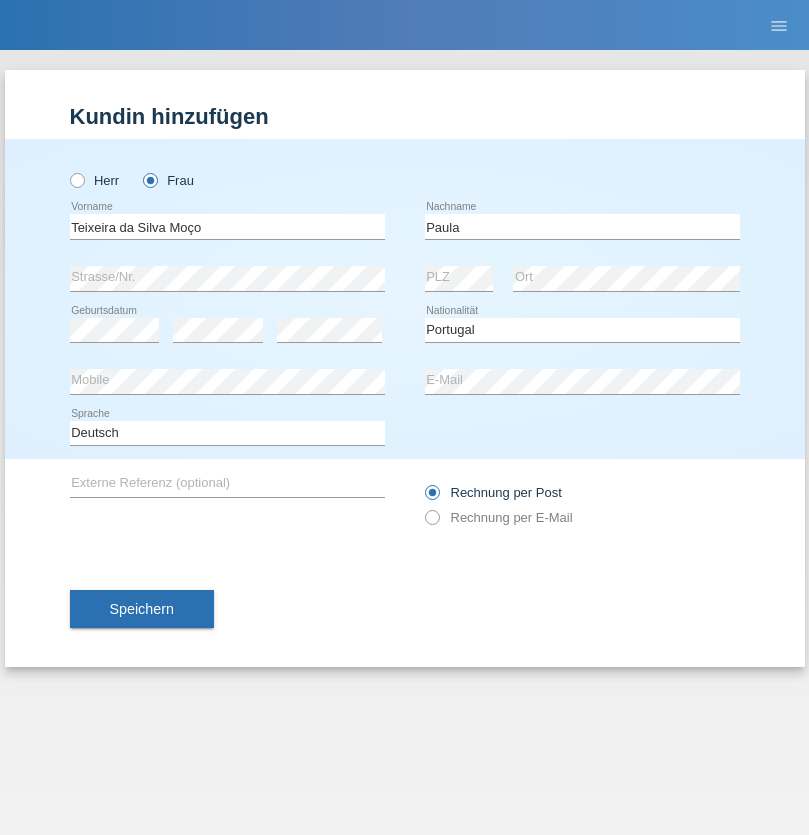select on "C" 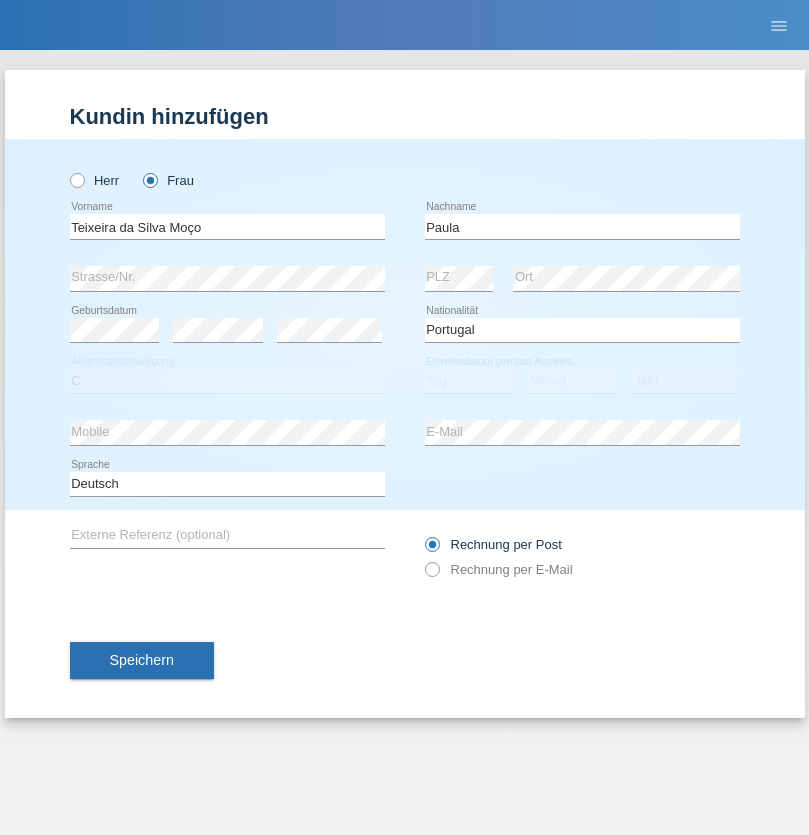 select on "[NUMBER]" 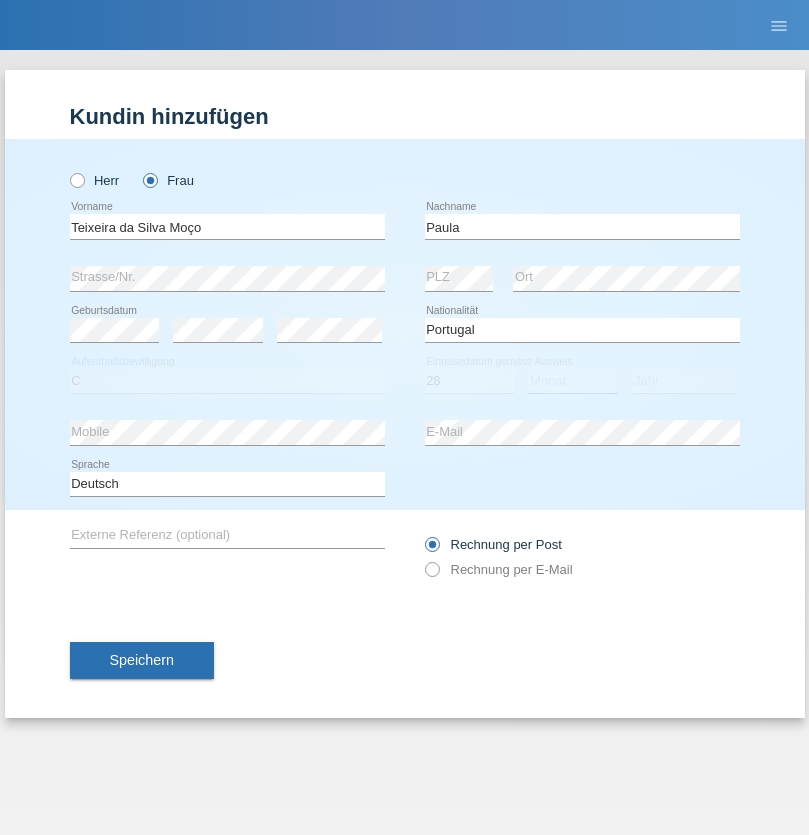 select on "[NUMBER]" 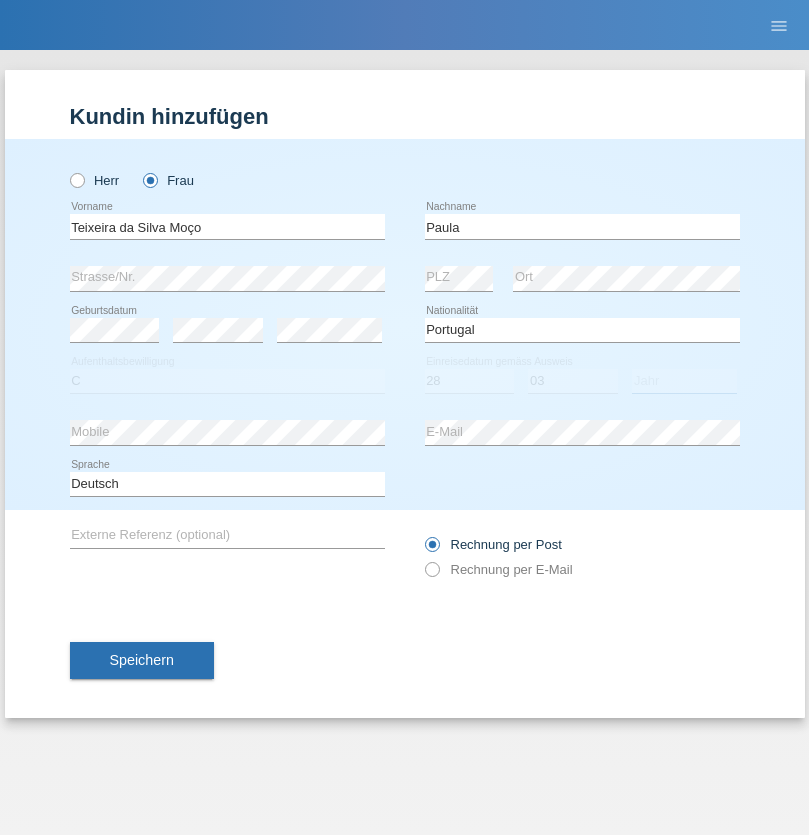 select on "2005" 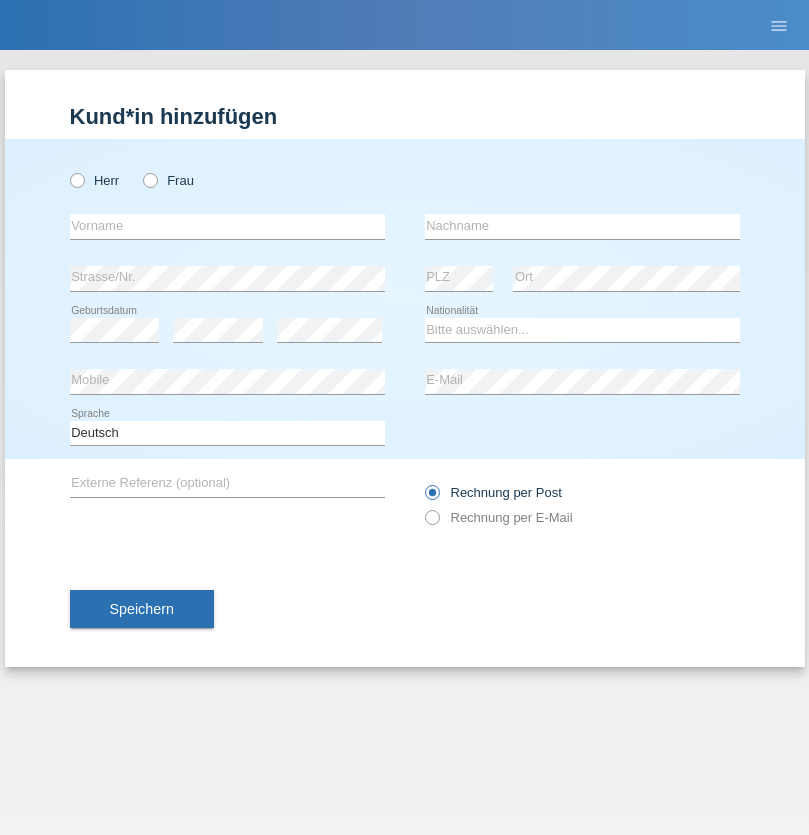 scroll, scrollTop: 0, scrollLeft: 0, axis: both 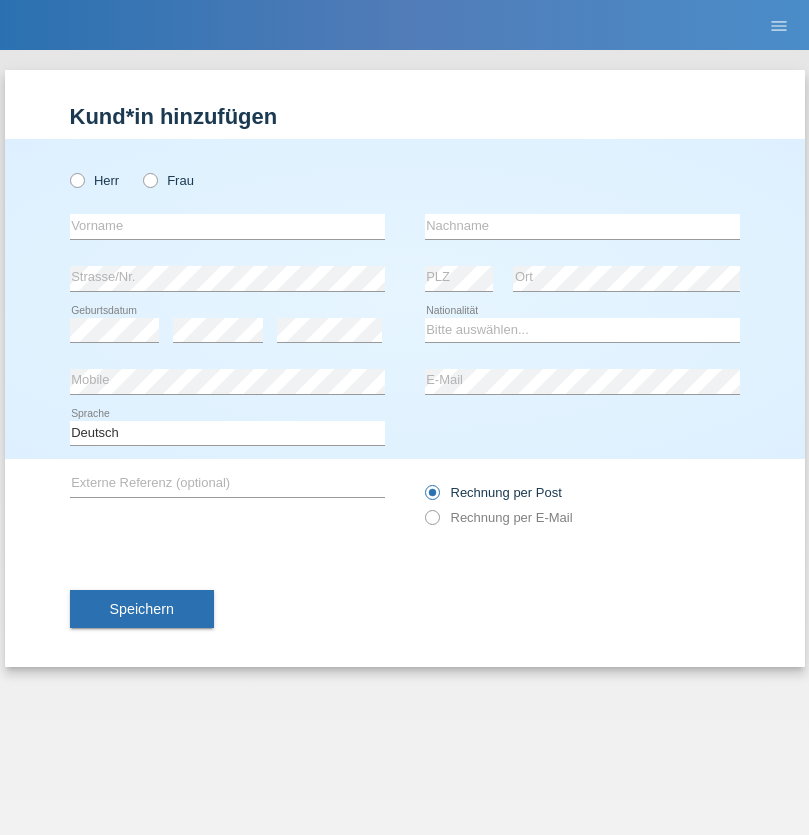 radio on "true" 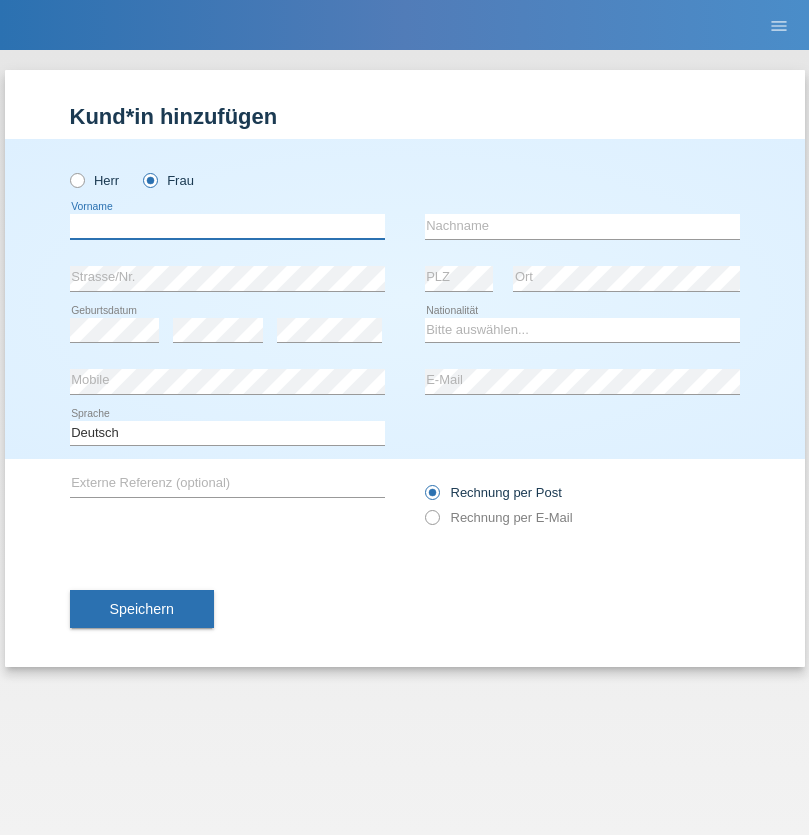 click at bounding box center (227, 226) 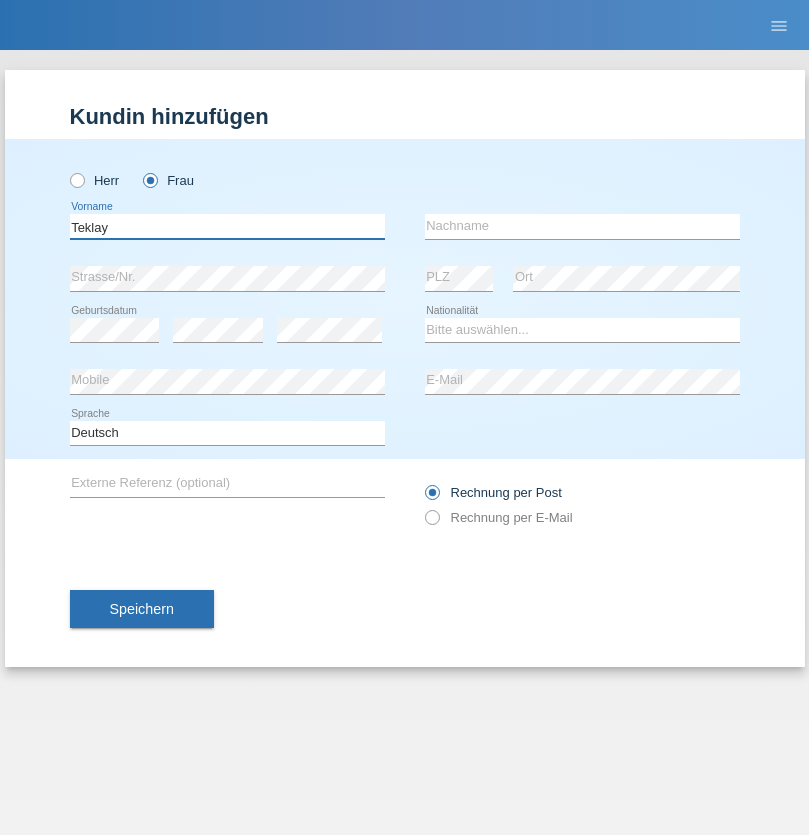 type on "Teklay" 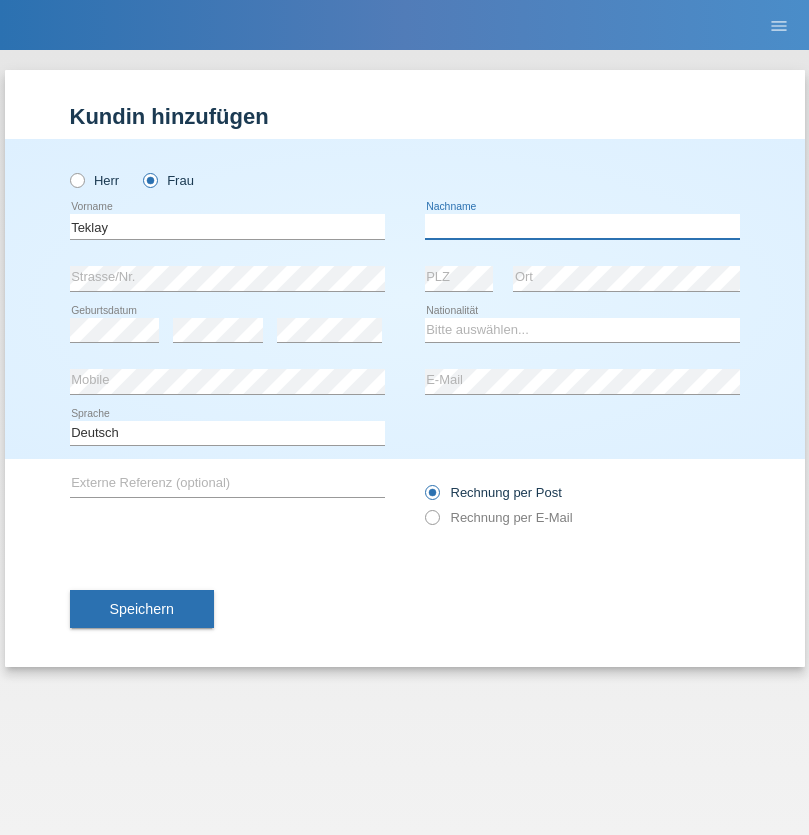 click at bounding box center [582, 226] 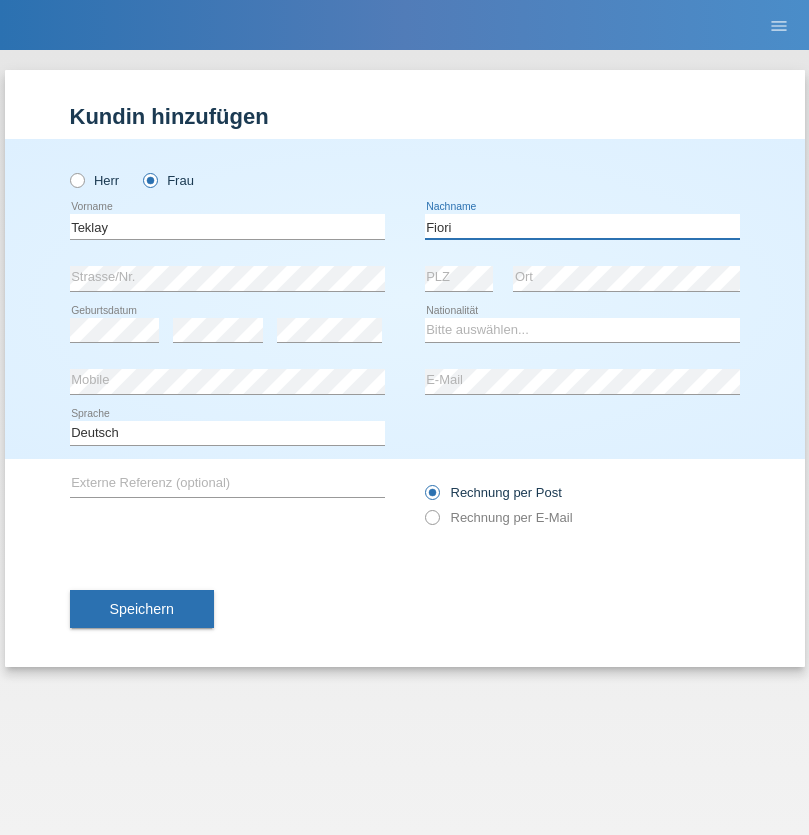 type on "Fiori" 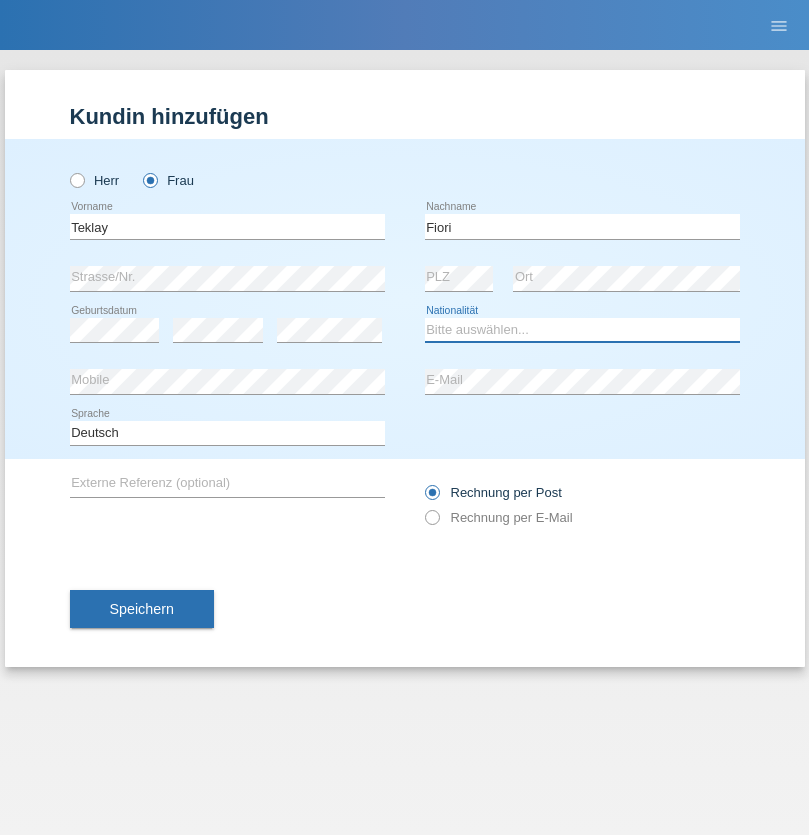 select on "ER" 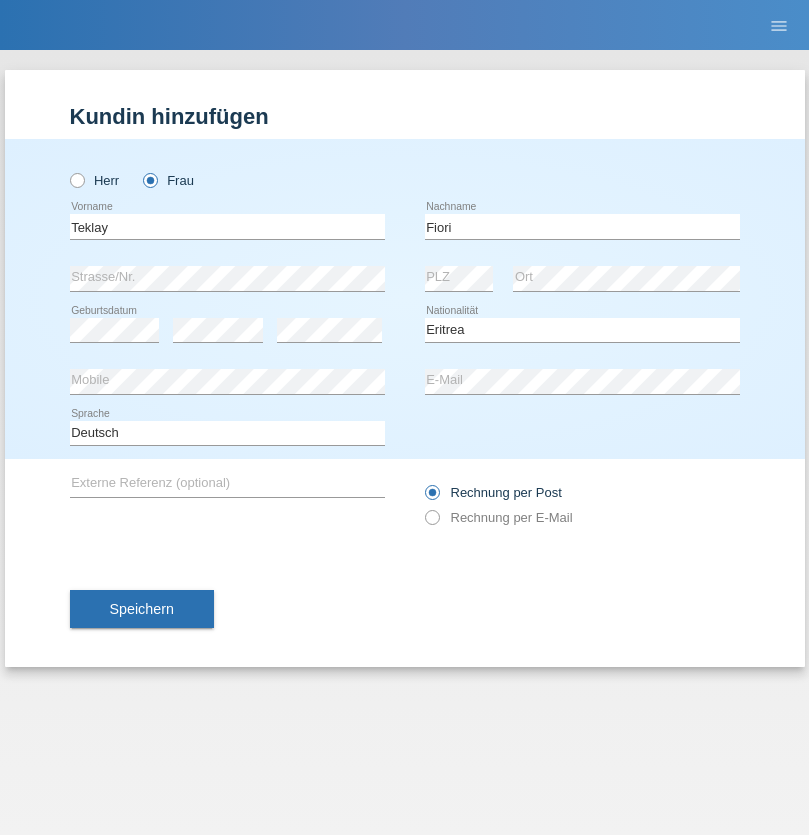 select on "C" 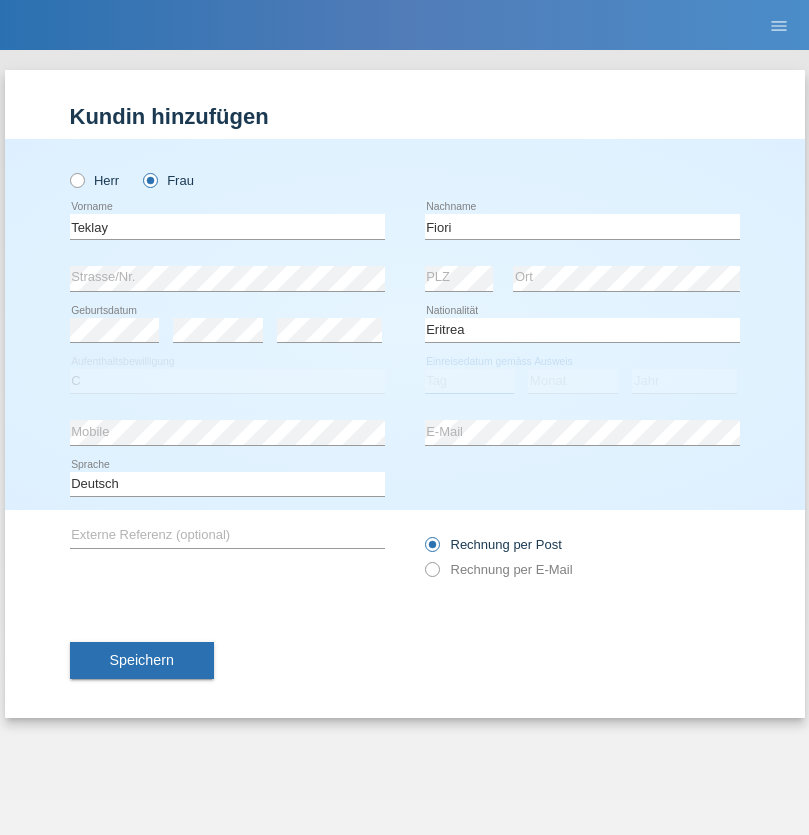 select on "09" 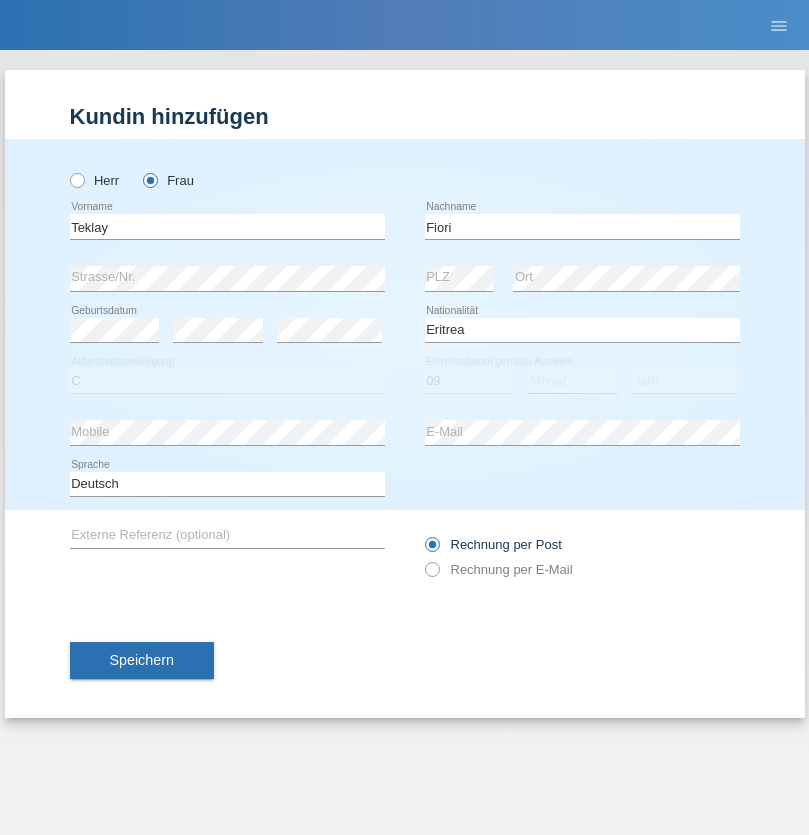 select on "08" 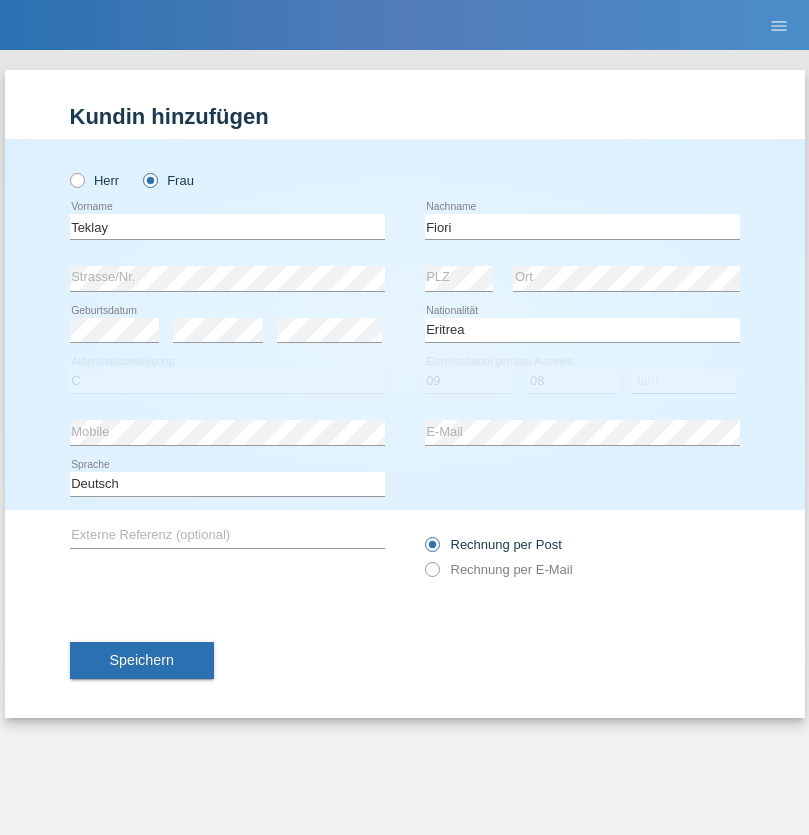 select on "2021" 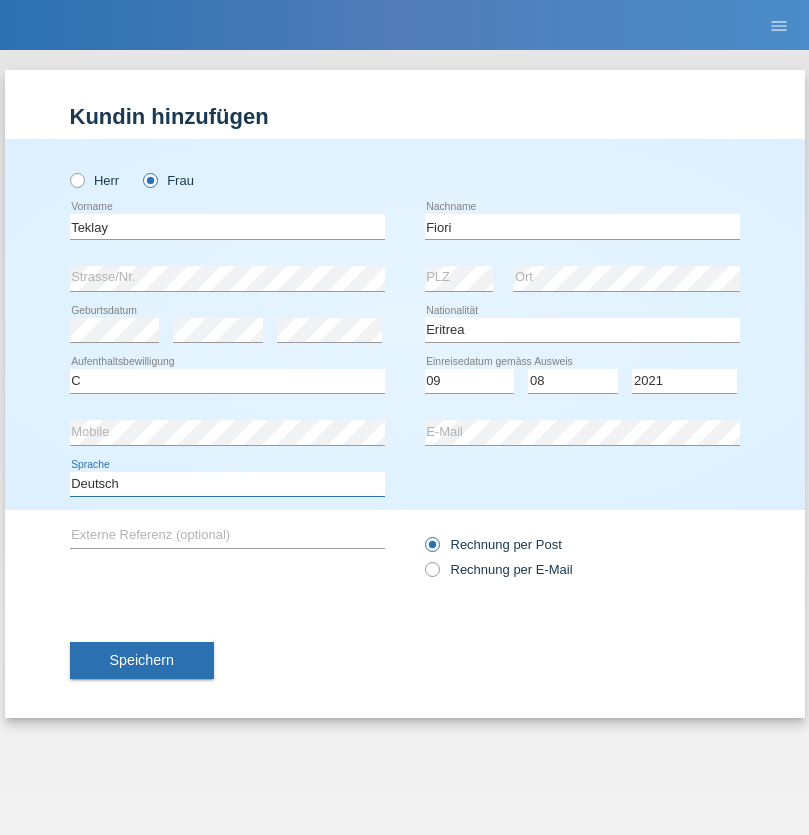 select on "en" 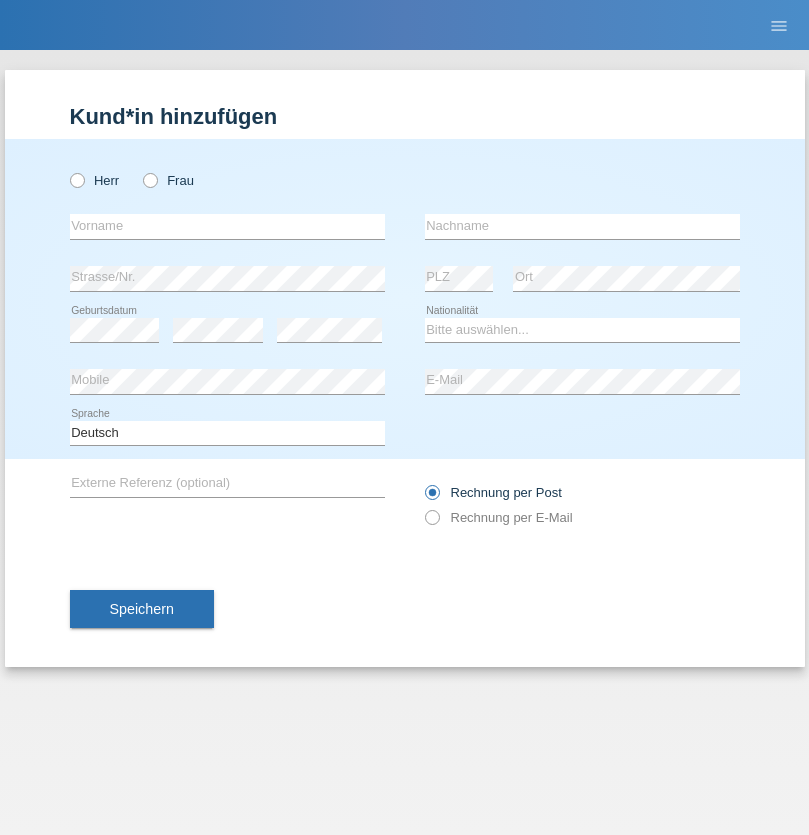 scroll, scrollTop: 0, scrollLeft: 0, axis: both 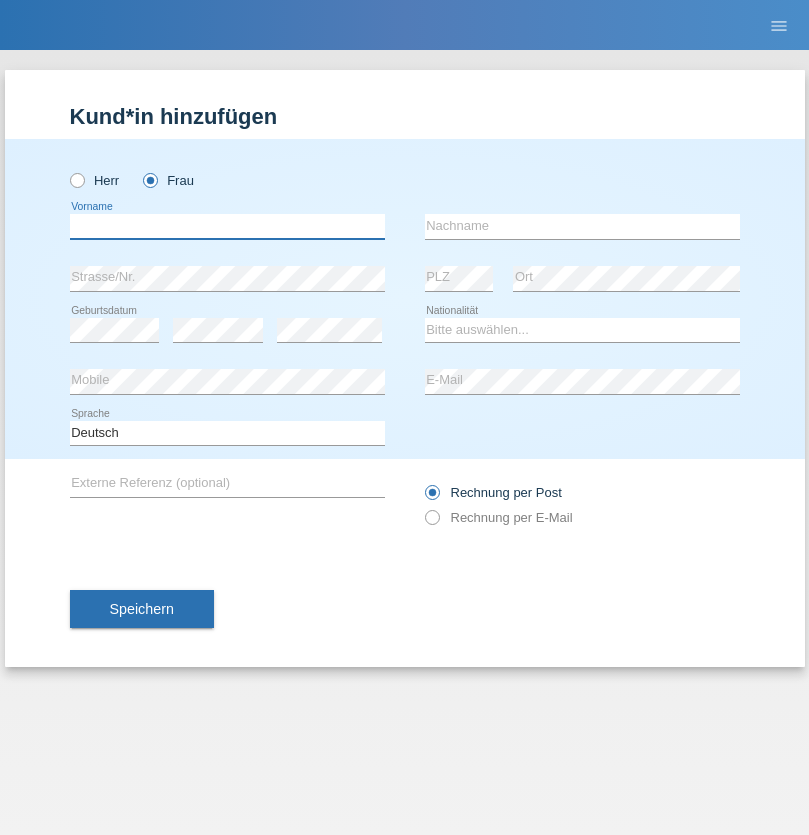 click at bounding box center (227, 226) 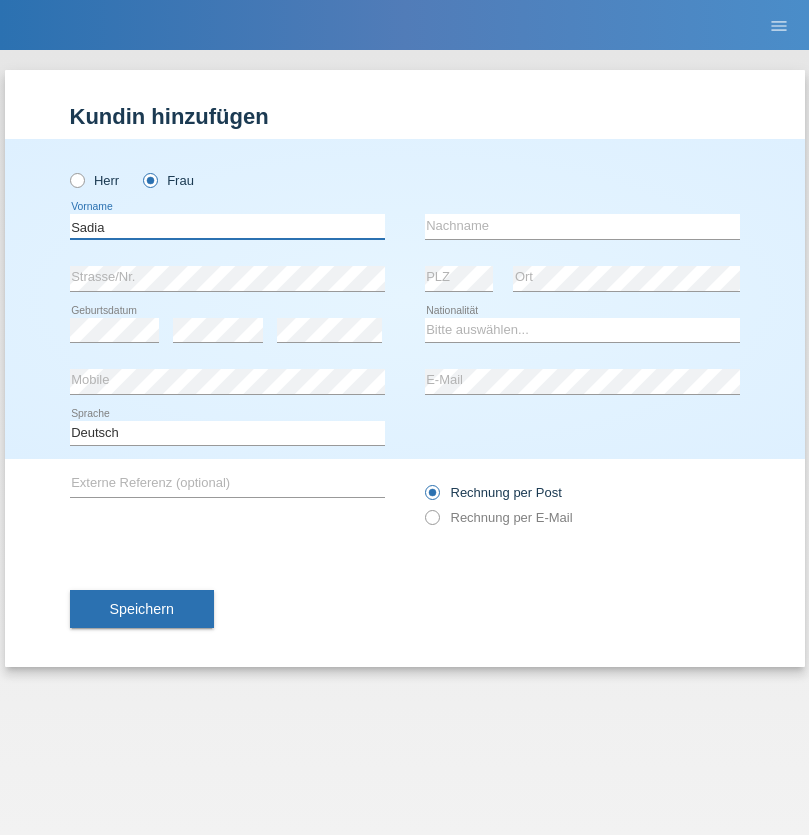 type on "Sadia" 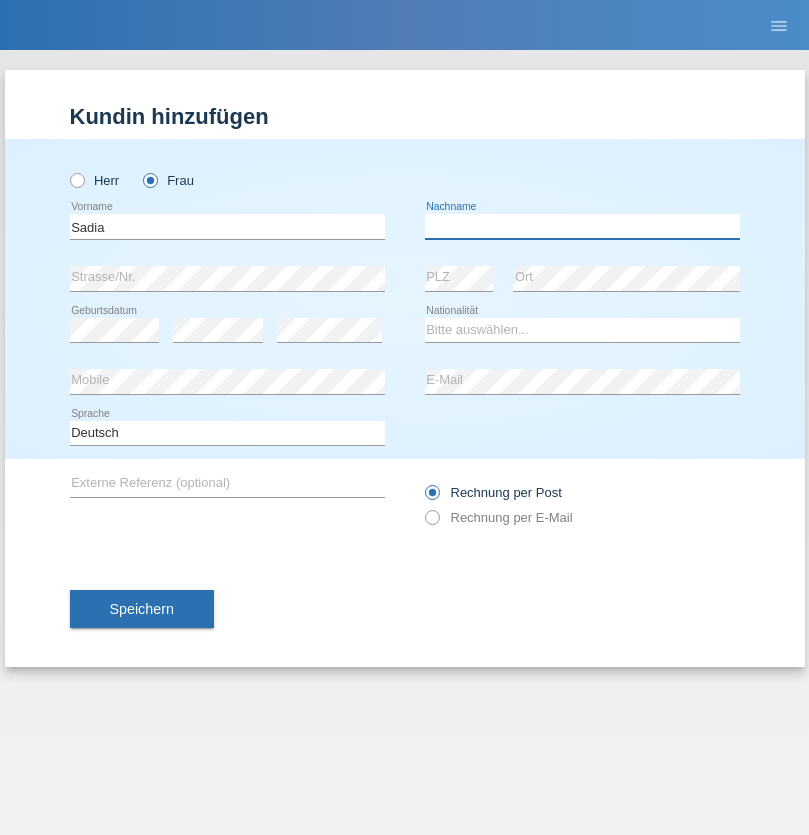 click at bounding box center [582, 226] 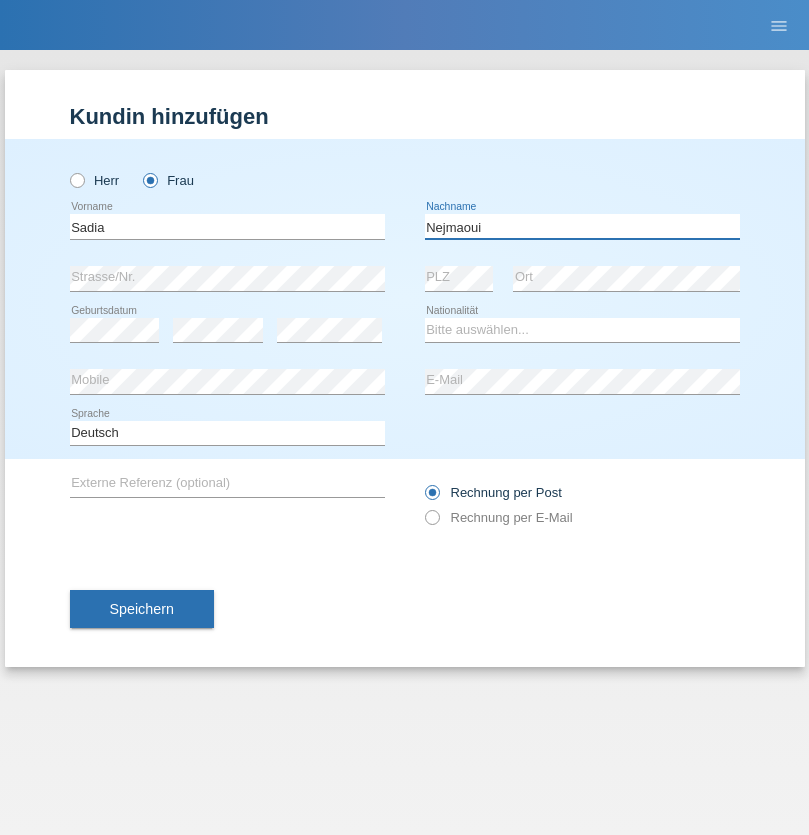 type on "Nejmaoui" 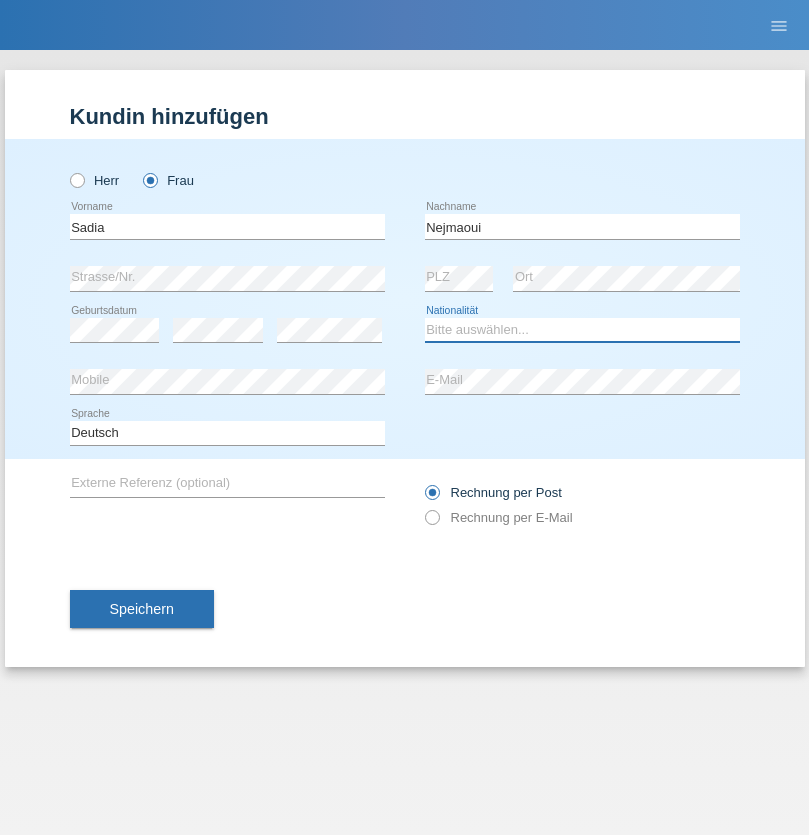 select on "MA" 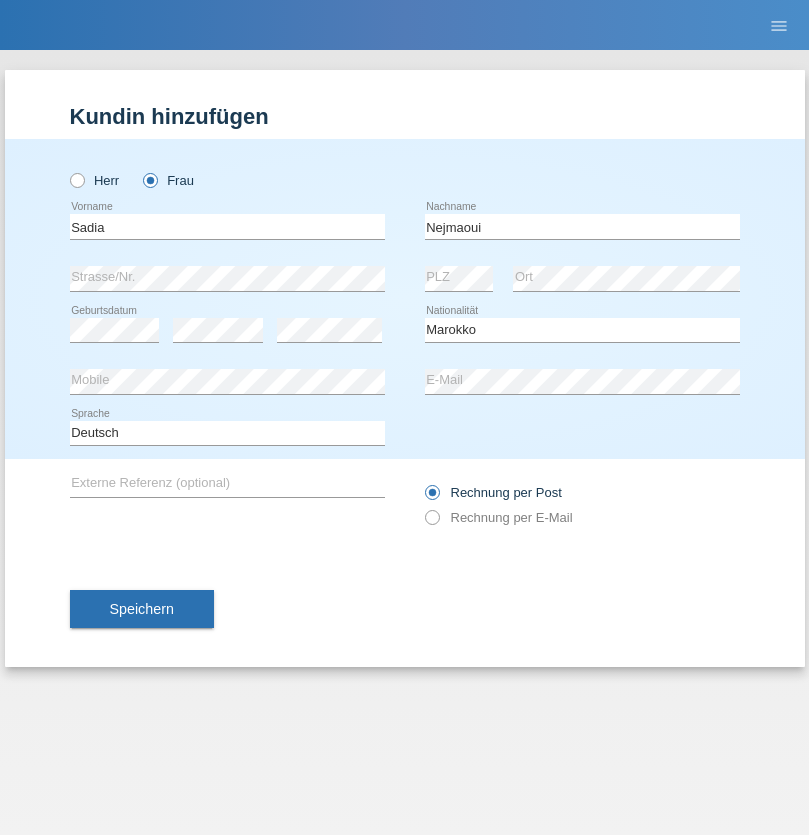 select on "C" 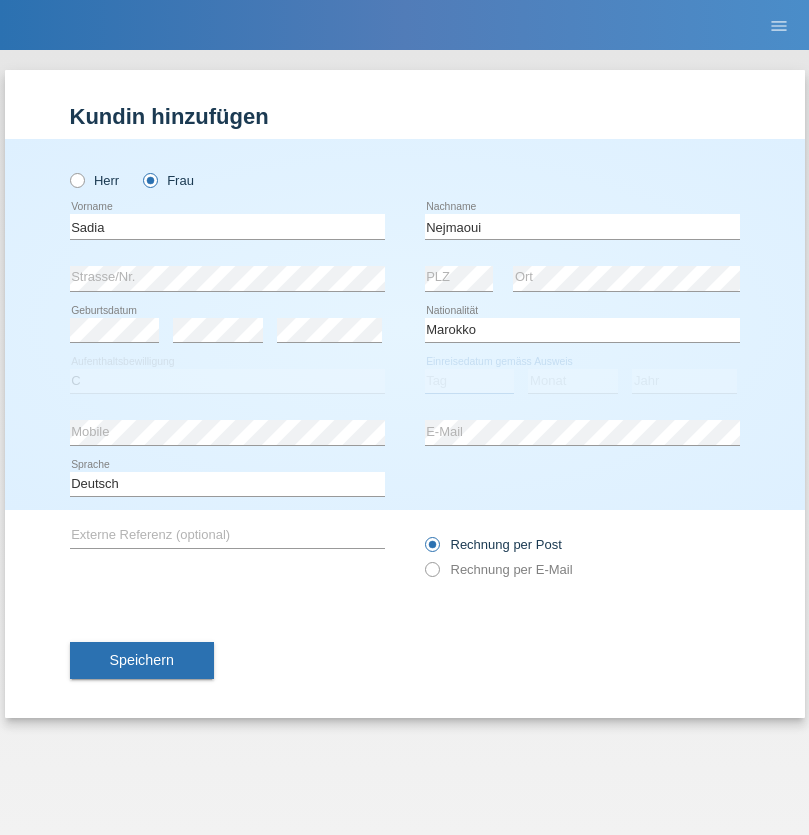 select on "01" 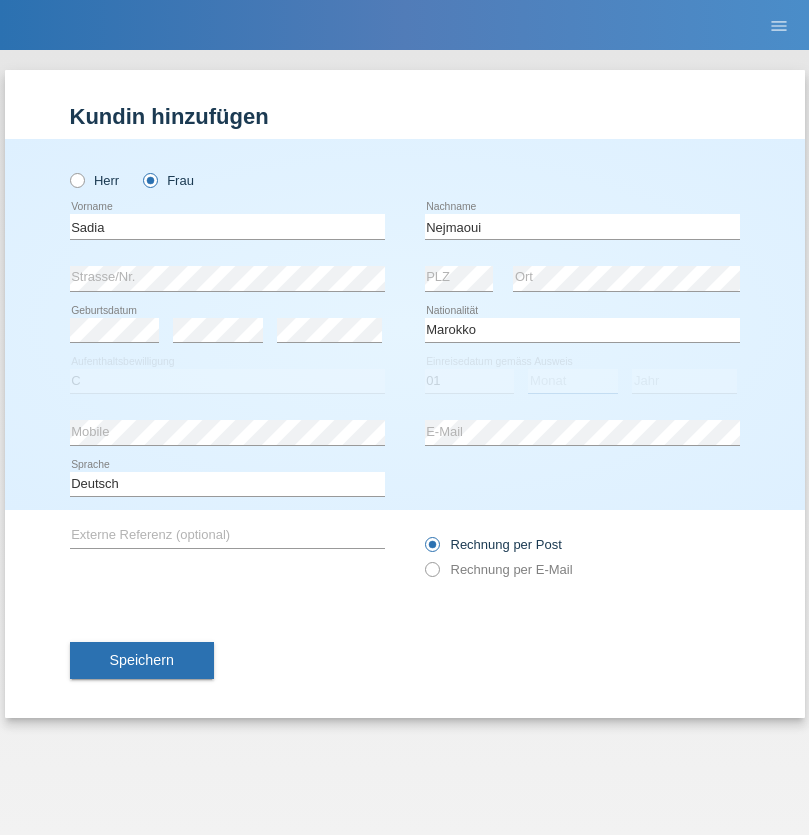 select on "06" 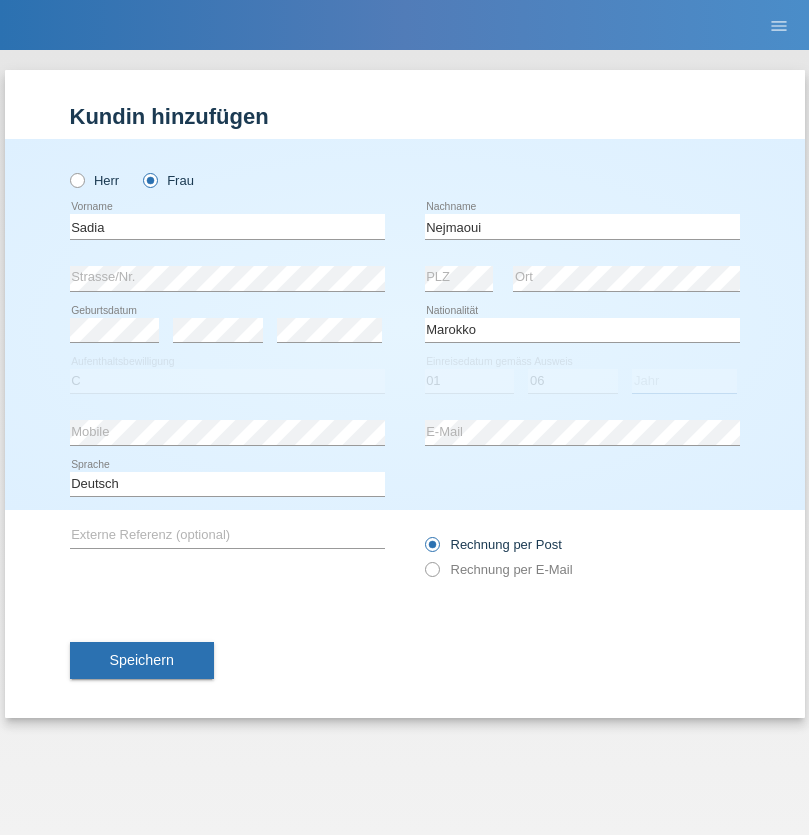 select on "1964" 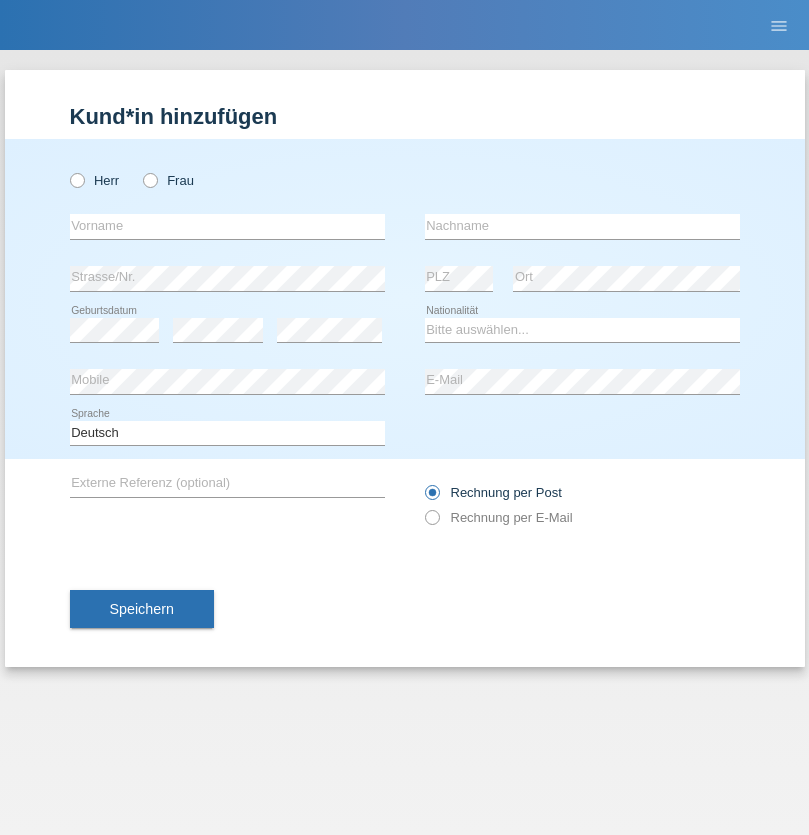 scroll, scrollTop: 0, scrollLeft: 0, axis: both 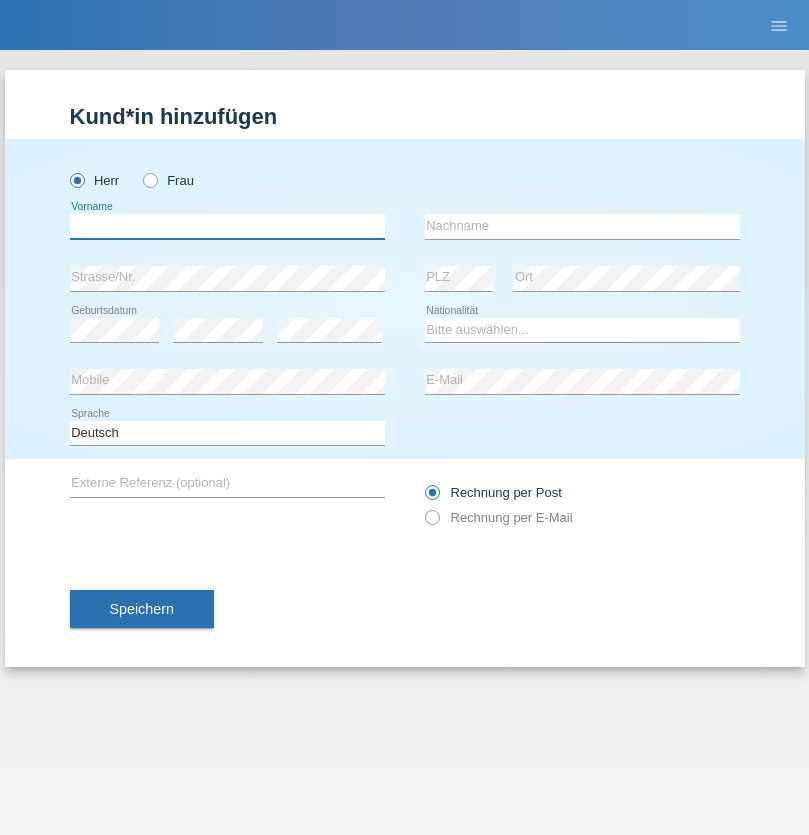 click at bounding box center [227, 226] 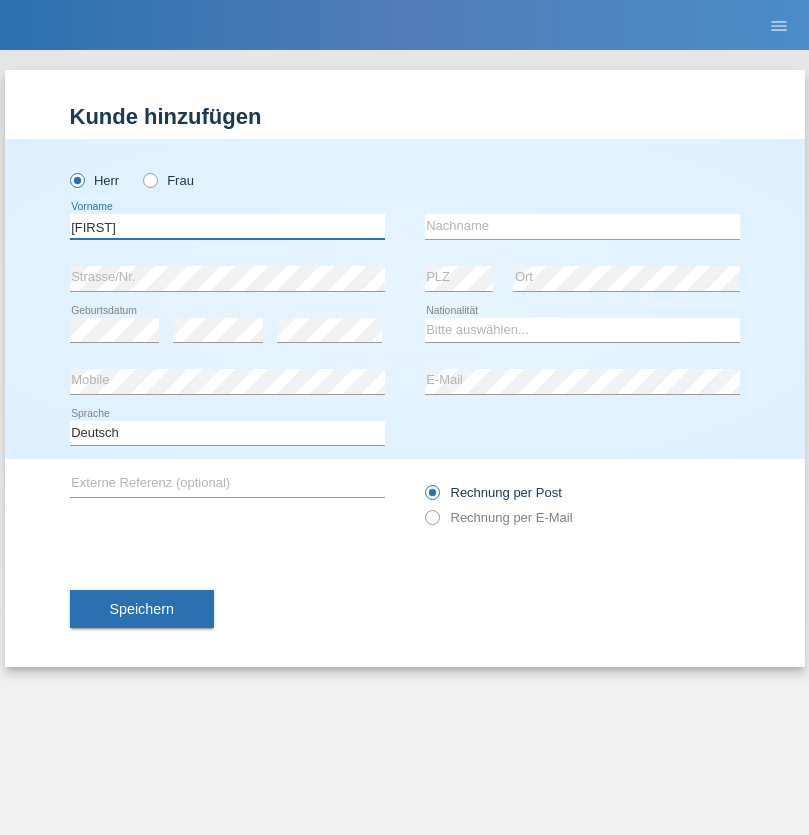 type on "[FIRST]" 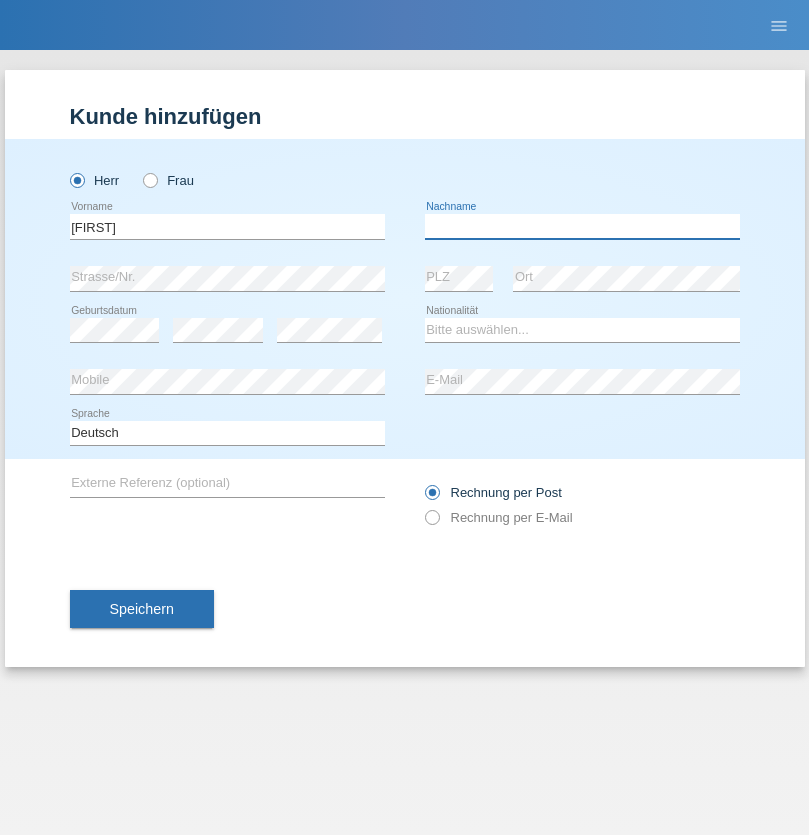 click at bounding box center (582, 226) 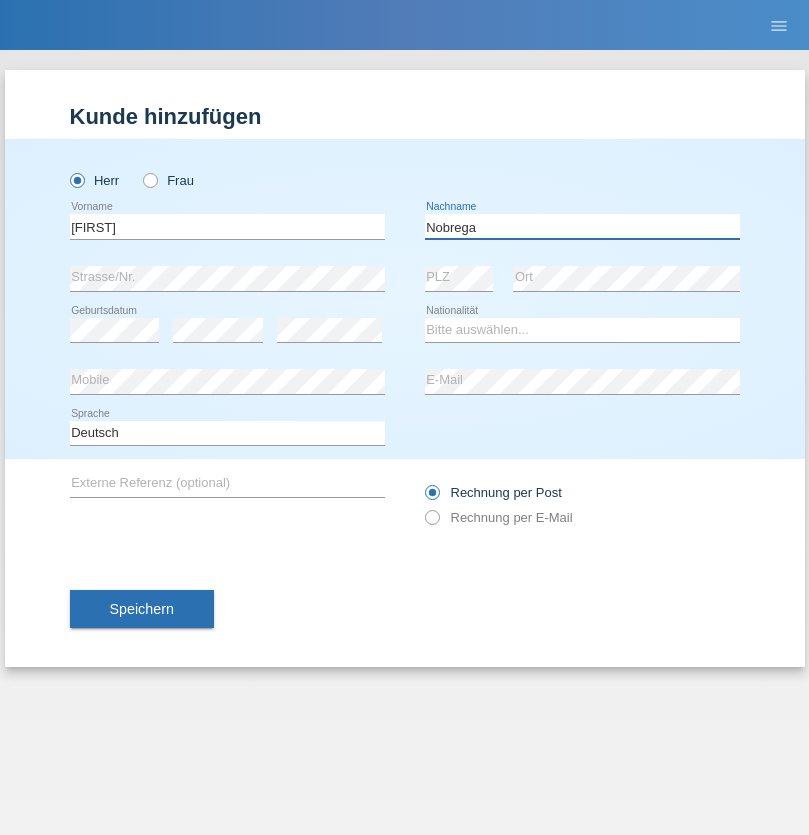 type on "Nobrega" 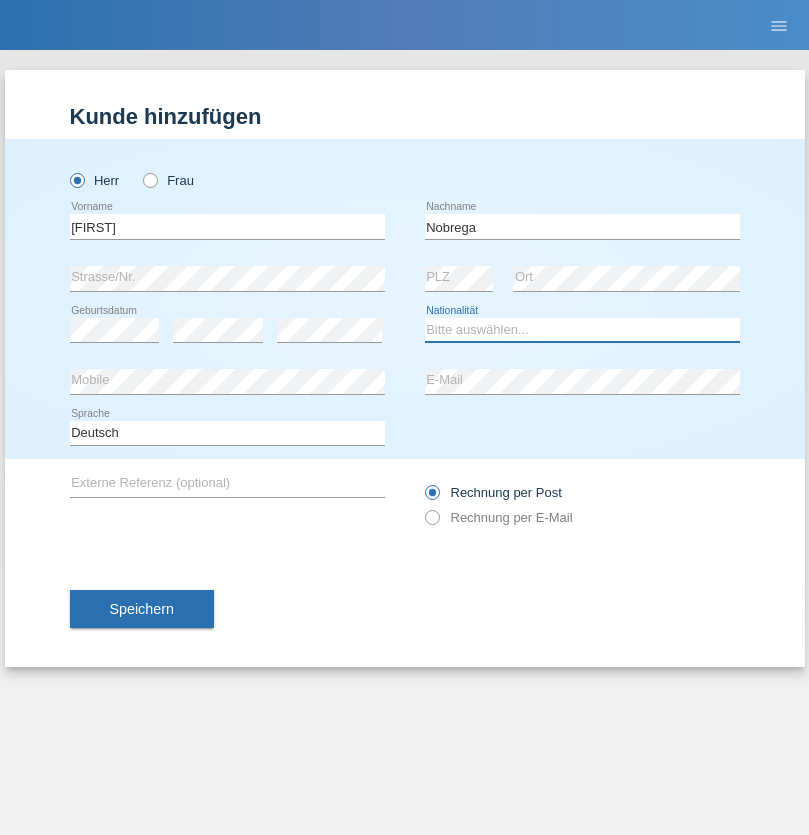 select on "CH" 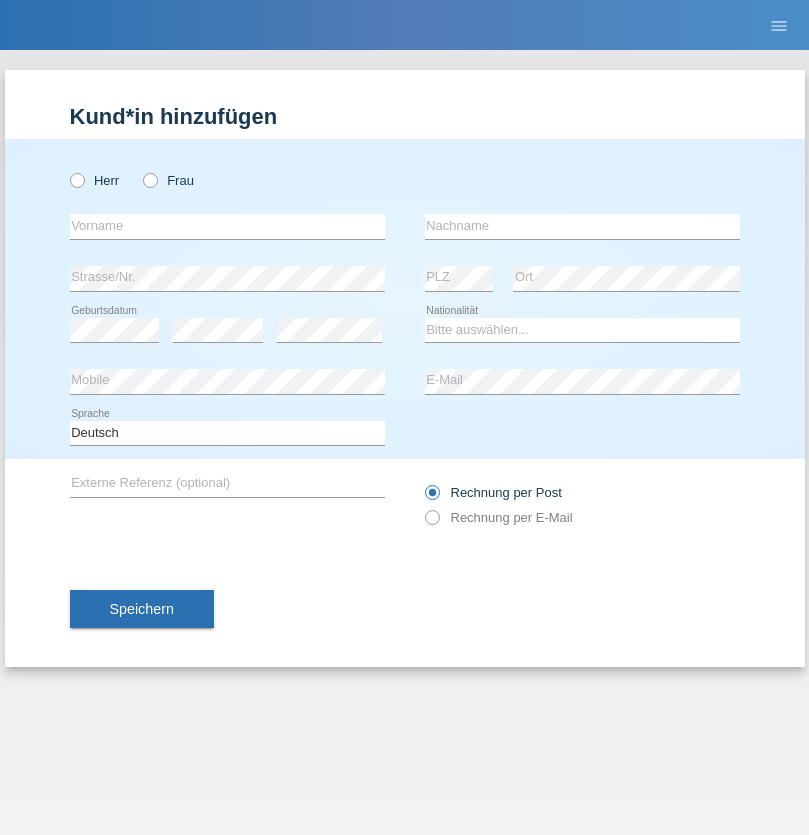 scroll, scrollTop: 0, scrollLeft: 0, axis: both 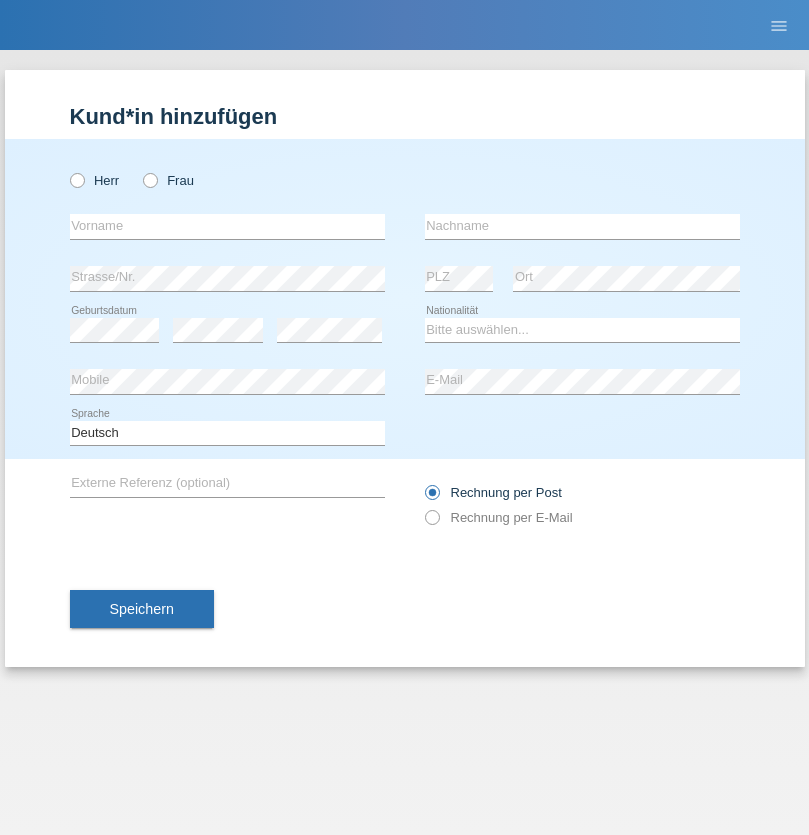 radio on "true" 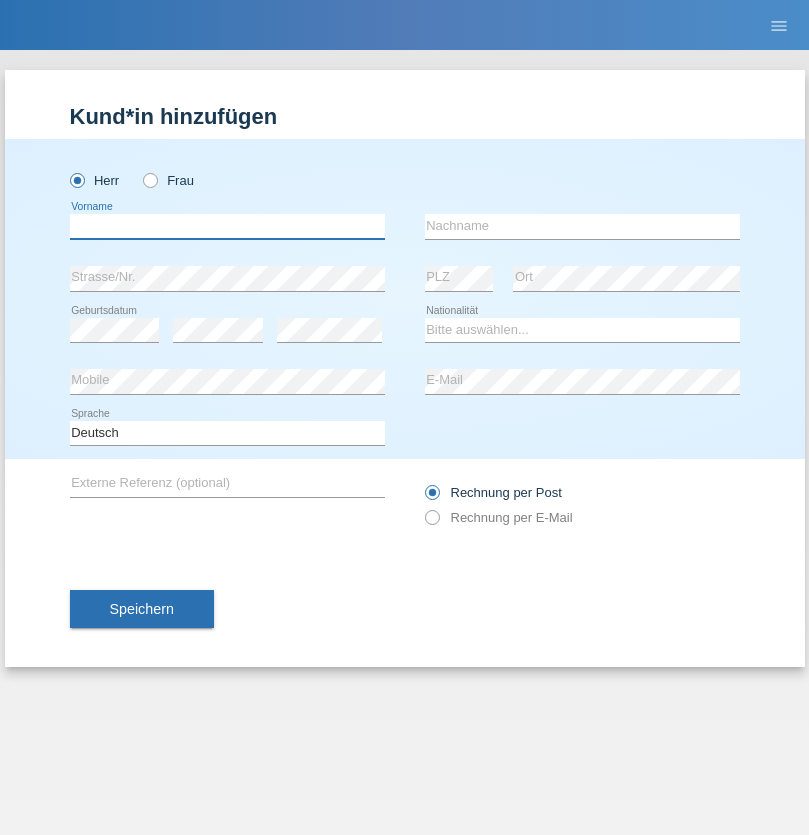 click at bounding box center [227, 226] 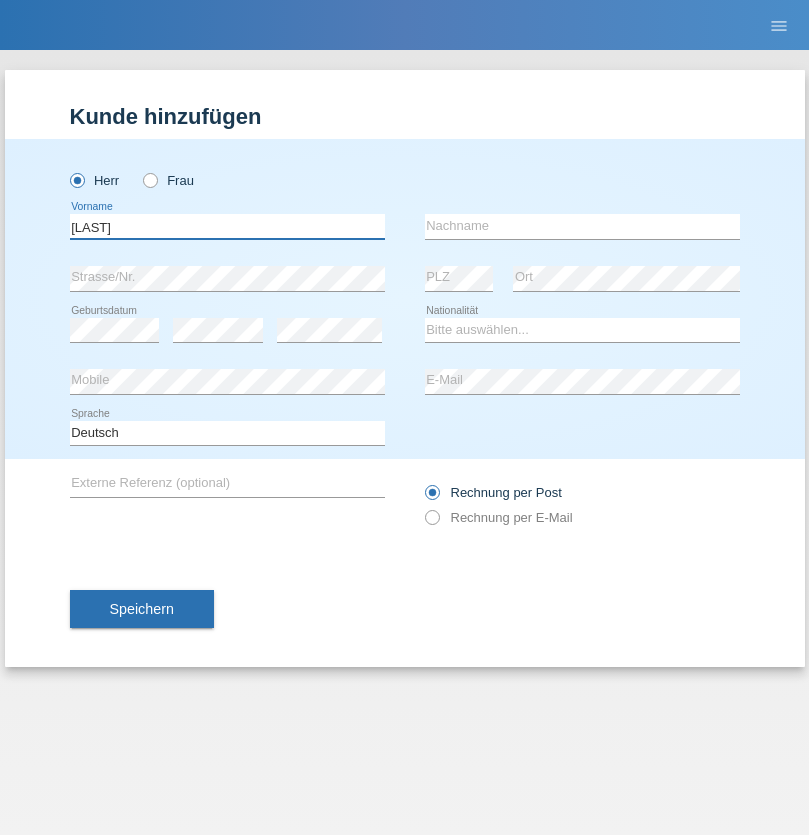 type on "Thivagaran" 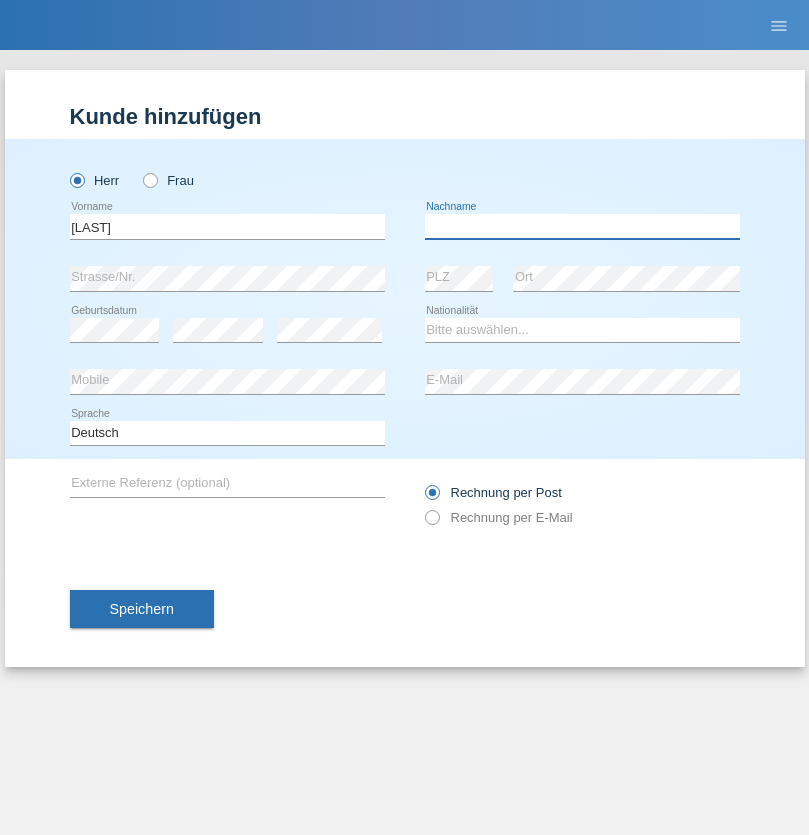 click at bounding box center (582, 226) 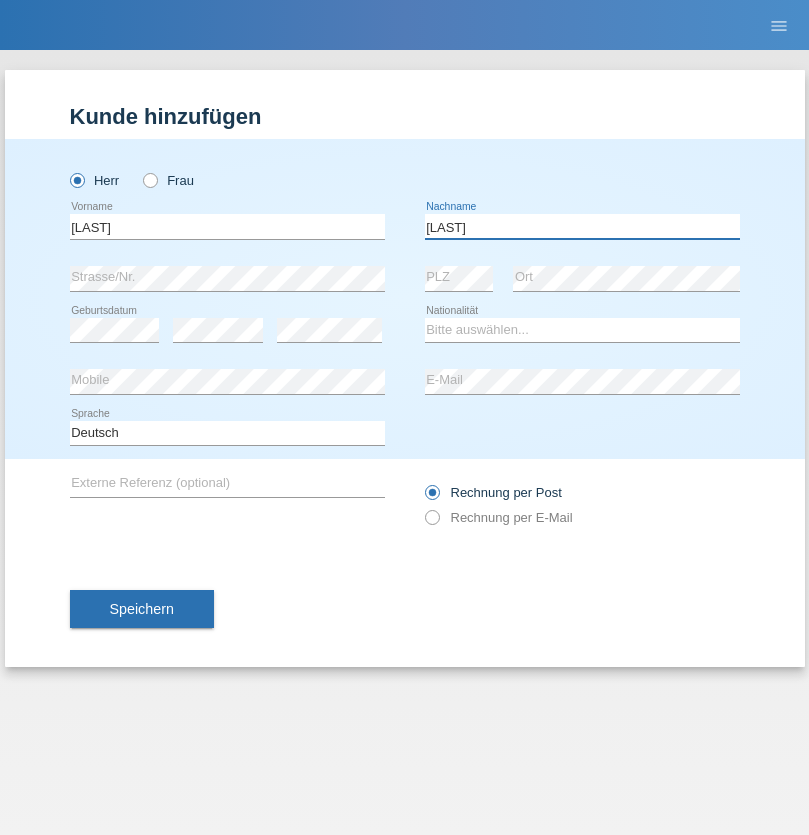 type on "Selvanayagam" 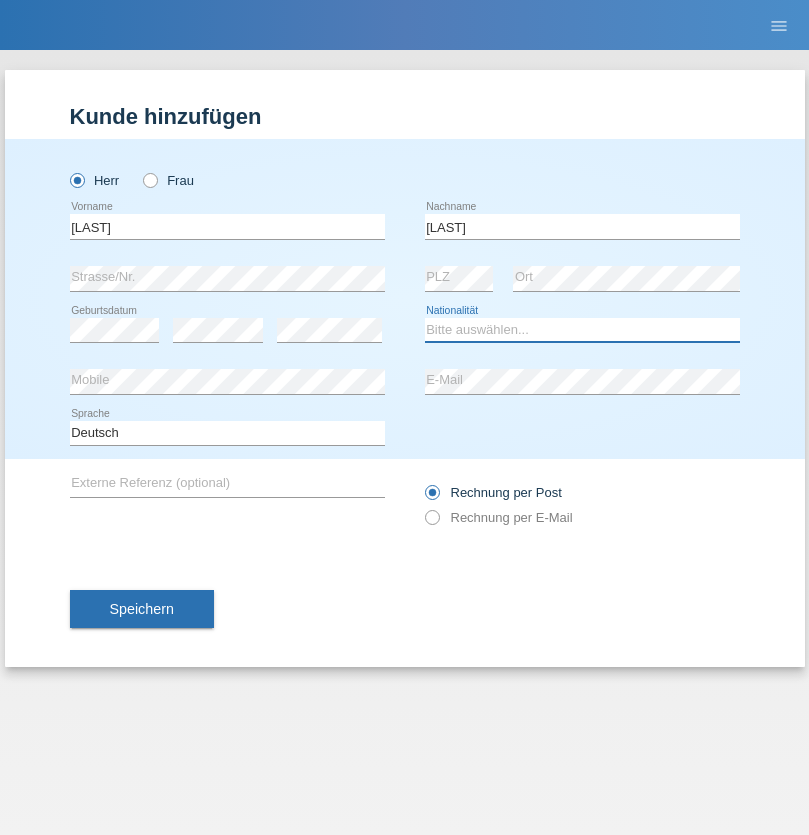 select on "LK" 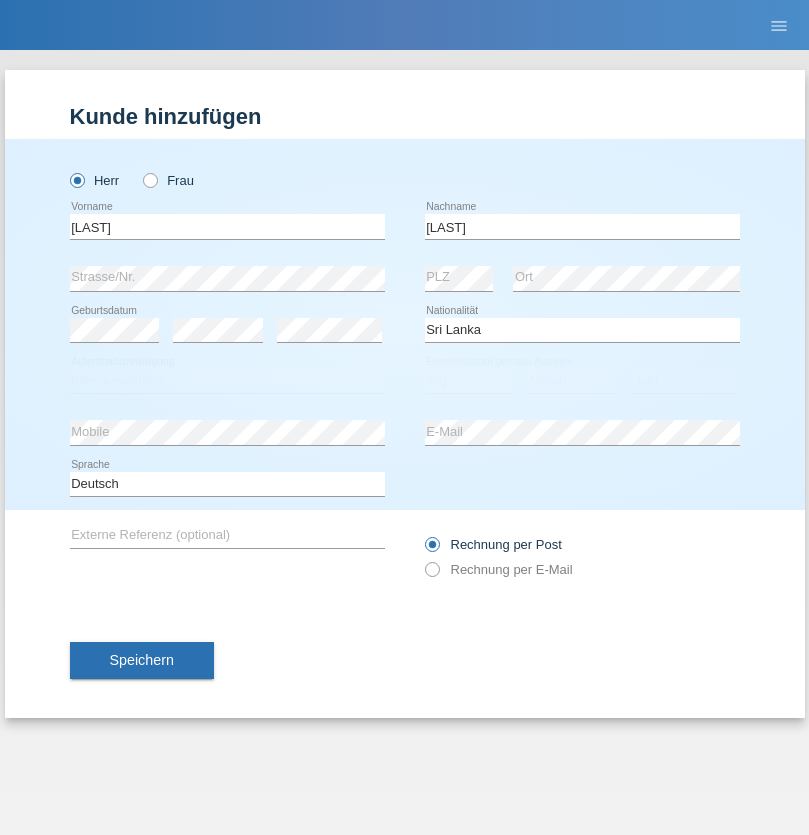 select on "C" 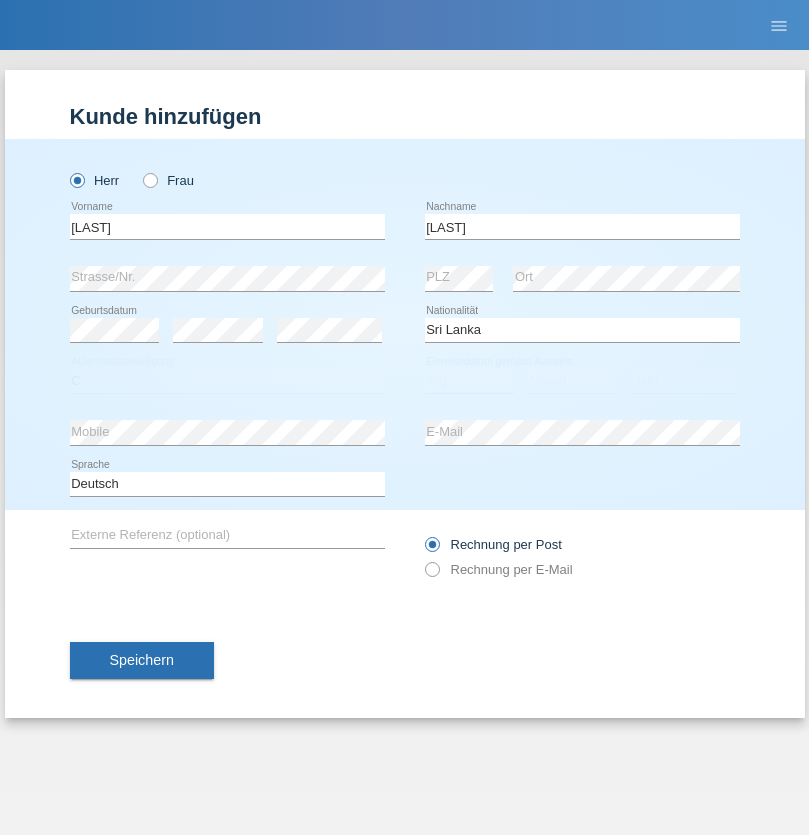 select on "23" 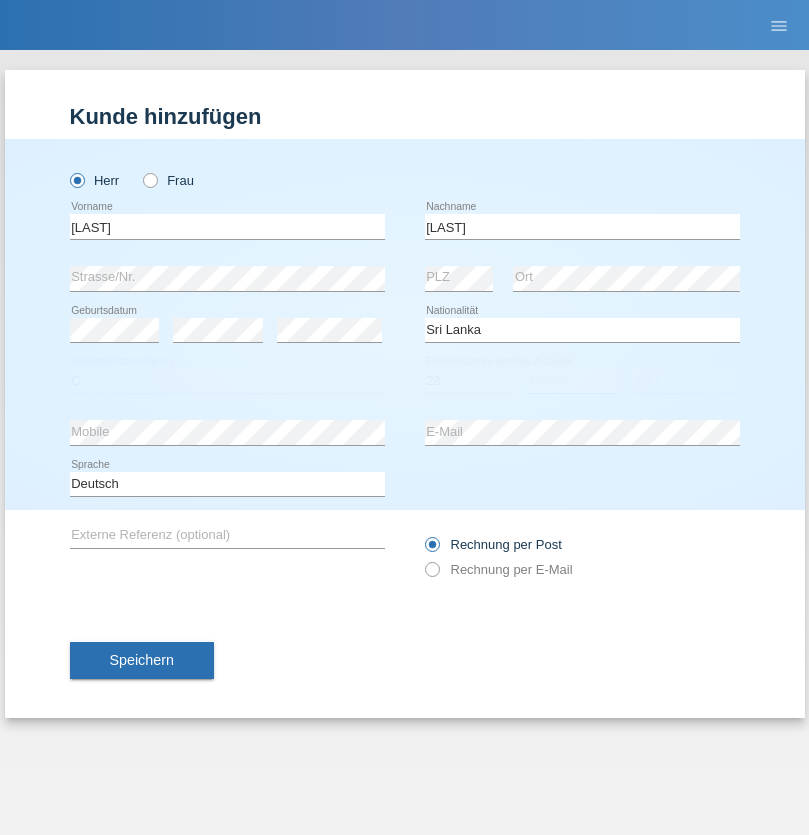 select on "03" 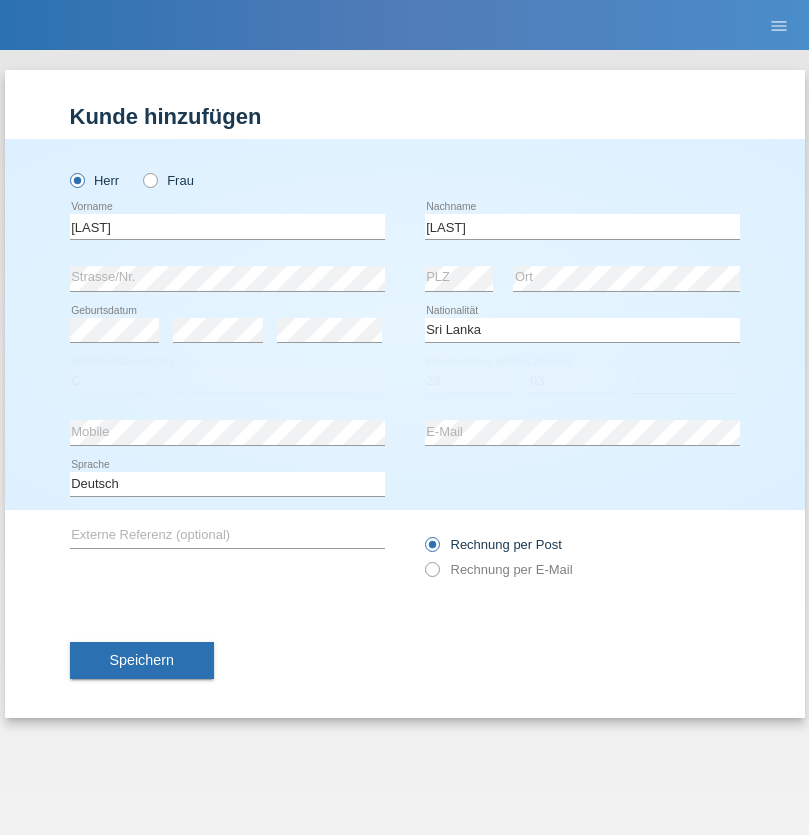 select on "2021" 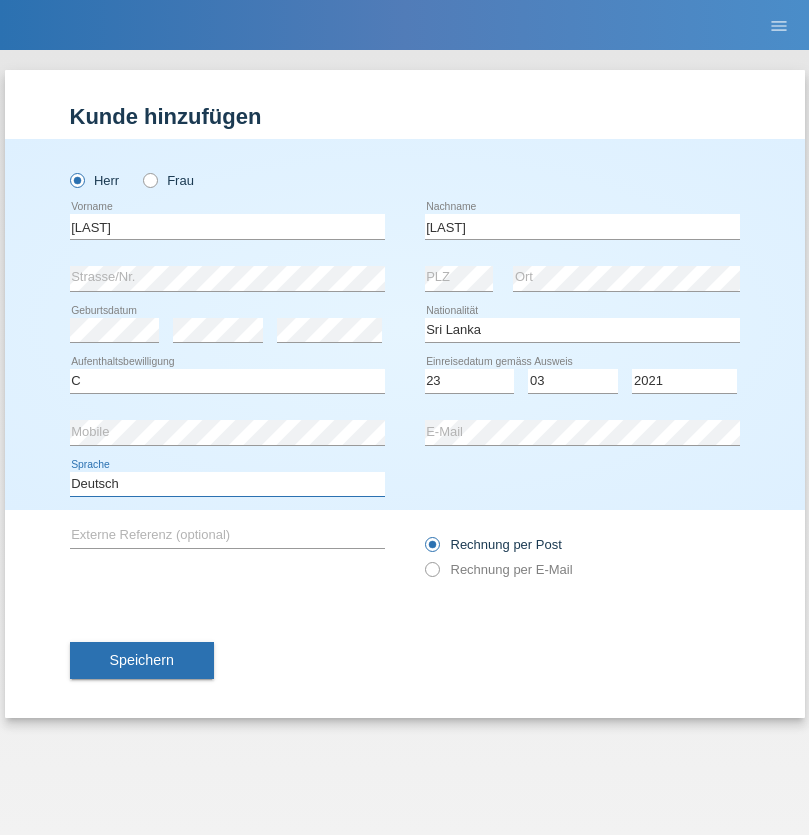 select on "en" 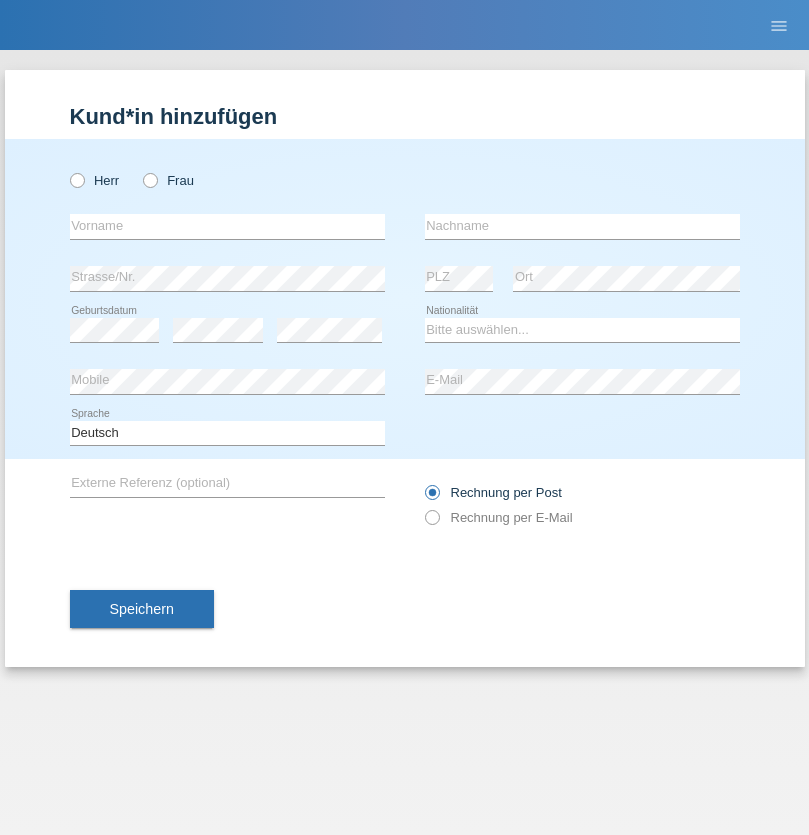 scroll, scrollTop: 0, scrollLeft: 0, axis: both 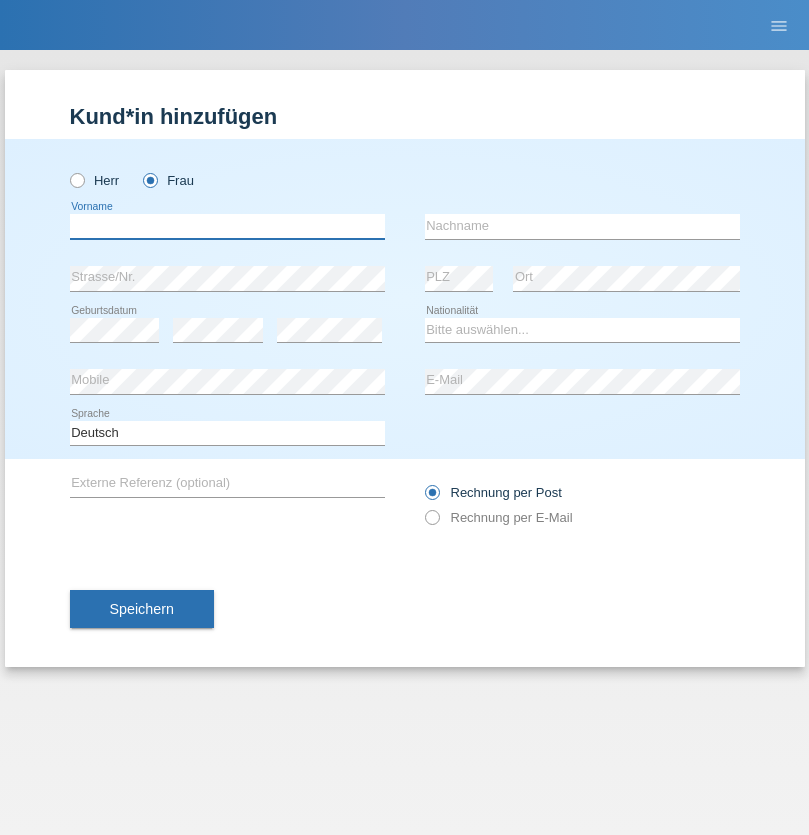 click at bounding box center (227, 226) 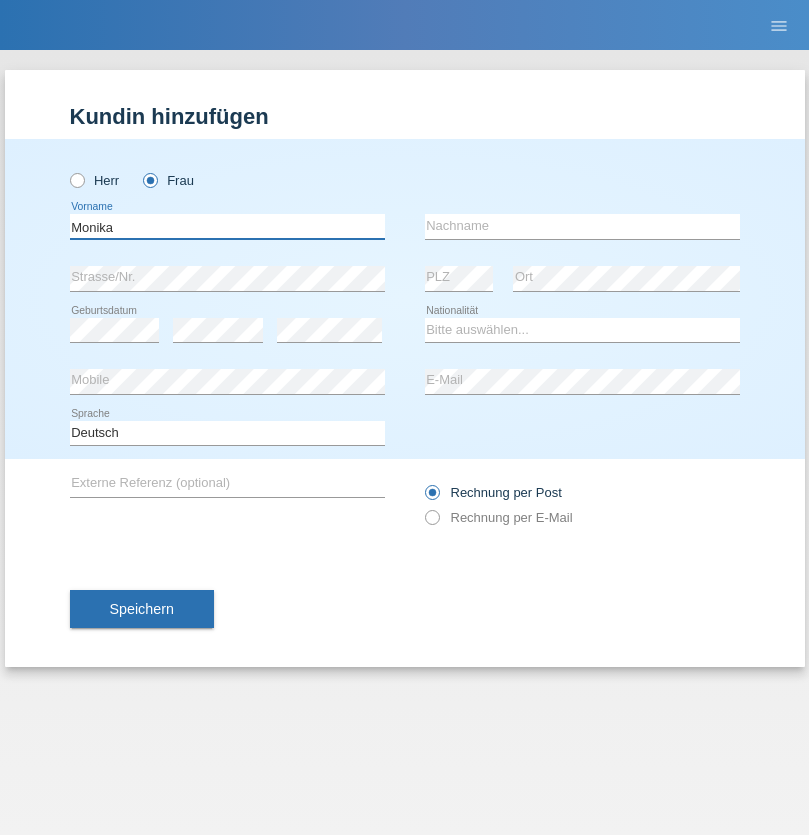 type on "Monika" 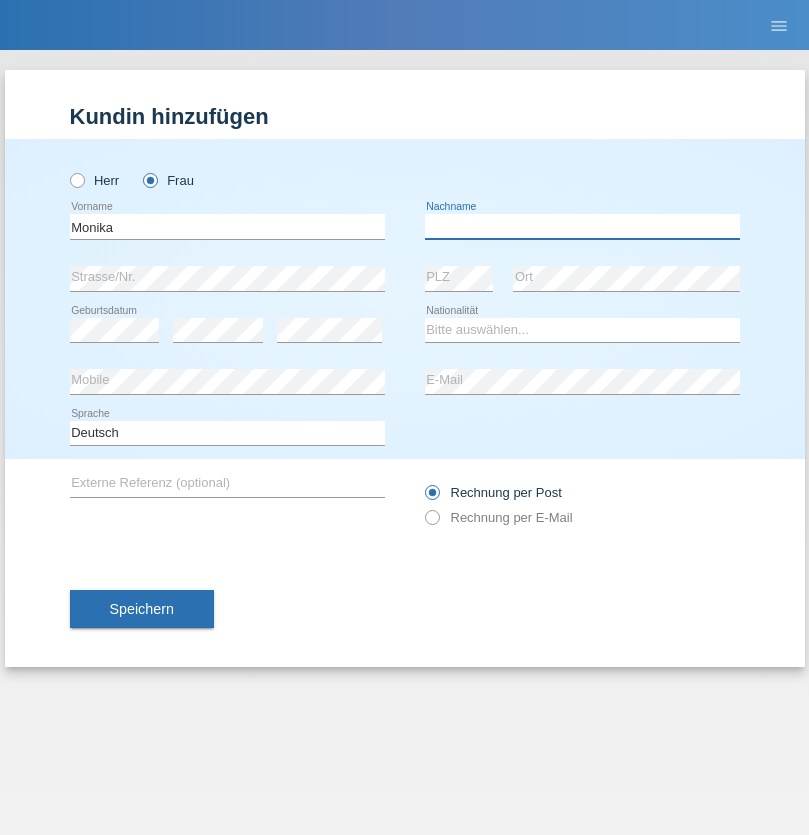 click at bounding box center (582, 226) 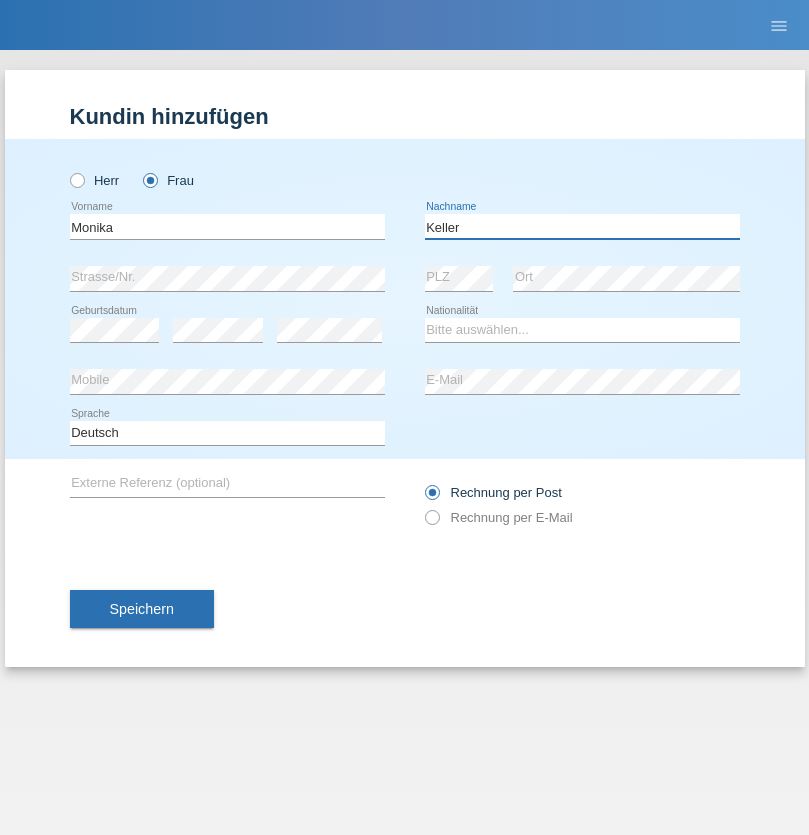 type on "Keller" 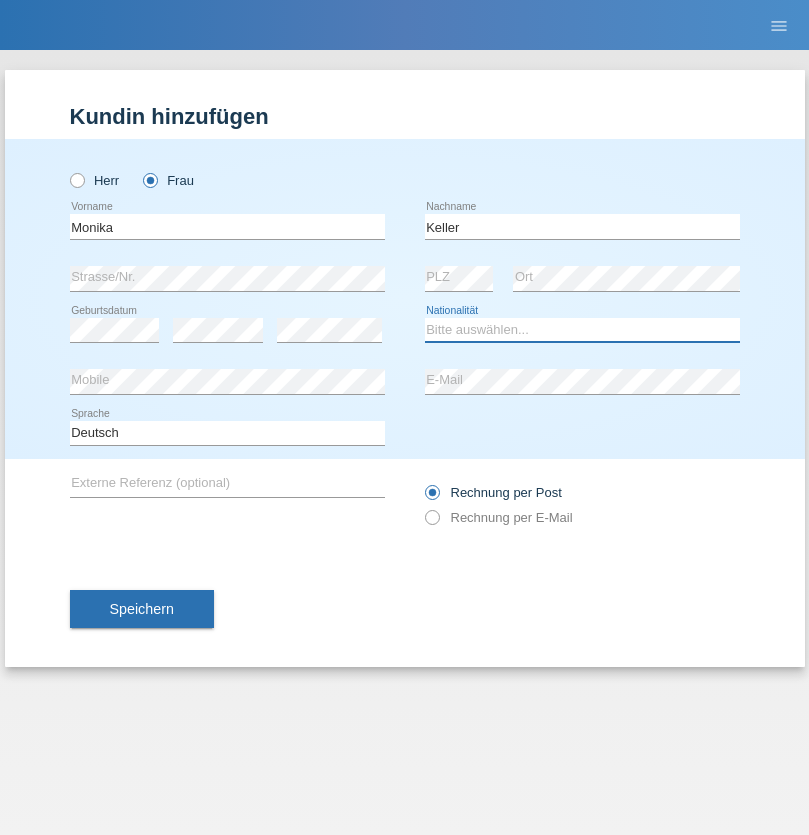 select on "CH" 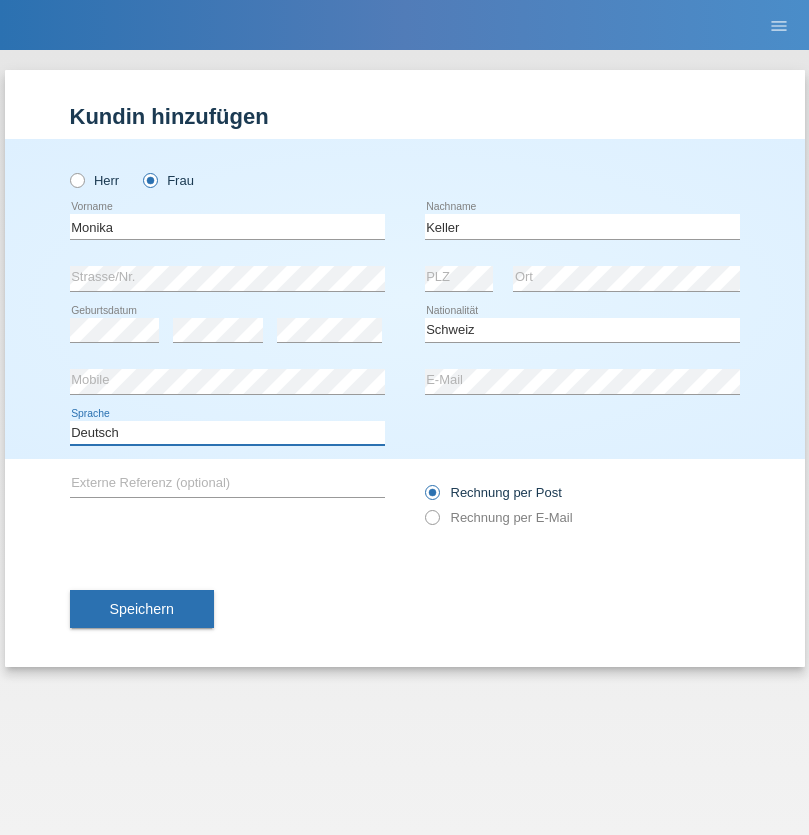 select on "en" 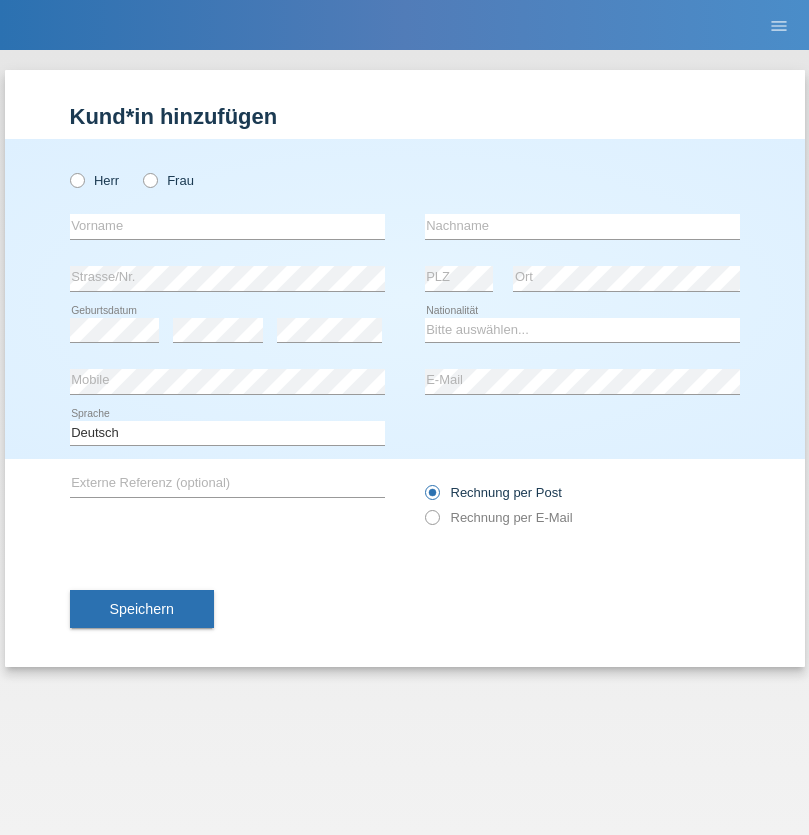 scroll, scrollTop: 0, scrollLeft: 0, axis: both 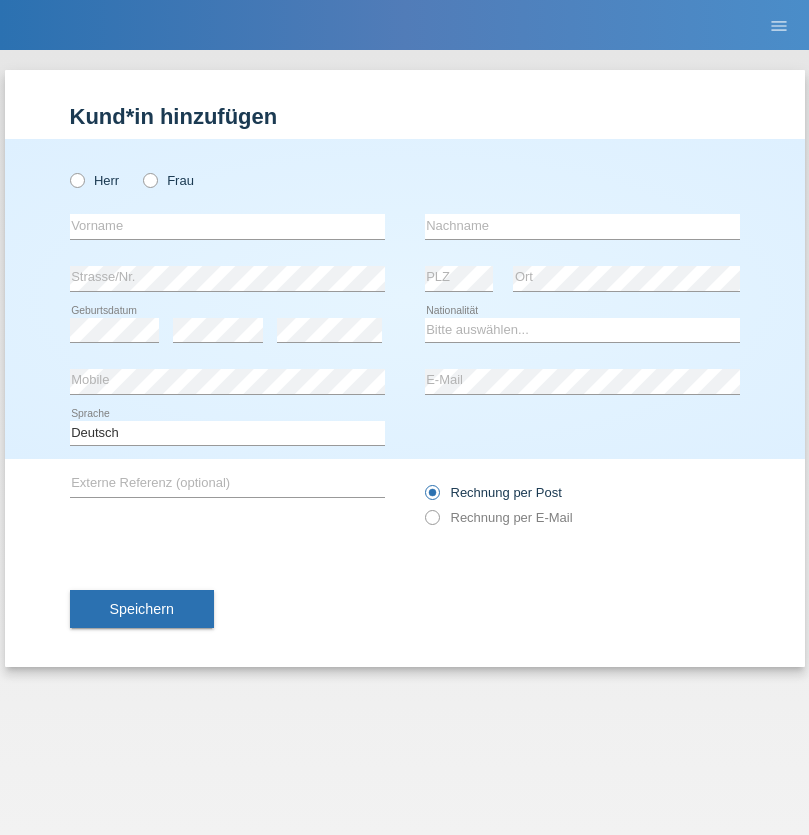 radio on "true" 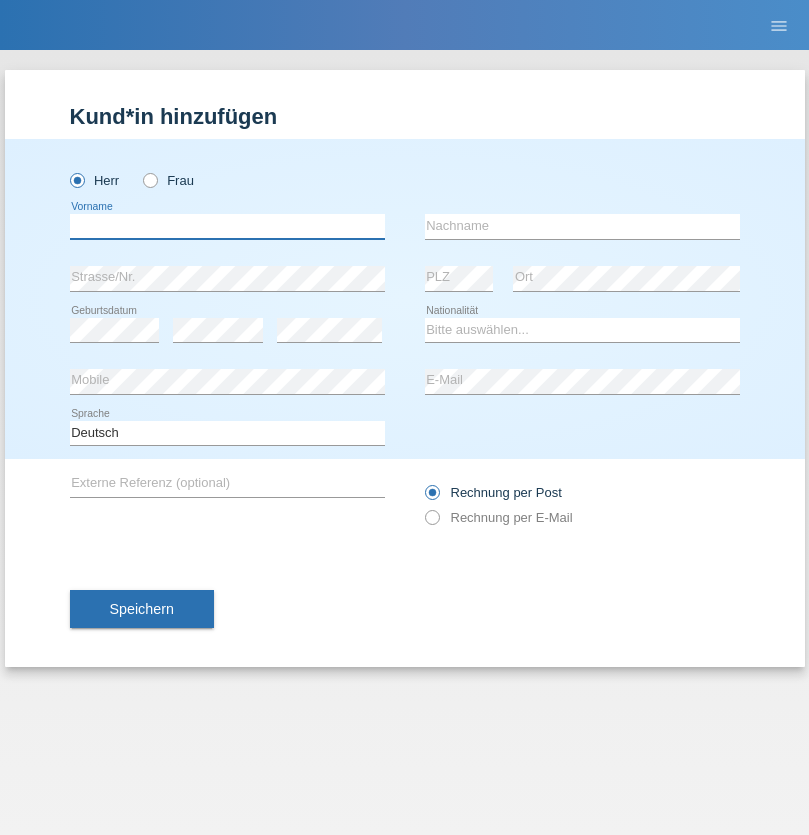 click at bounding box center (227, 226) 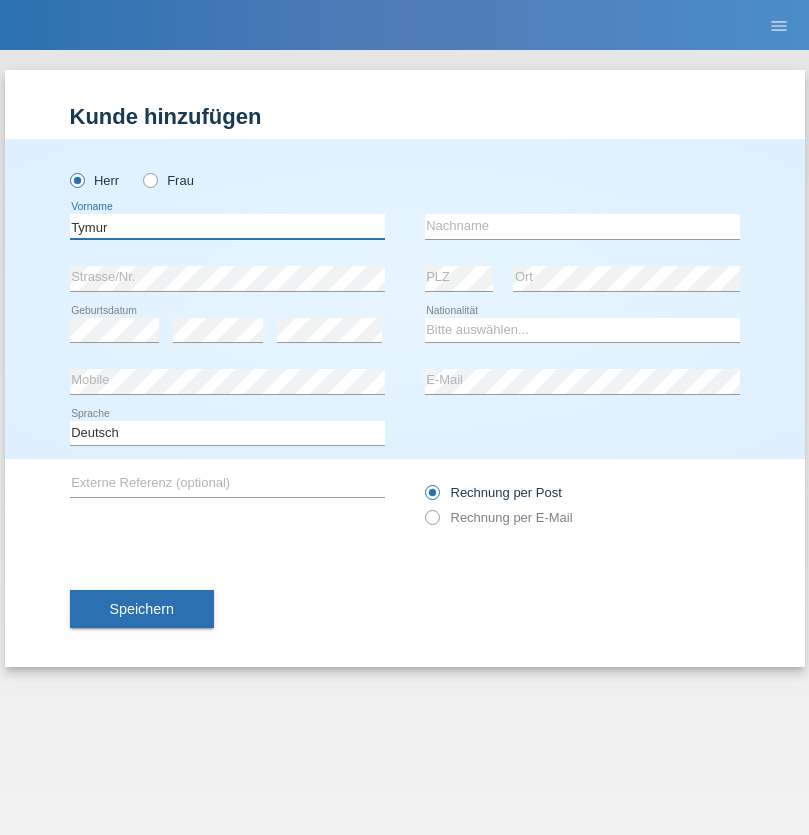 type on "Tymur" 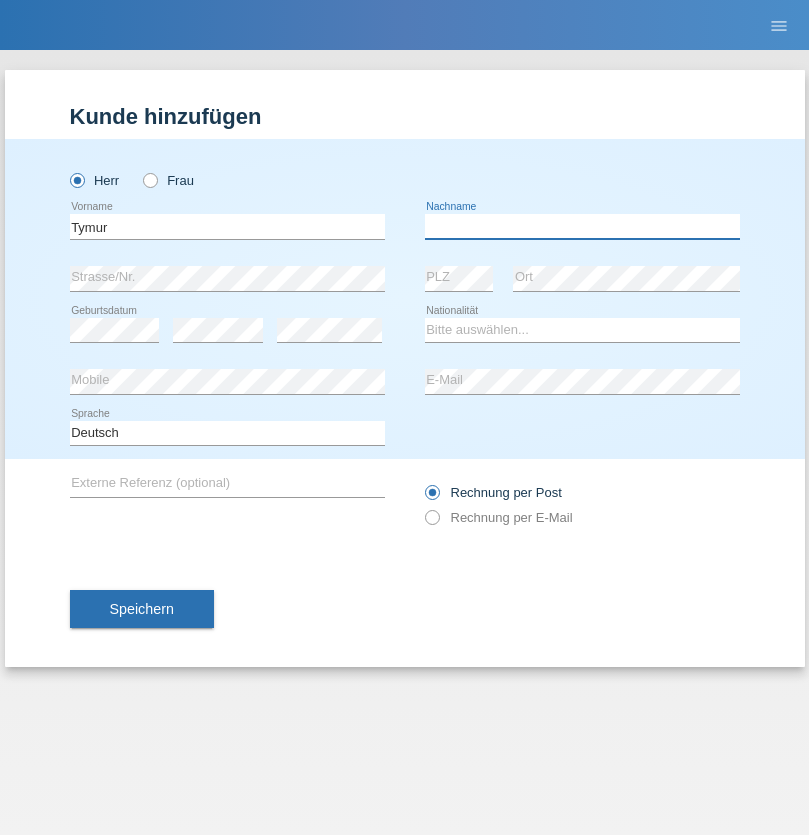 click at bounding box center [582, 226] 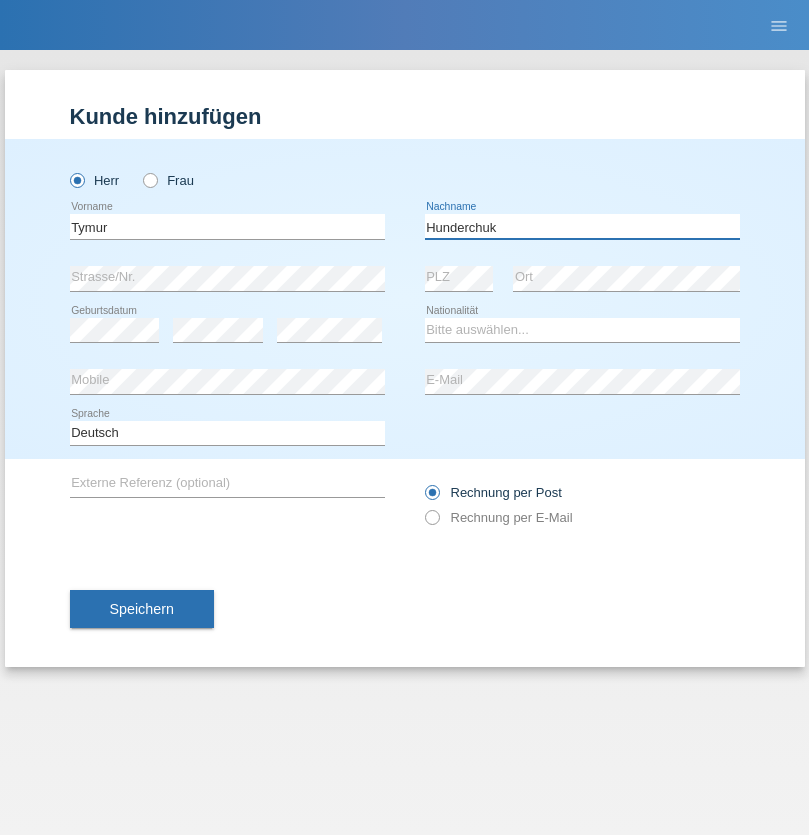 type on "Hunderchuk" 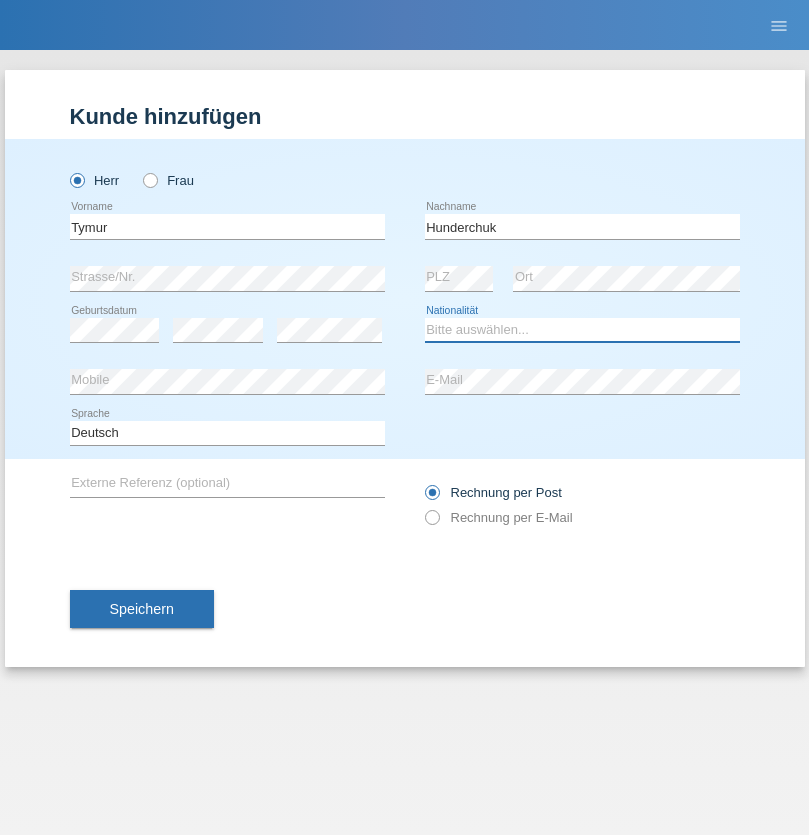 select on "UA" 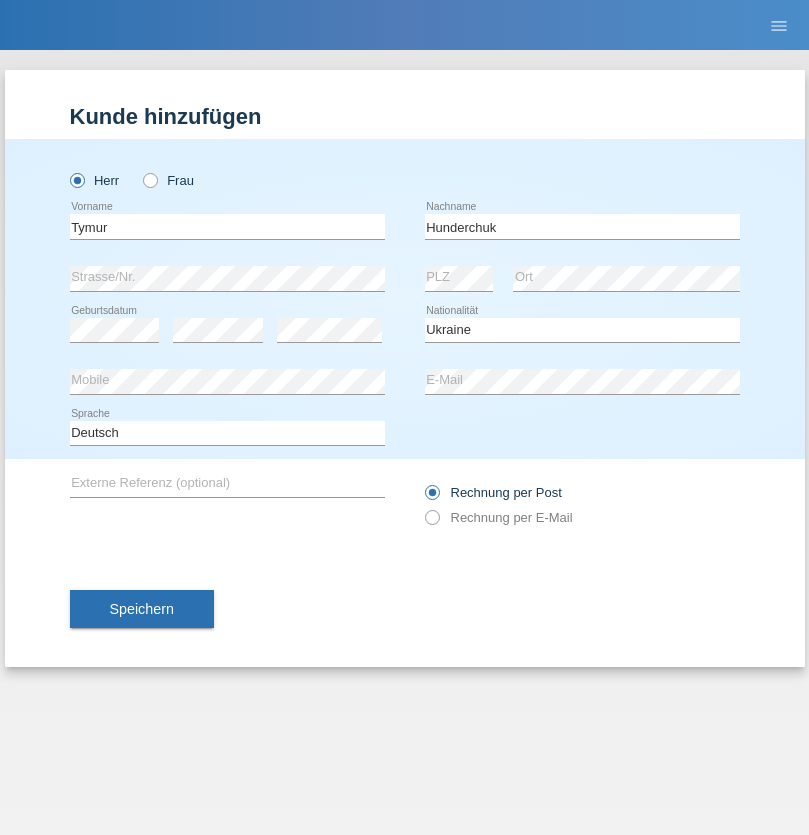 select on "C" 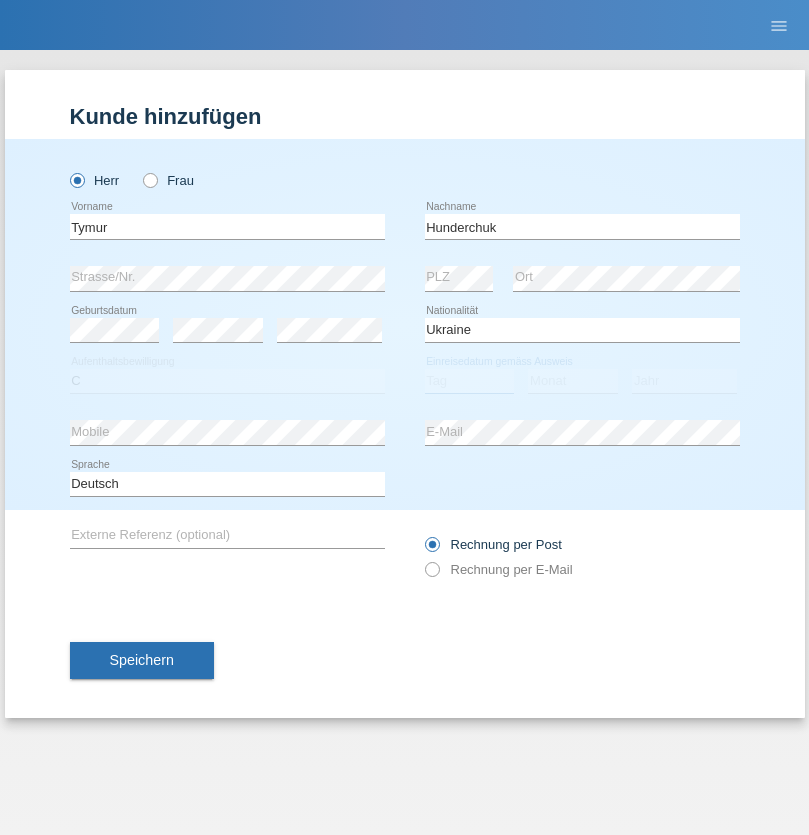 select on "20" 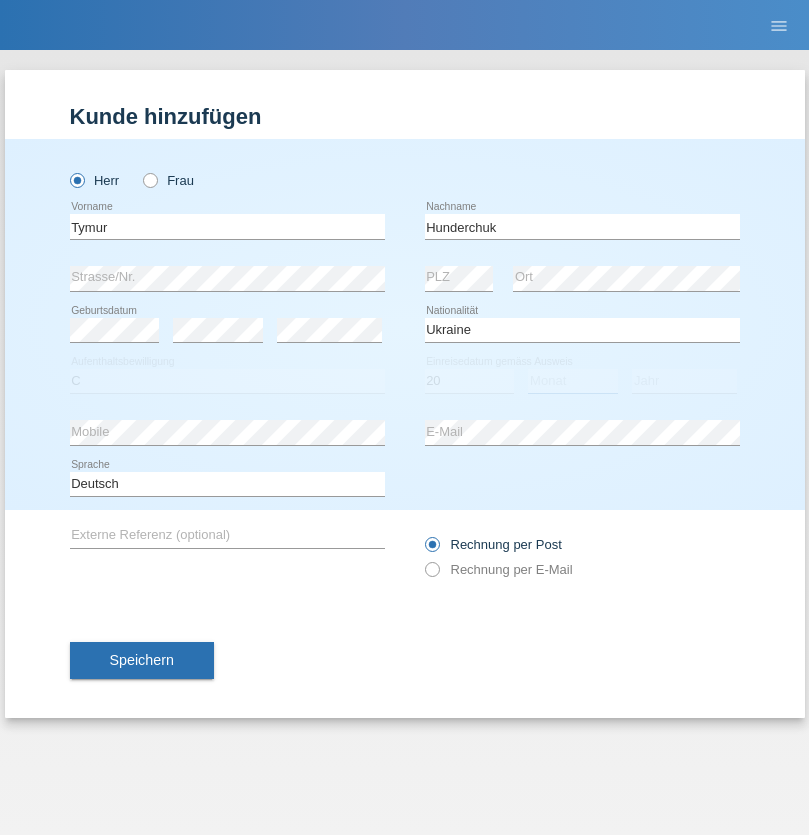 select on "08" 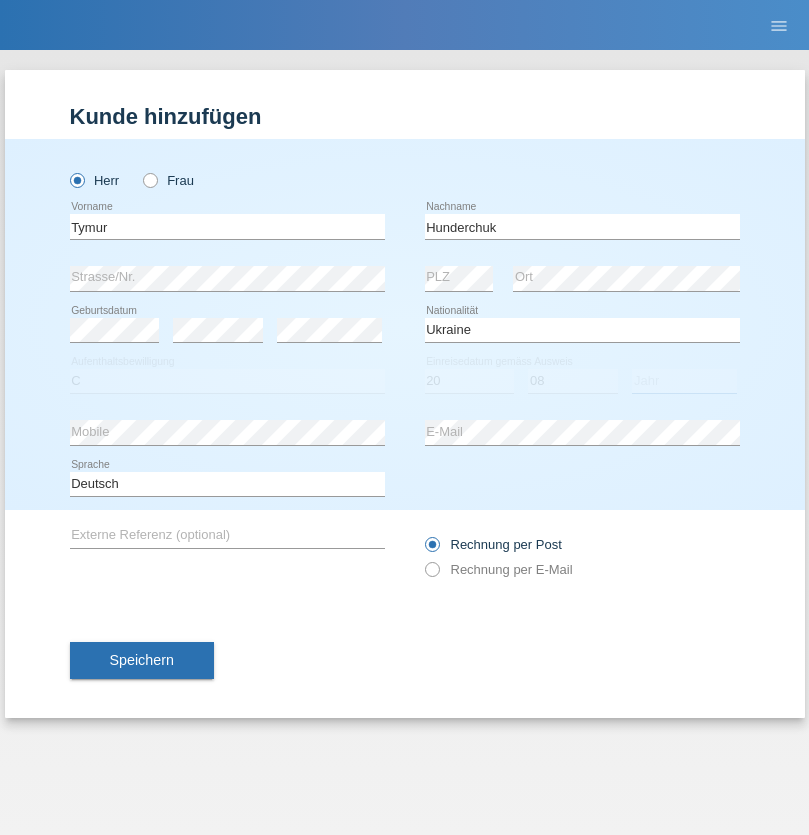 select on "2021" 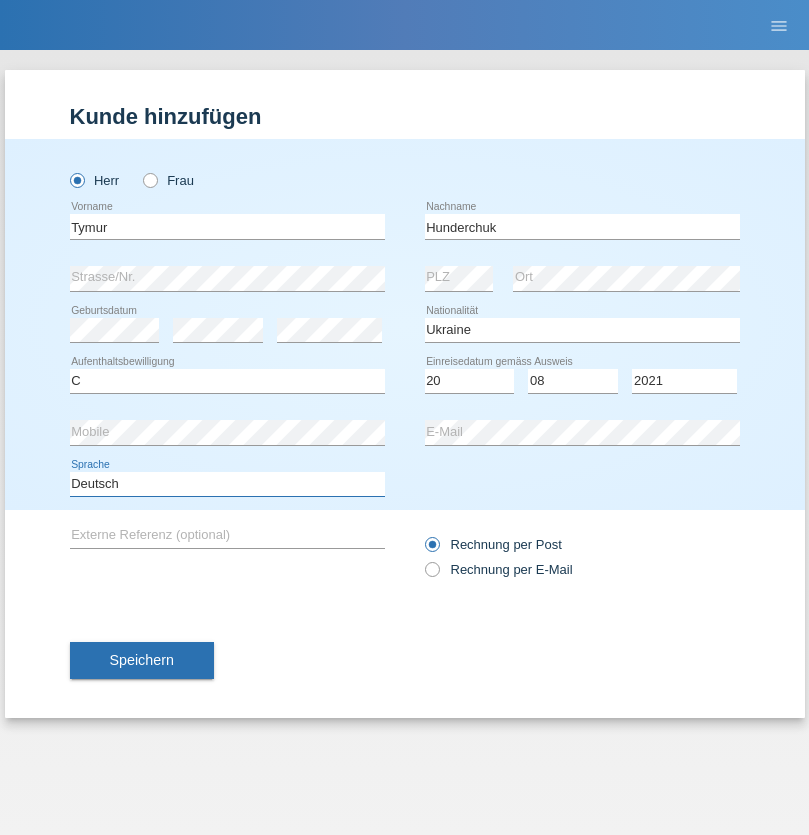 select on "en" 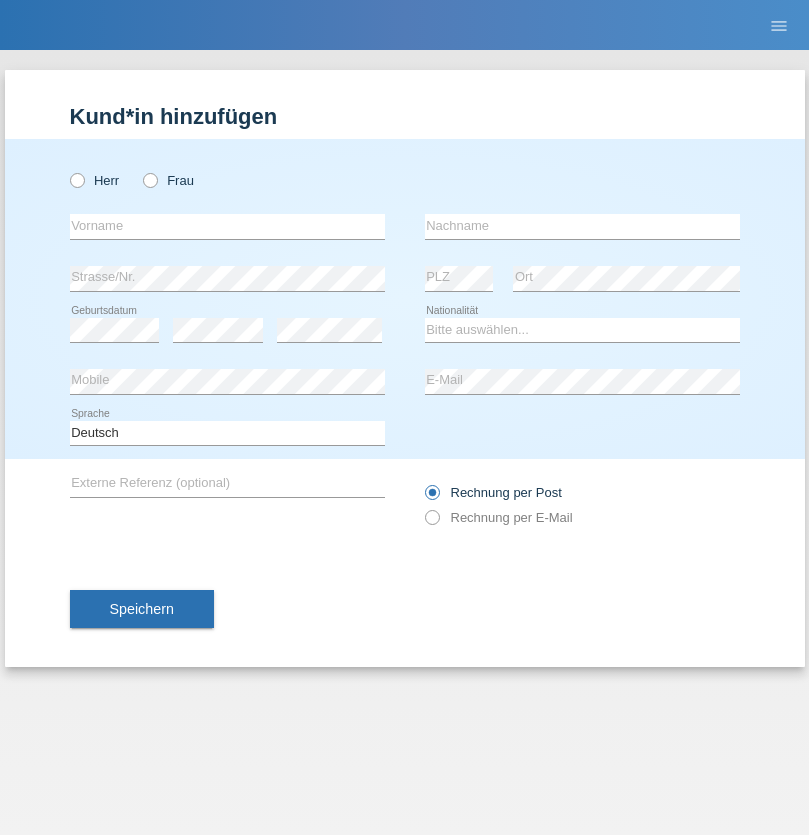 scroll, scrollTop: 0, scrollLeft: 0, axis: both 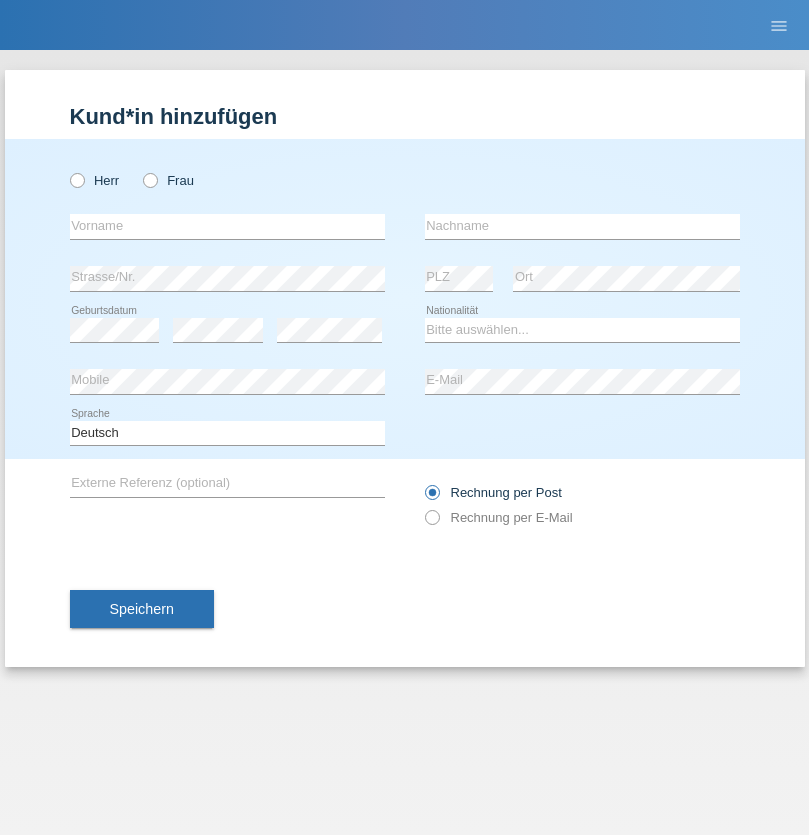 radio on "true" 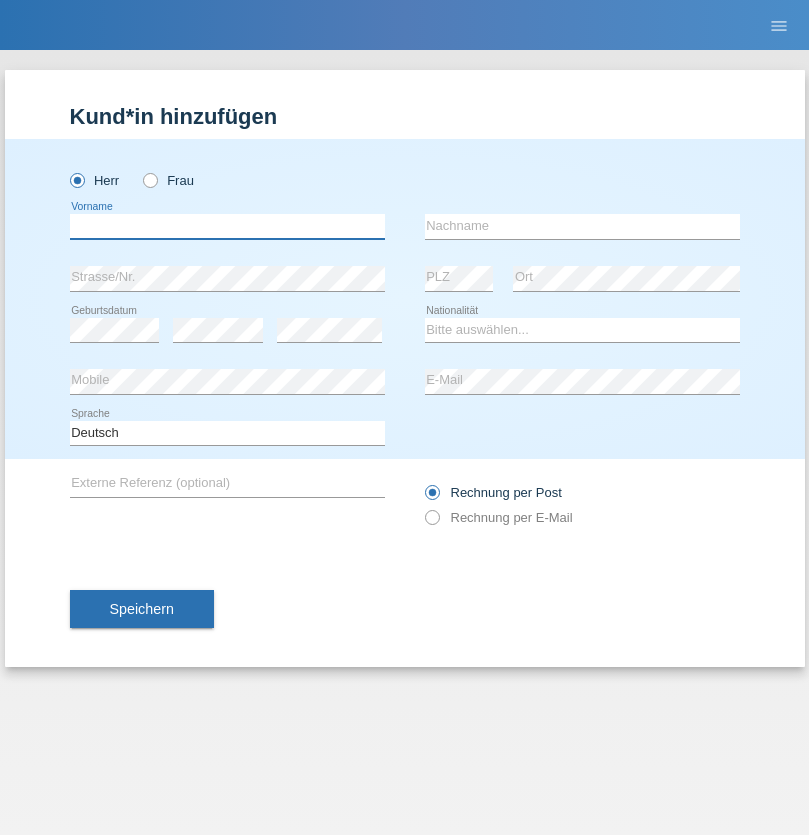 click at bounding box center (227, 226) 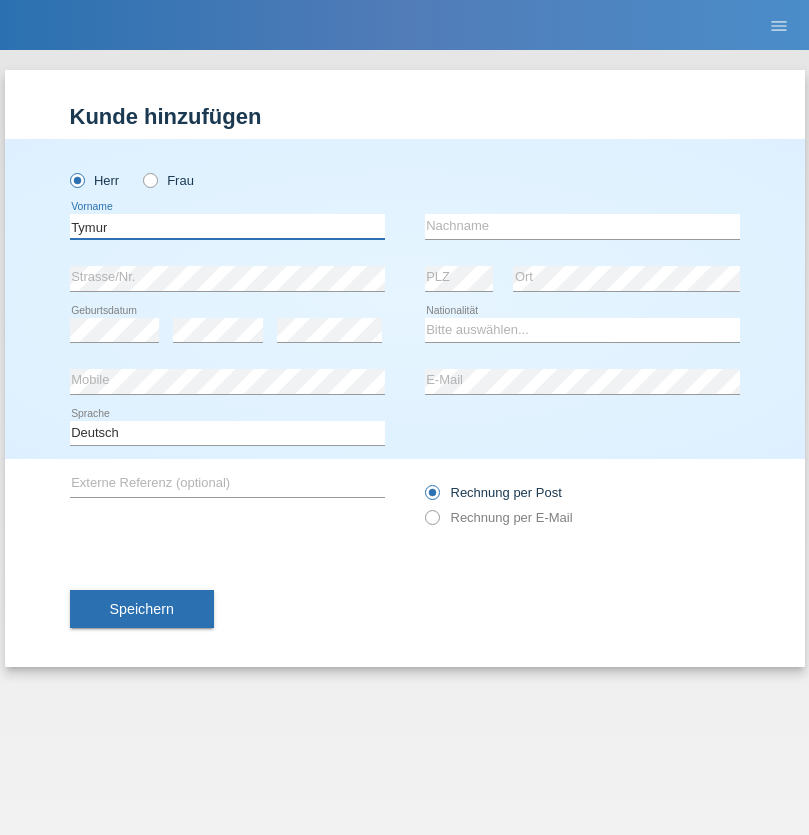 type on "Tymur" 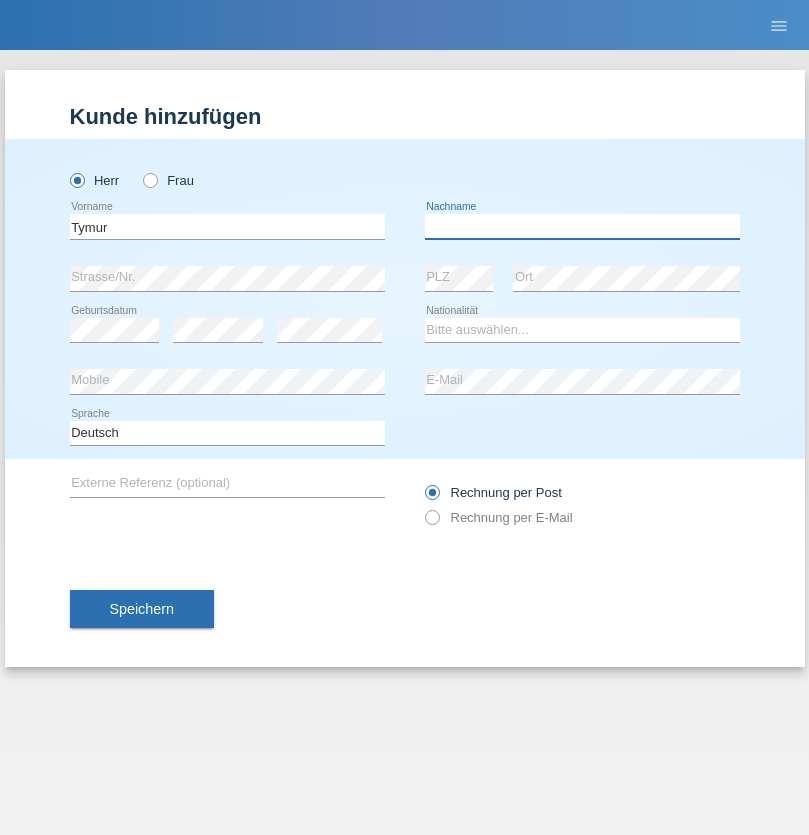 click at bounding box center [582, 226] 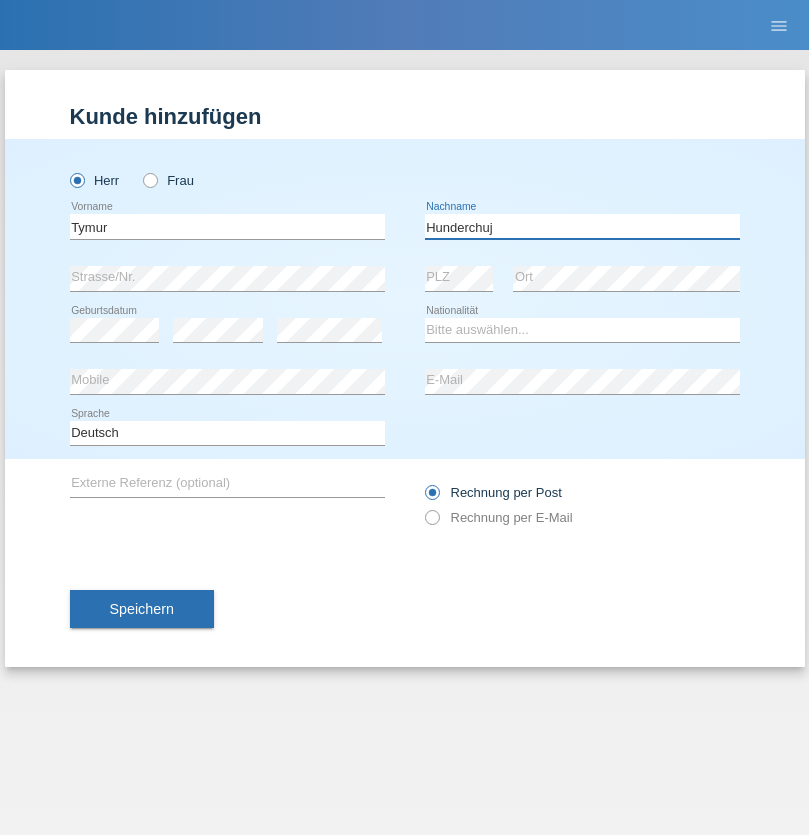 type on "Hunderchuj" 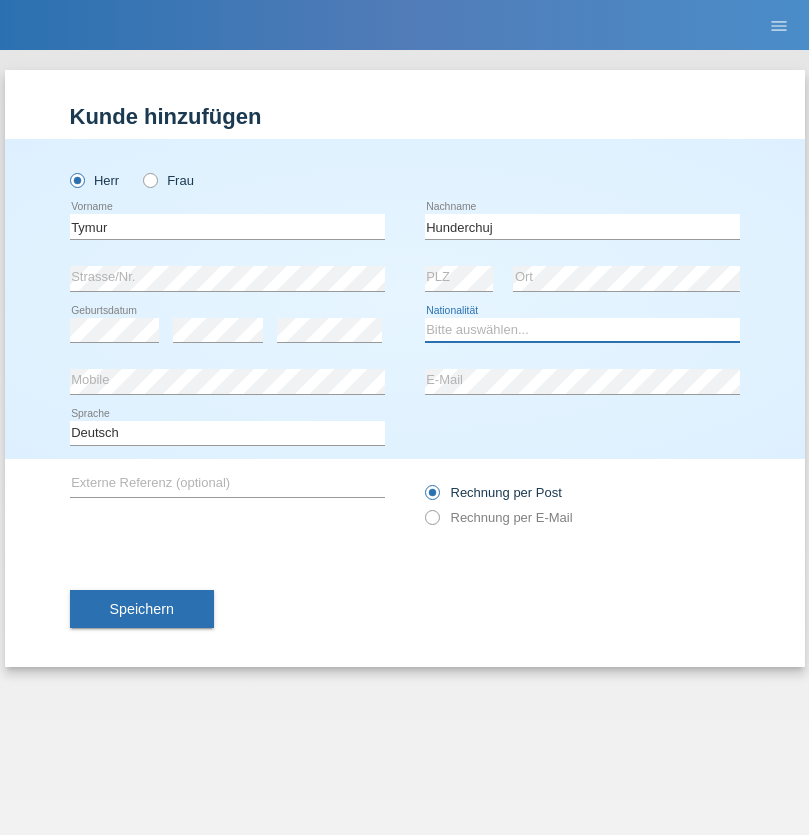 select on "UA" 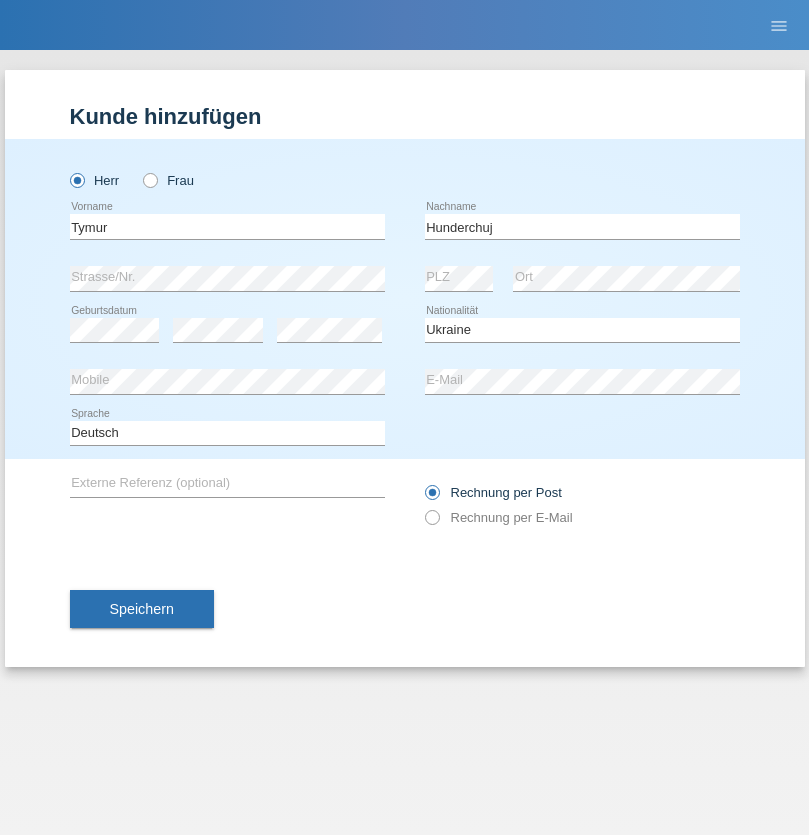 select on "C" 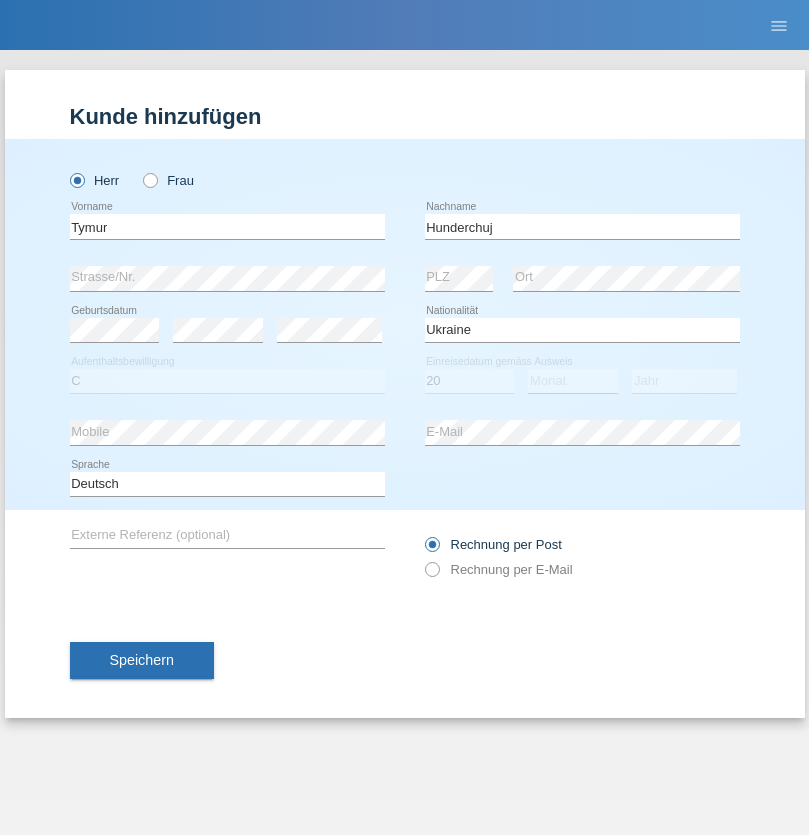 select on "08" 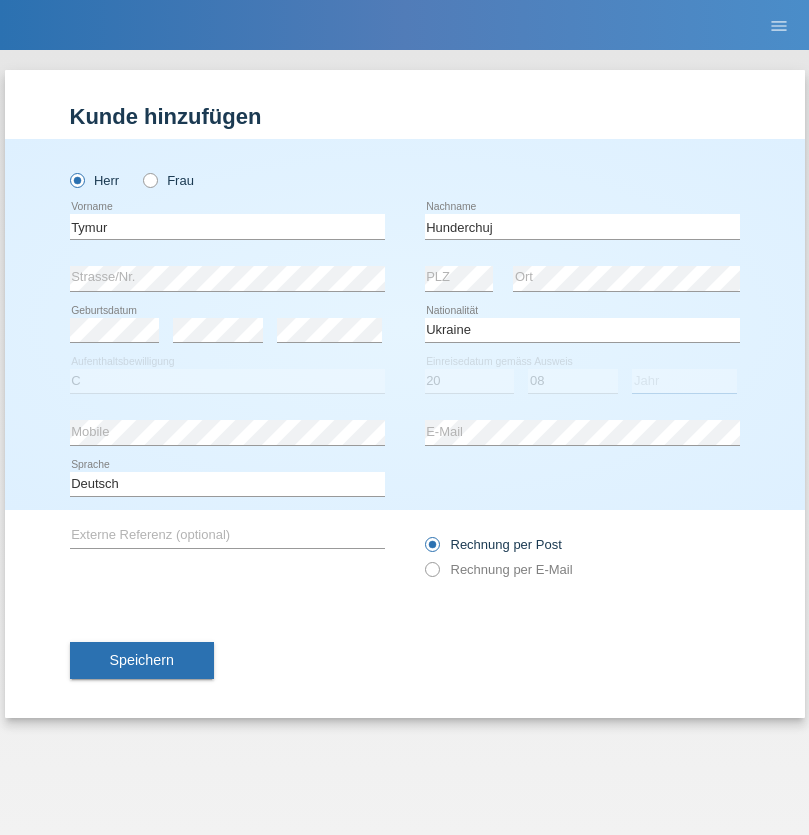 select on "2021" 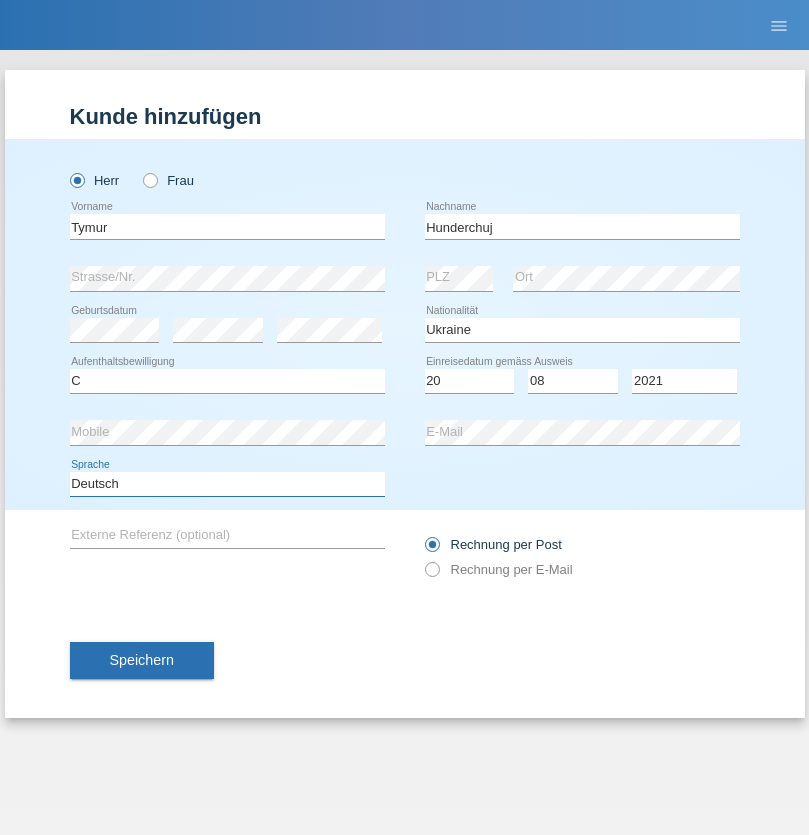 select on "en" 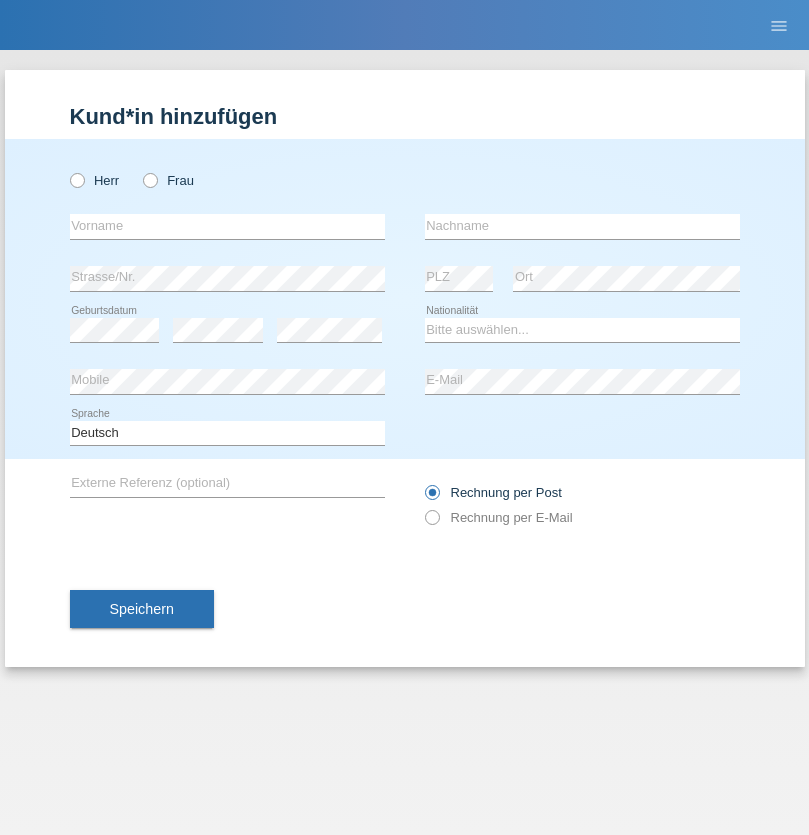 scroll, scrollTop: 0, scrollLeft: 0, axis: both 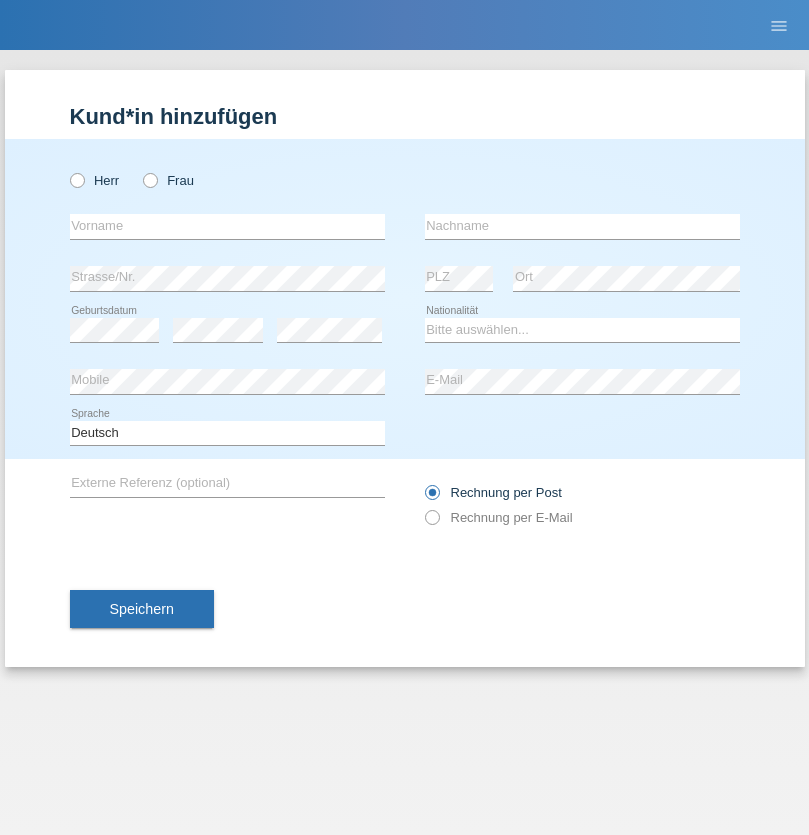 radio on "true" 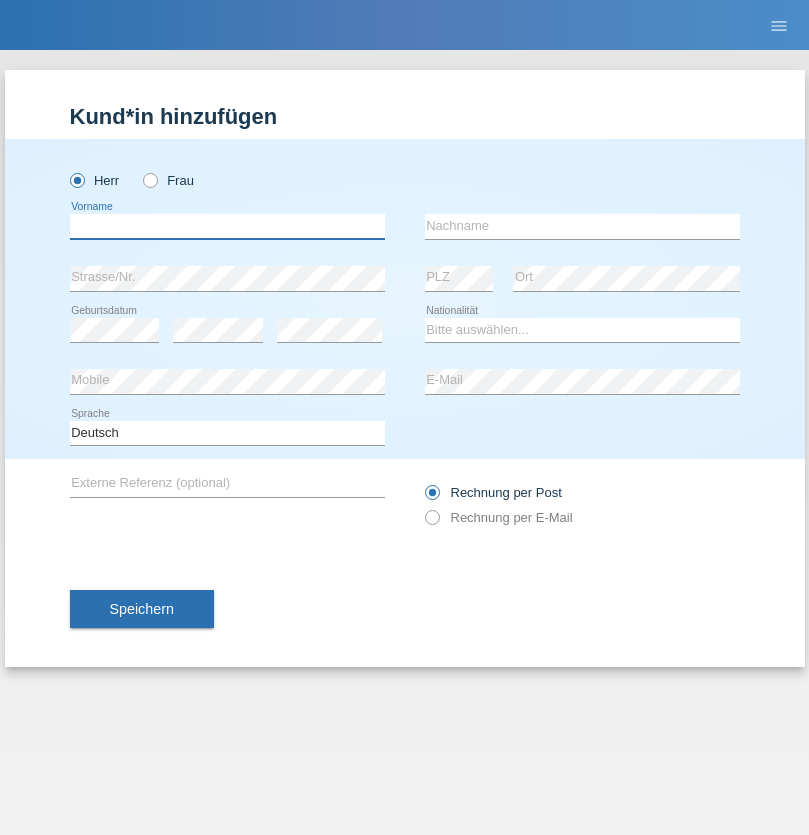 click at bounding box center (227, 226) 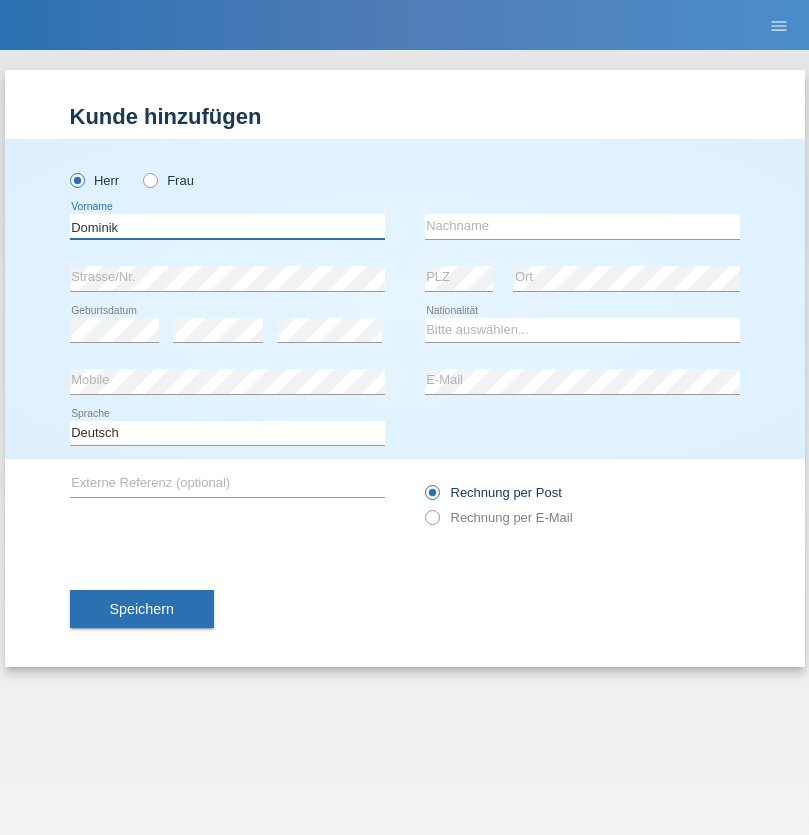 type on "Dominik" 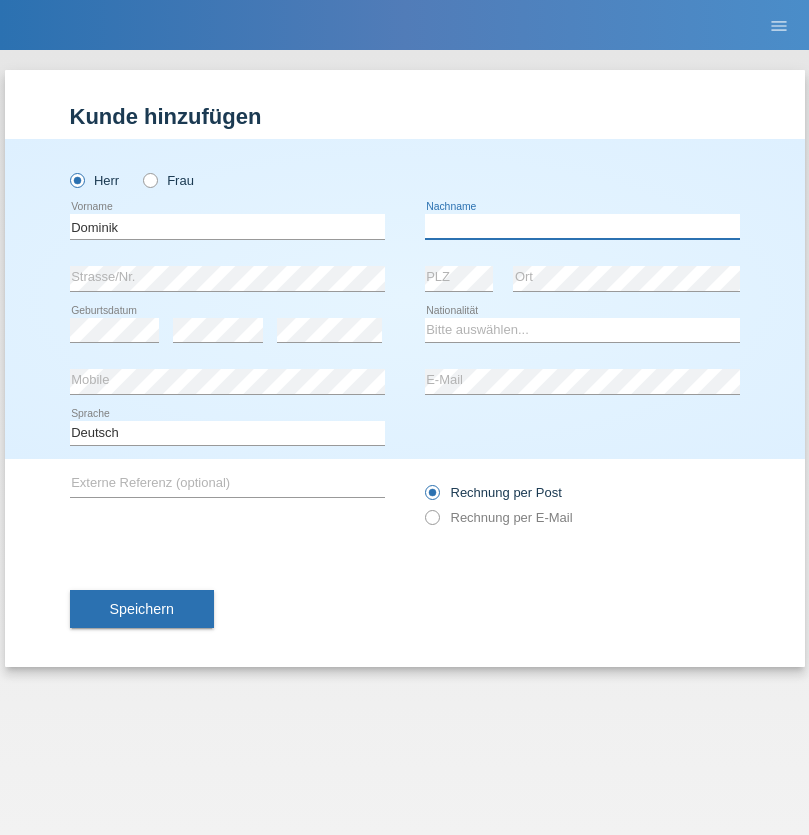 click at bounding box center (582, 226) 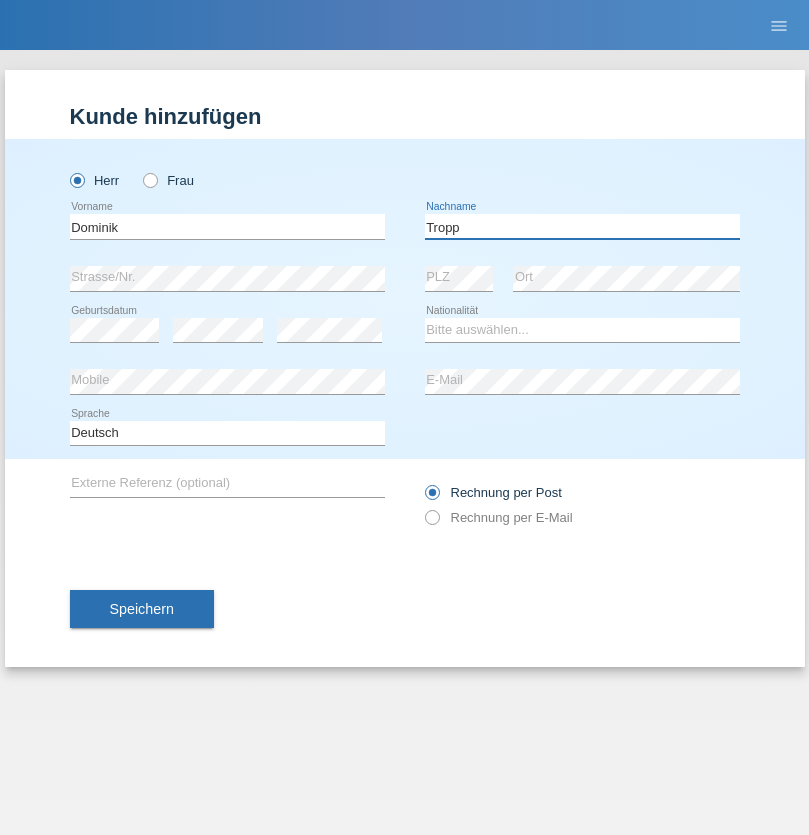 type on "Tropp" 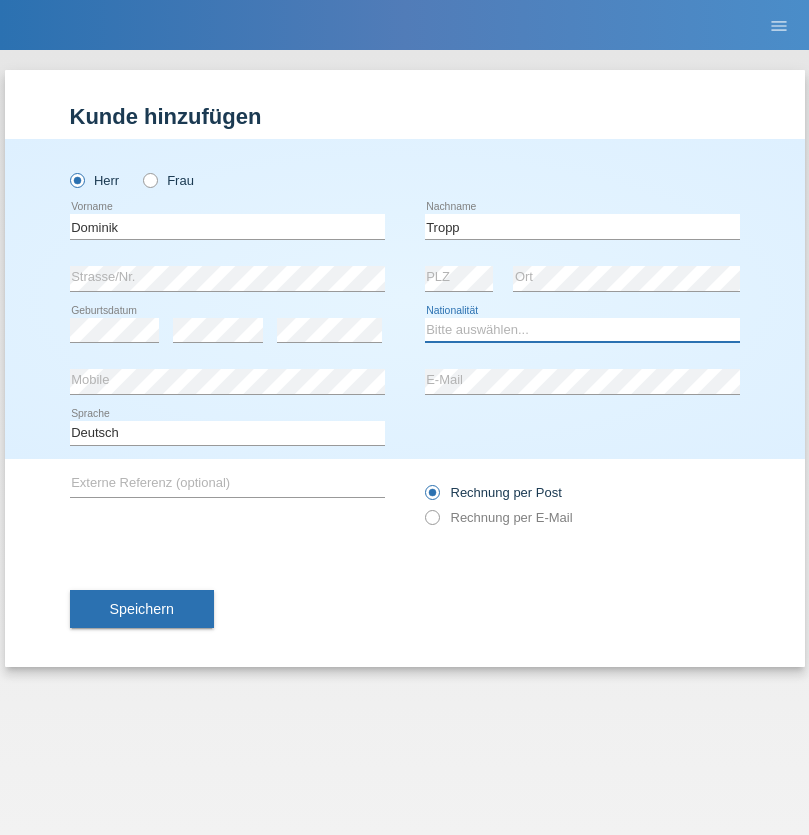 select on "SK" 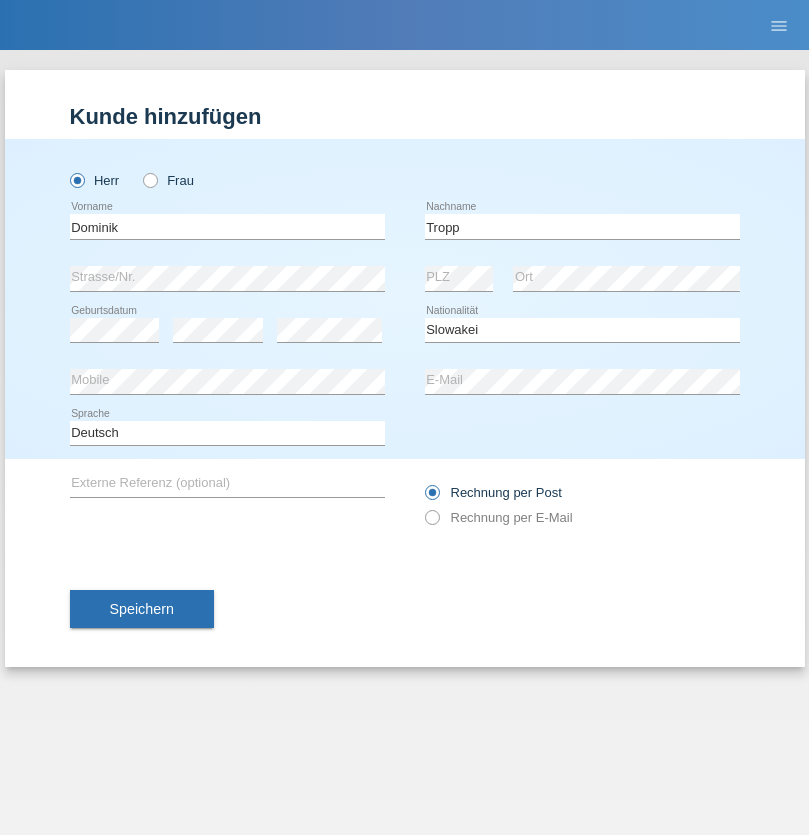 select on "C" 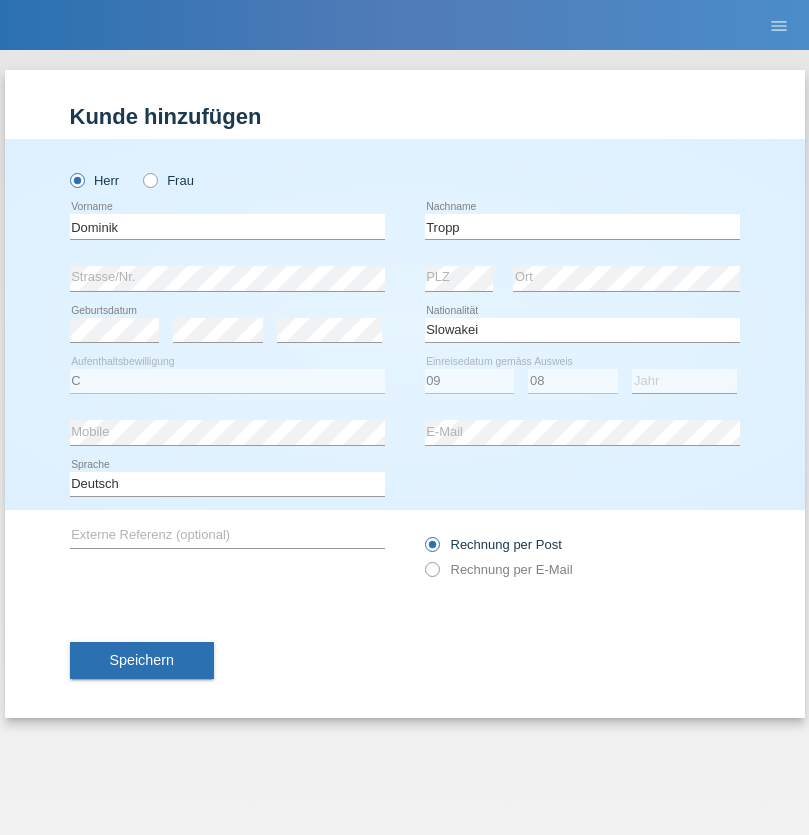 select on "2021" 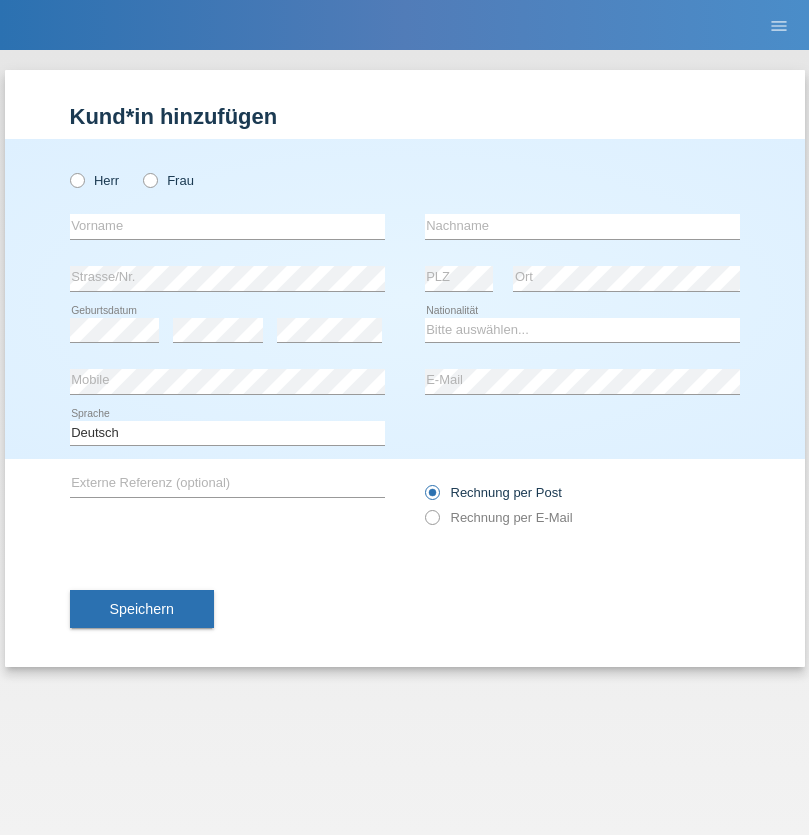 scroll, scrollTop: 0, scrollLeft: 0, axis: both 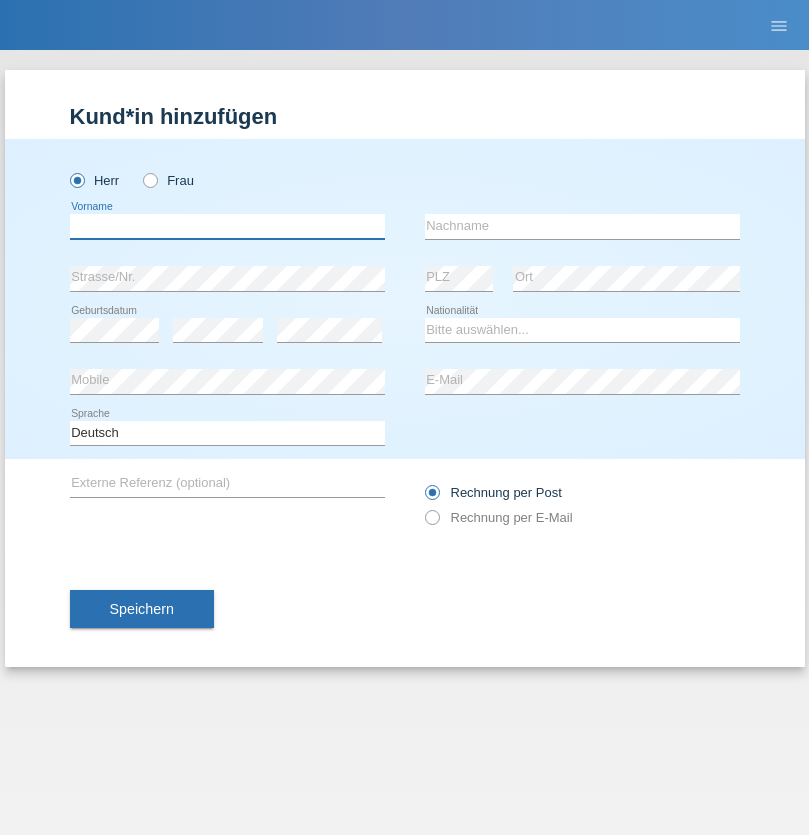 click at bounding box center (227, 226) 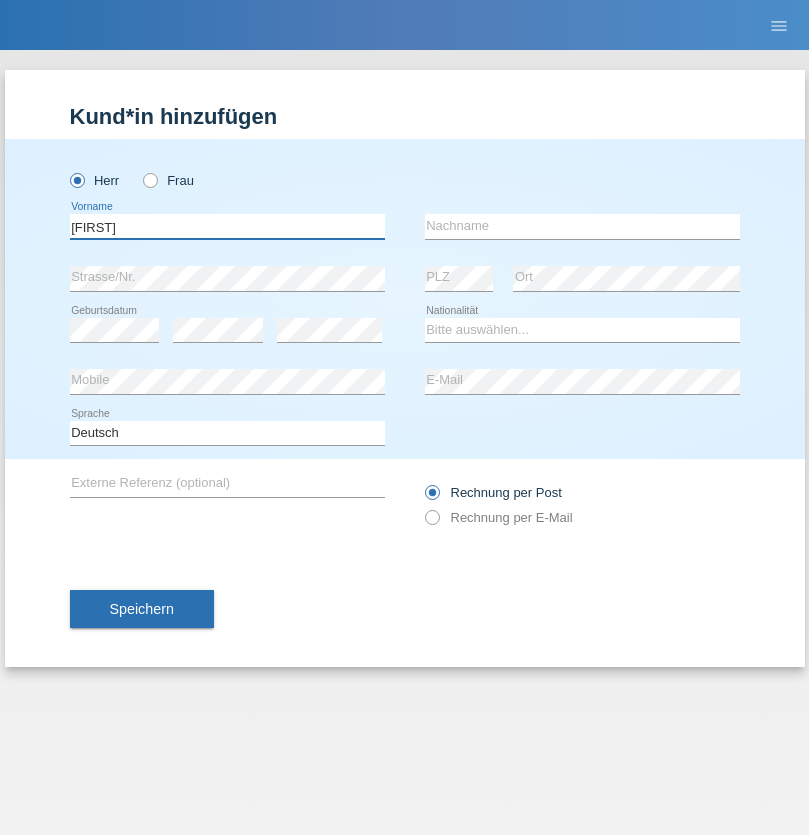 type on "Dirk" 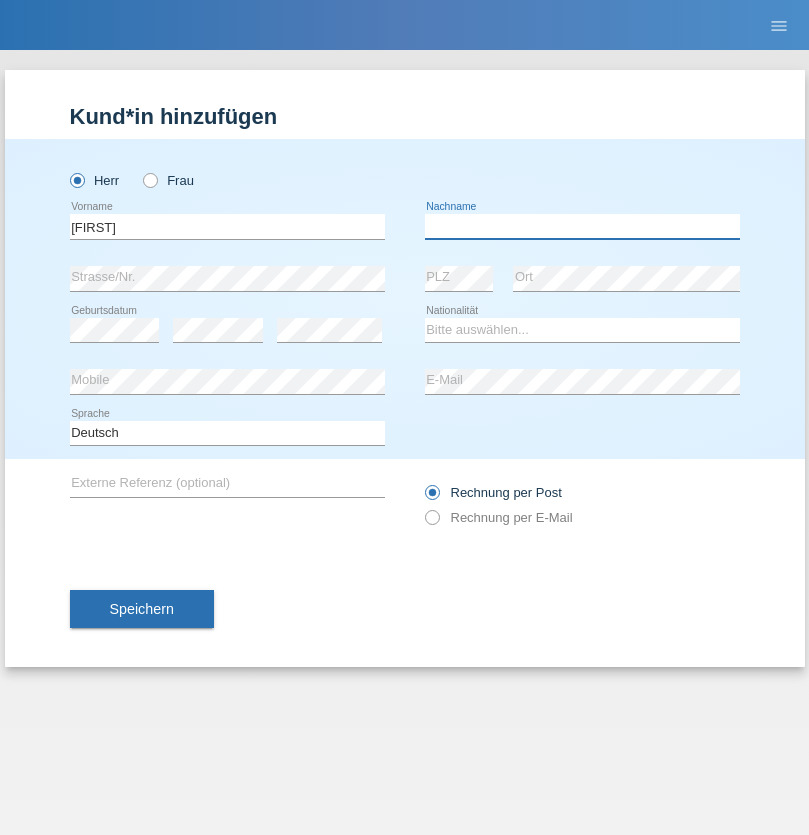 click at bounding box center (582, 226) 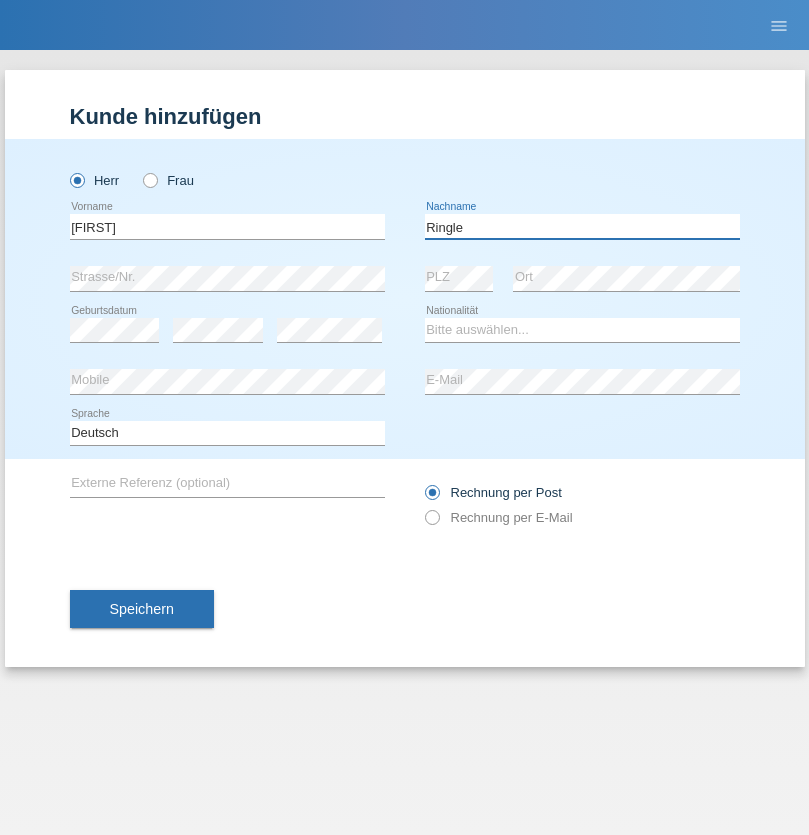 type on "Ringle" 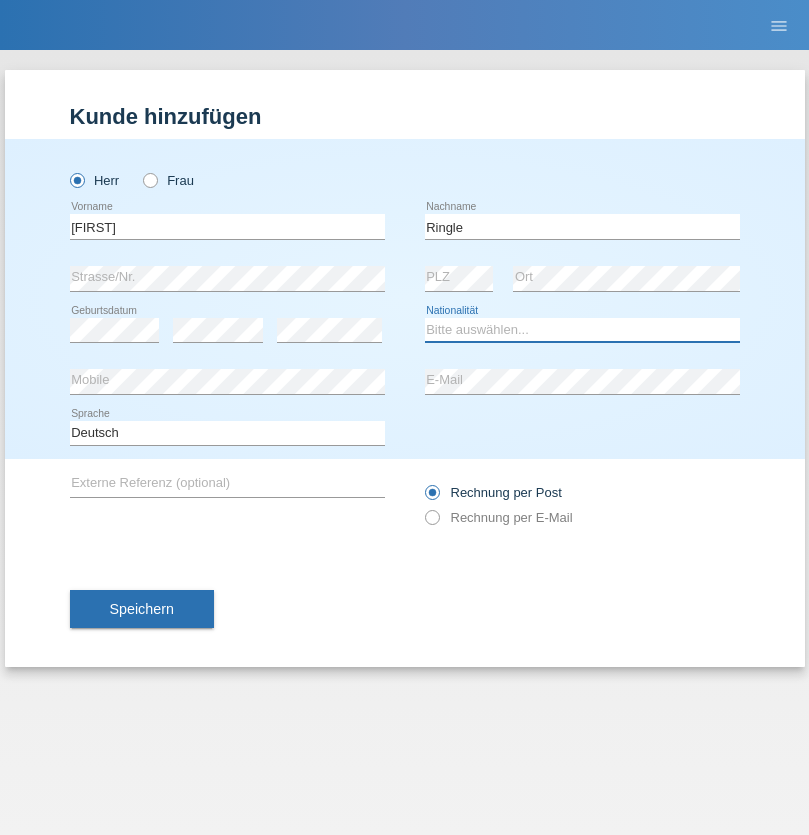 select on "DE" 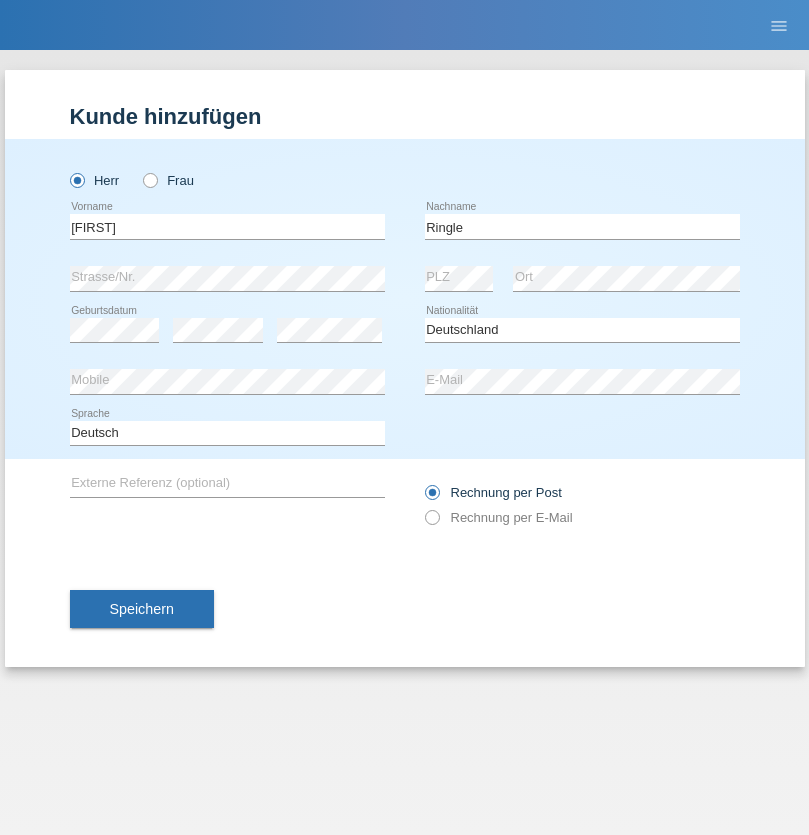 select on "C" 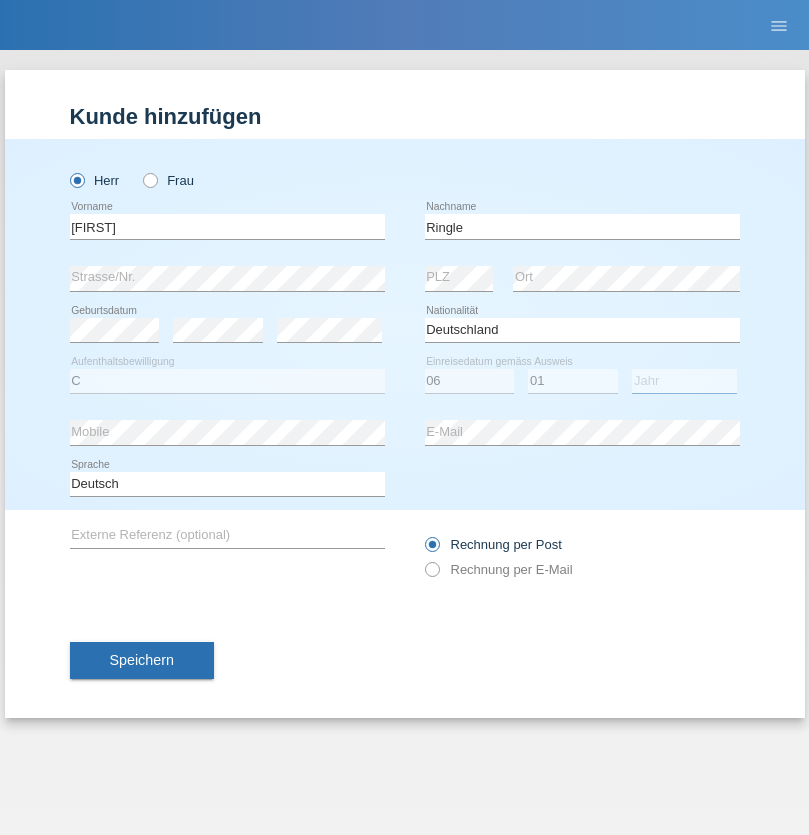 select on "2021" 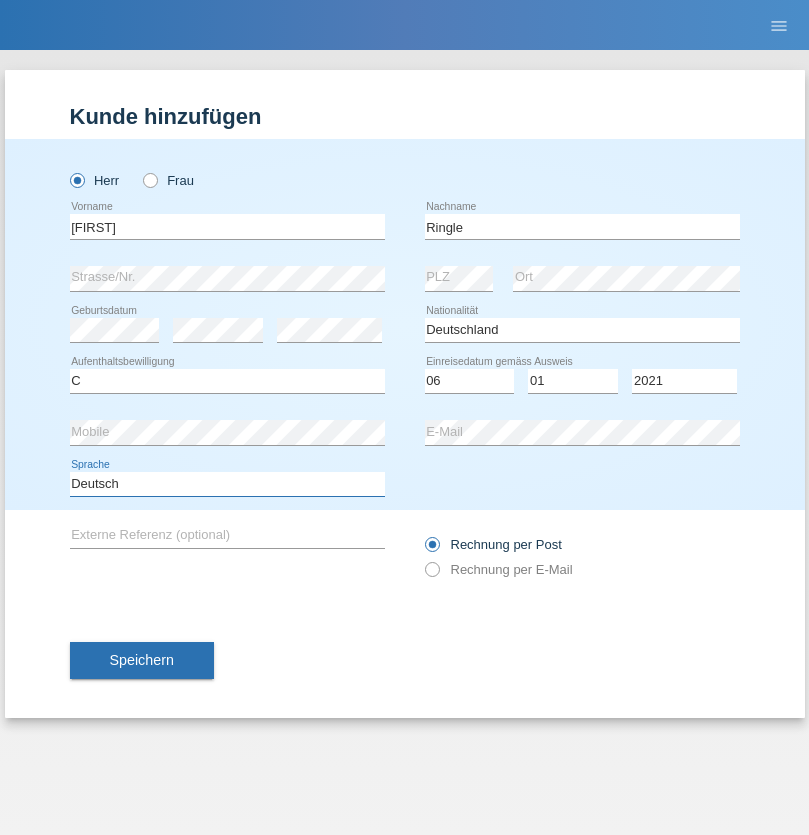 select on "en" 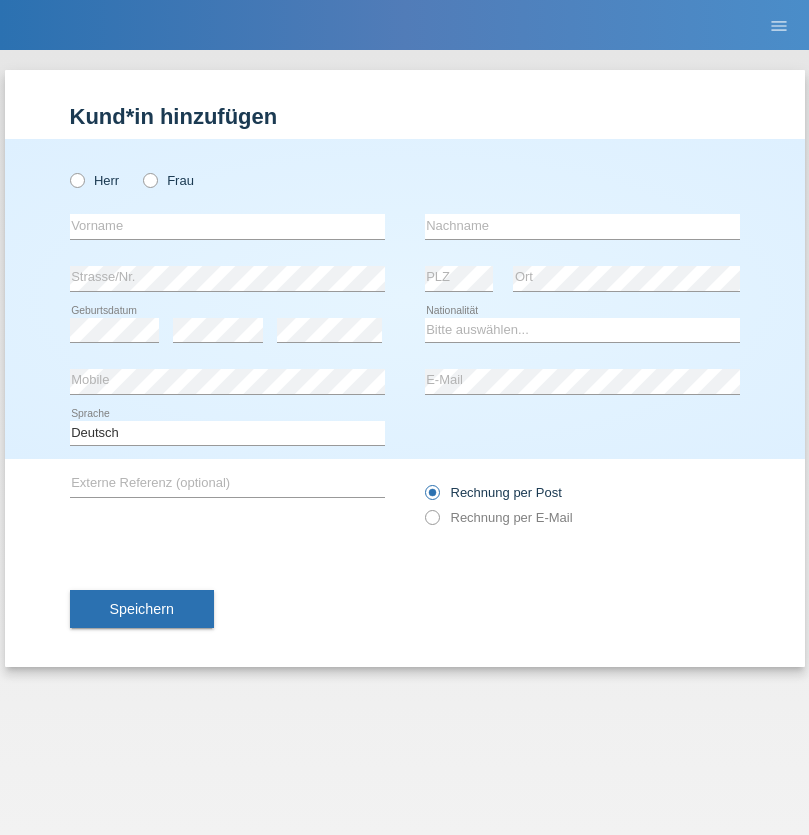 scroll, scrollTop: 0, scrollLeft: 0, axis: both 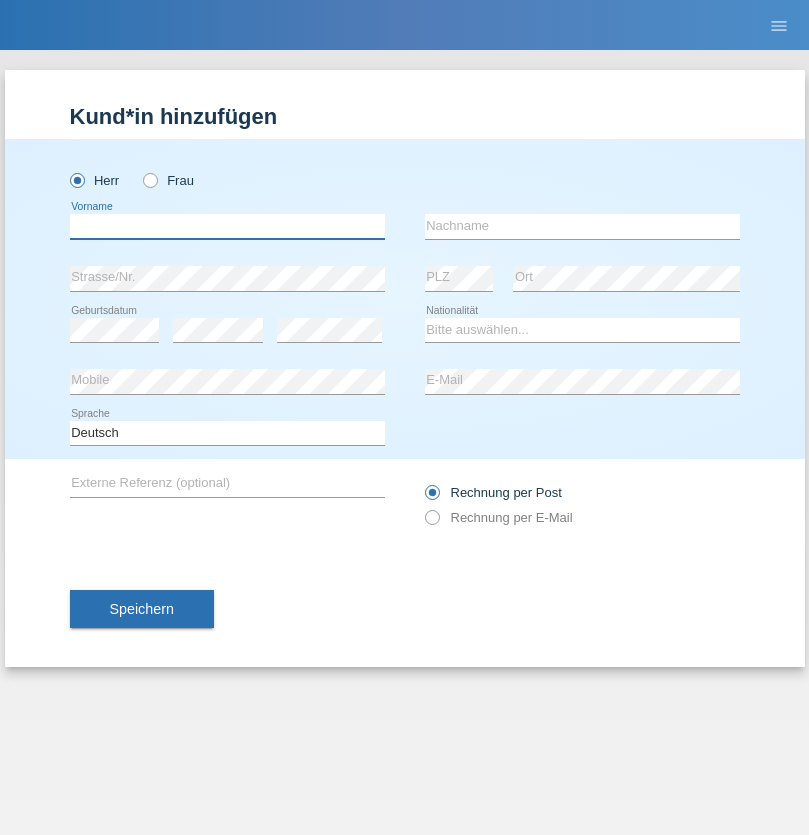 click at bounding box center (227, 226) 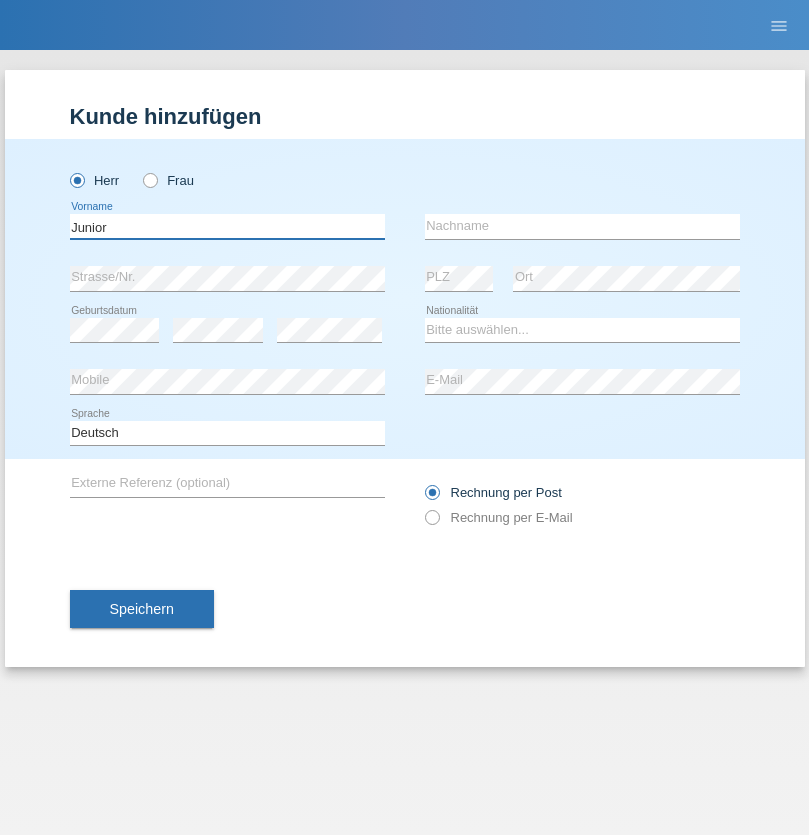type on "Junior" 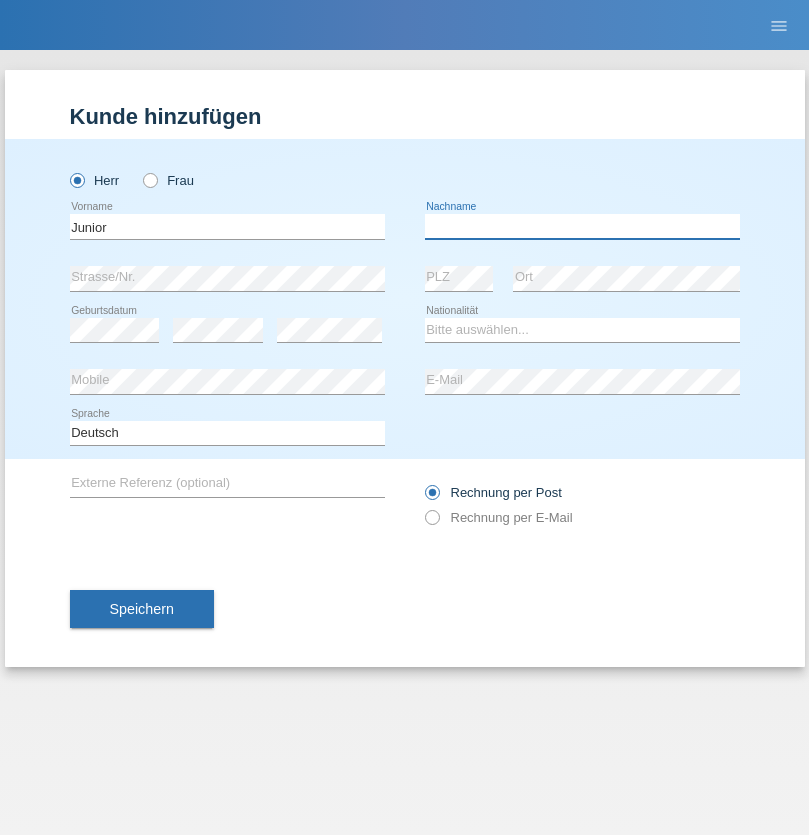 click at bounding box center [582, 226] 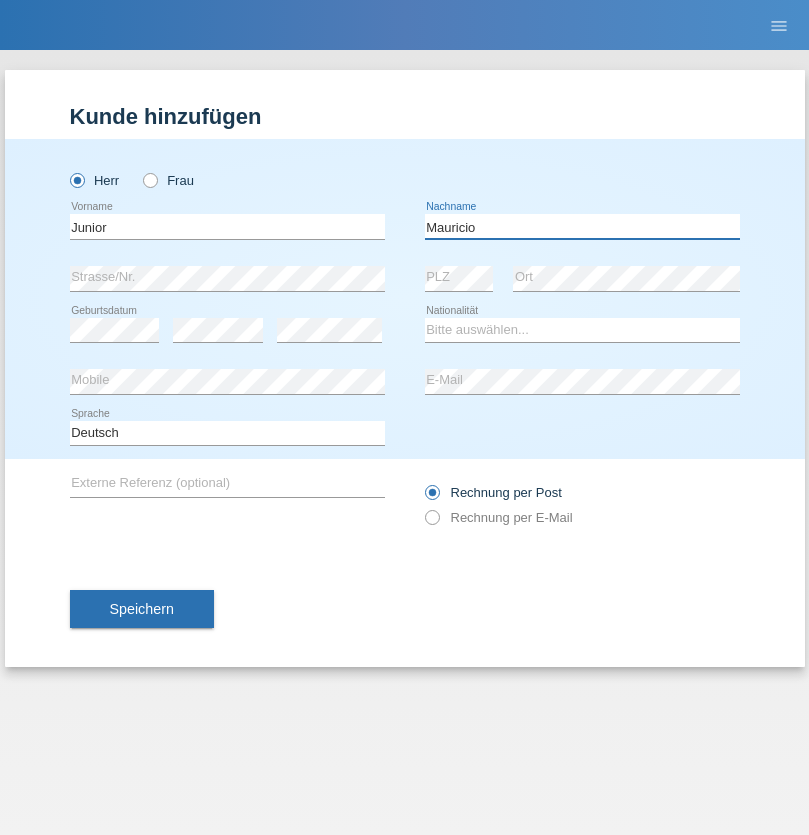 type on "Mauricio" 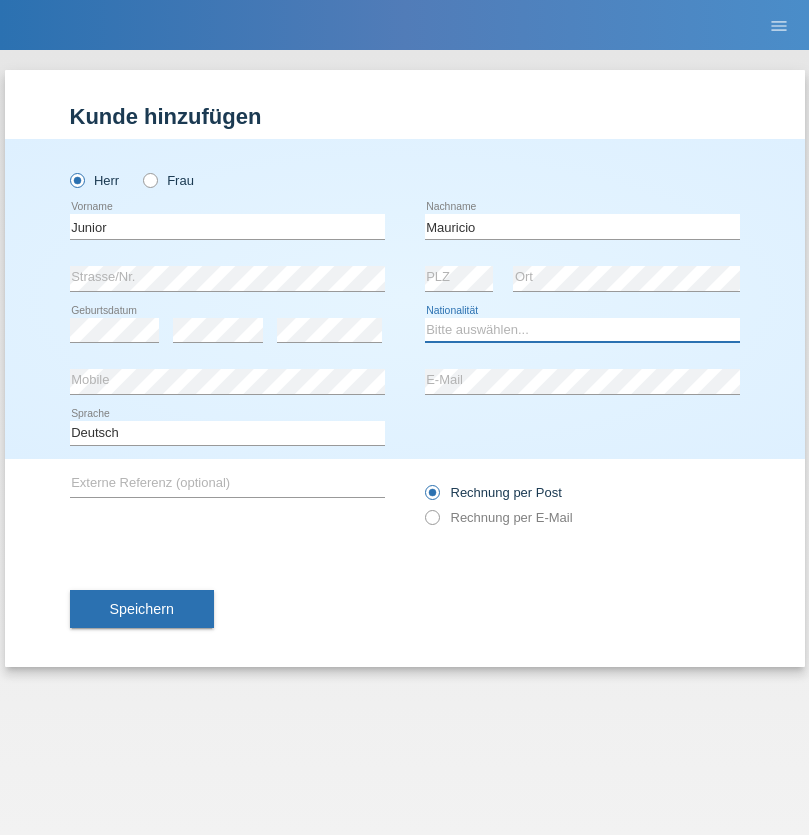 select on "CH" 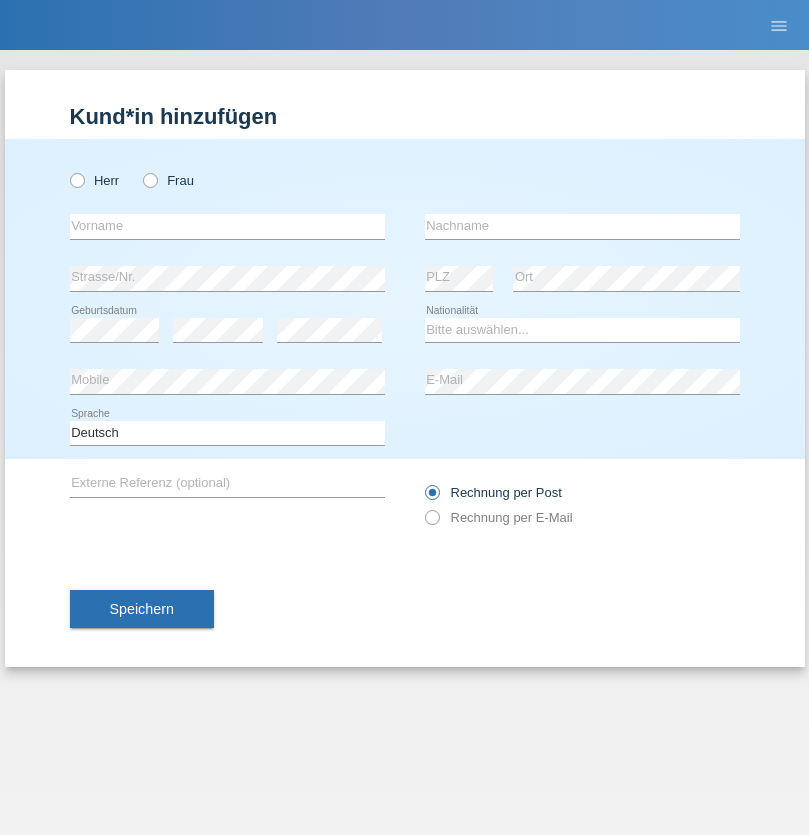 scroll, scrollTop: 0, scrollLeft: 0, axis: both 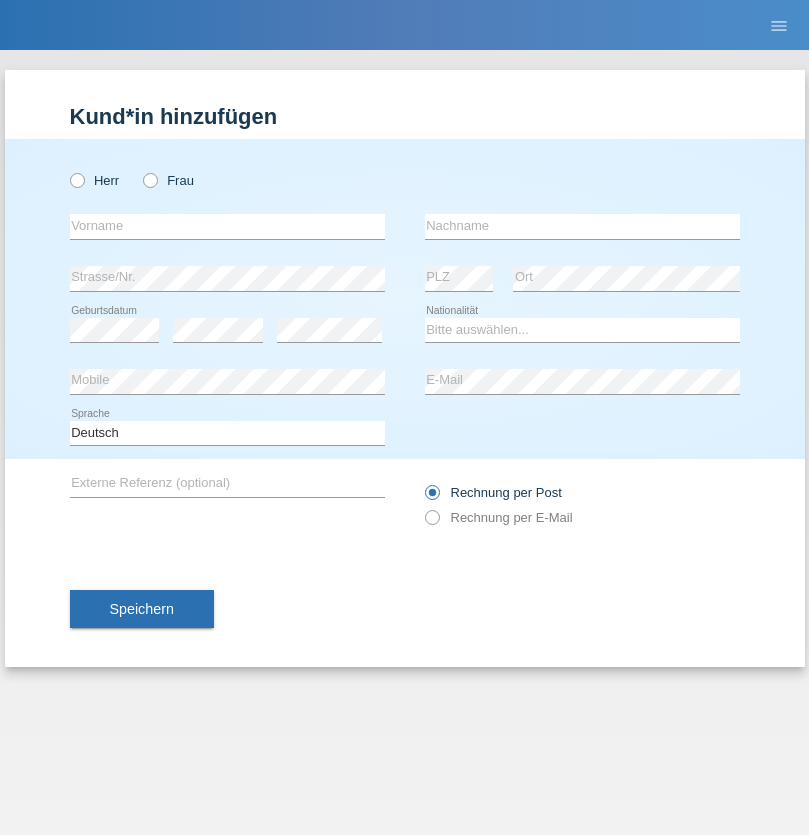 radio on "true" 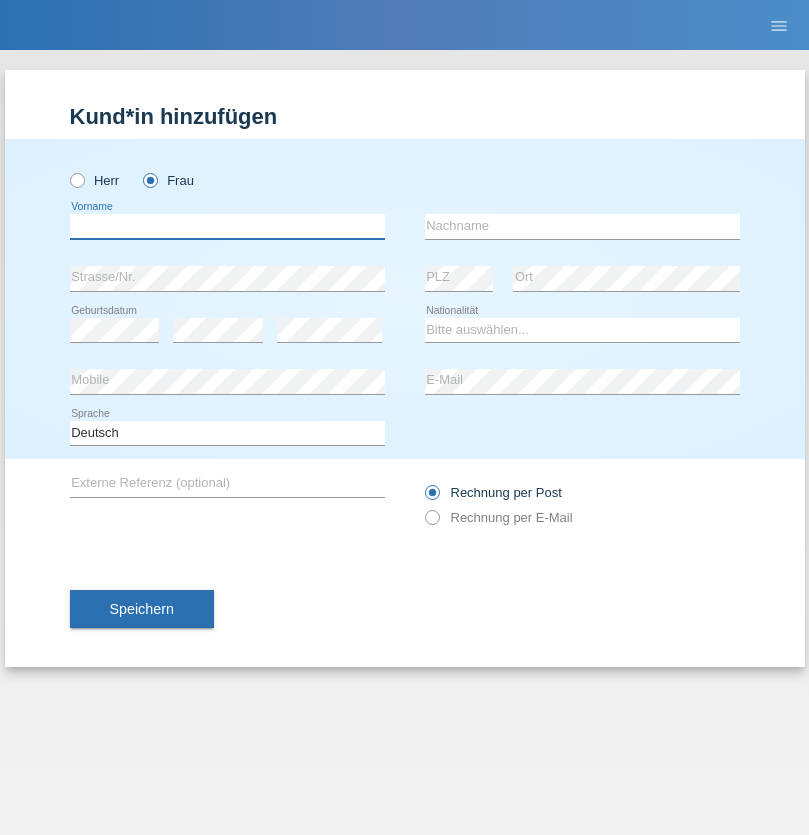 click at bounding box center [227, 226] 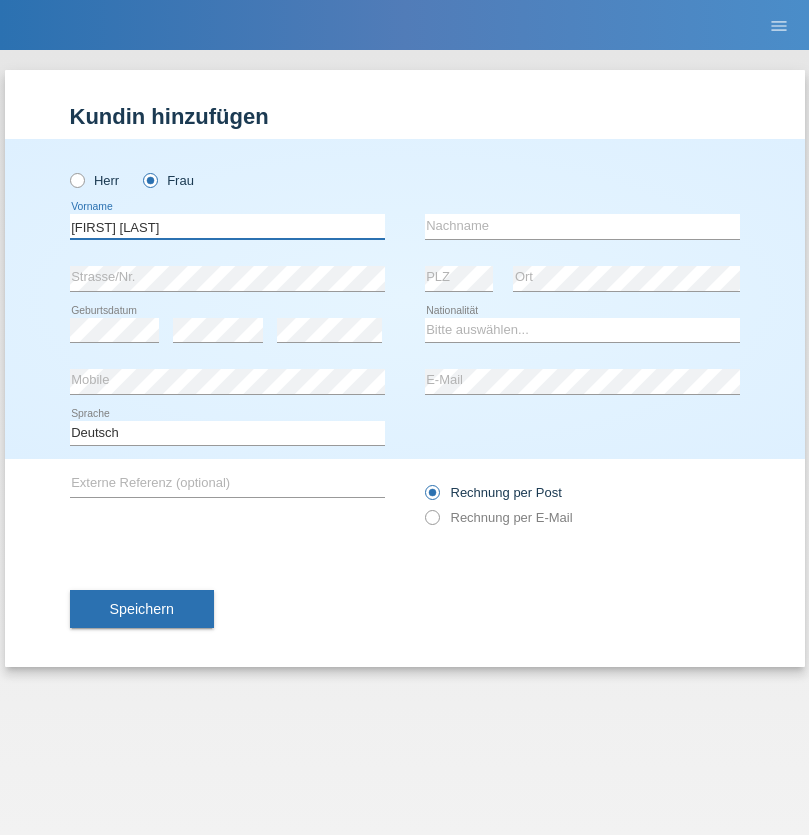 type on "[FIRST] [LAST]" 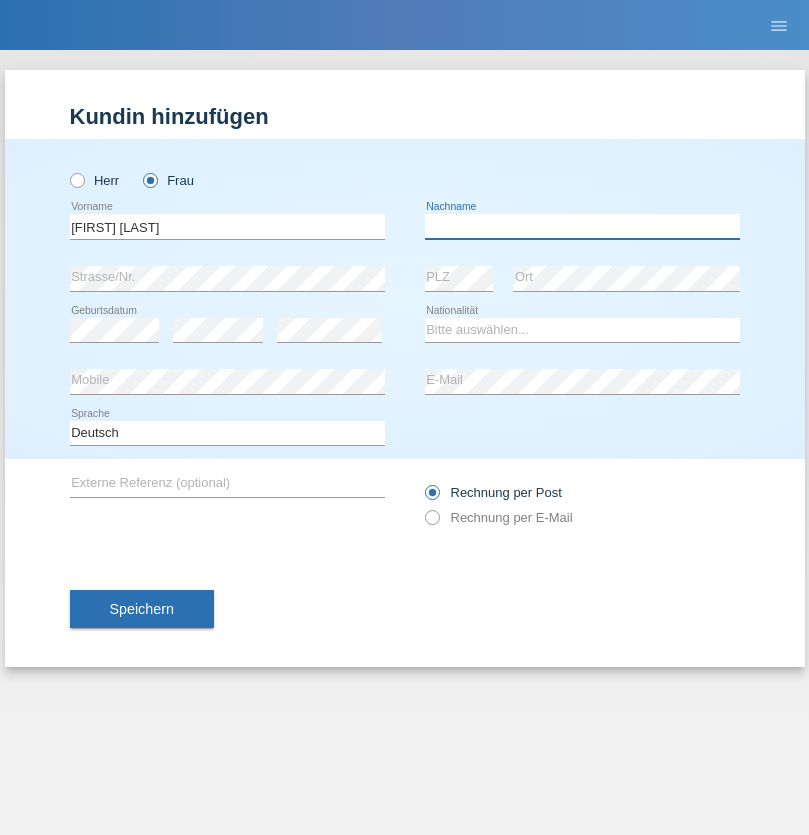click at bounding box center (582, 226) 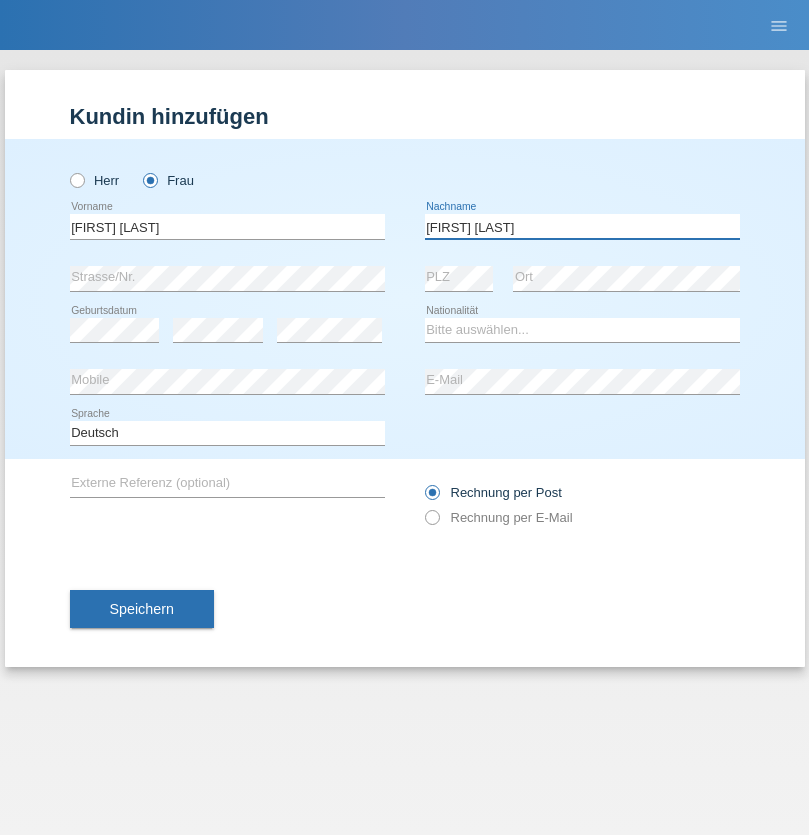 type on "[FIRST] [LAST]" 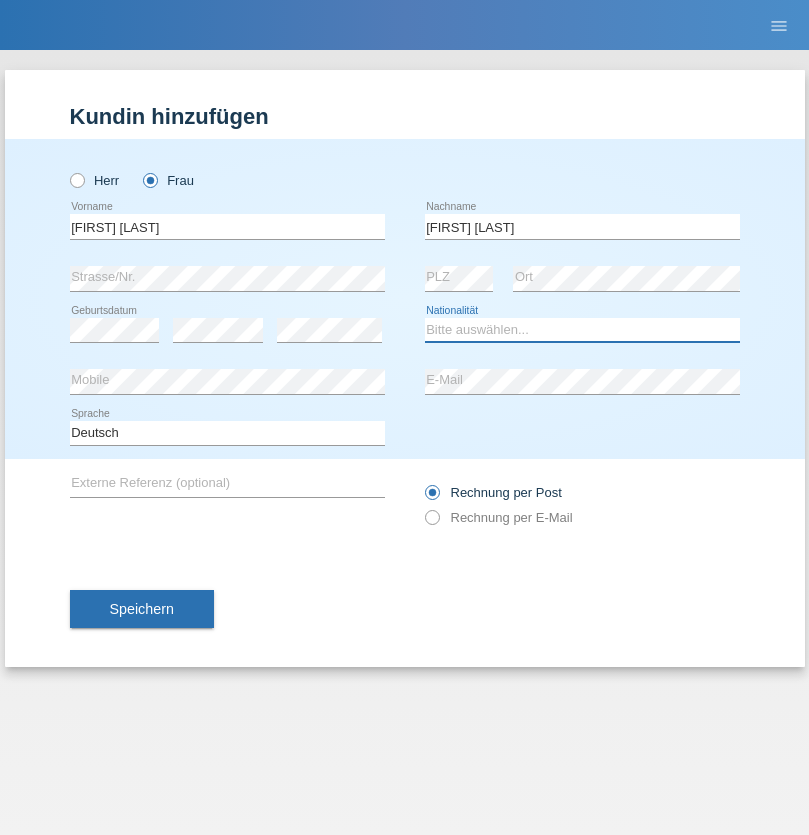 select on "CH" 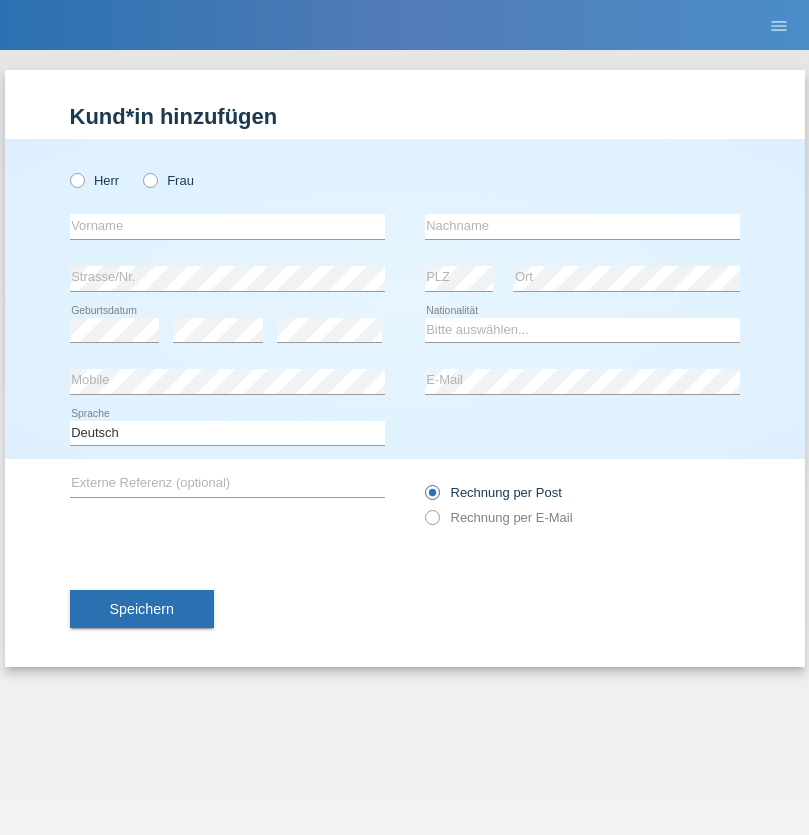 scroll, scrollTop: 0, scrollLeft: 0, axis: both 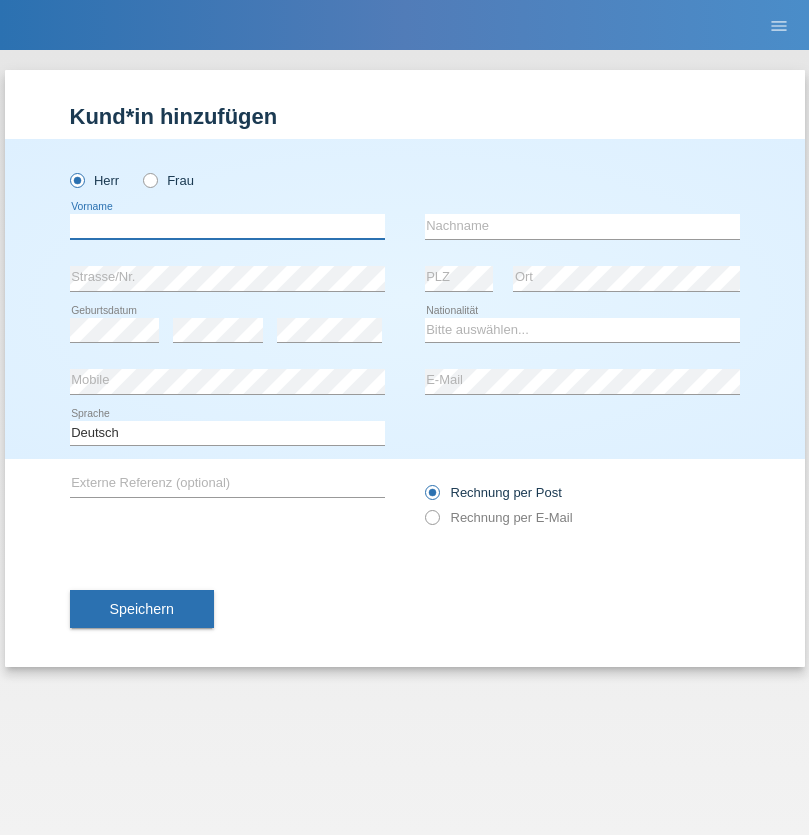 click at bounding box center (227, 226) 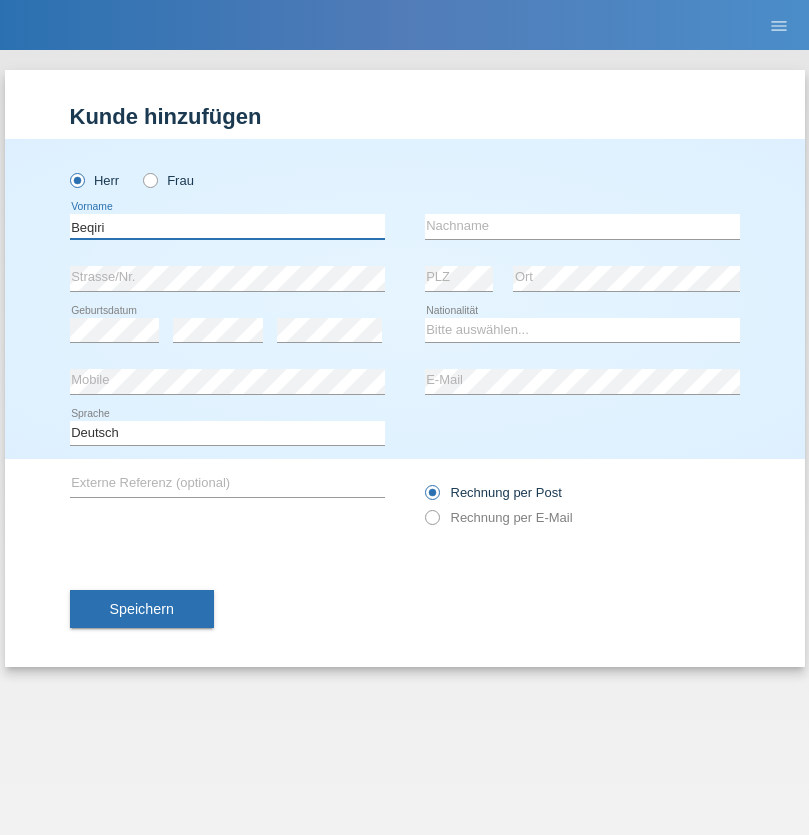 type on "Beqiri" 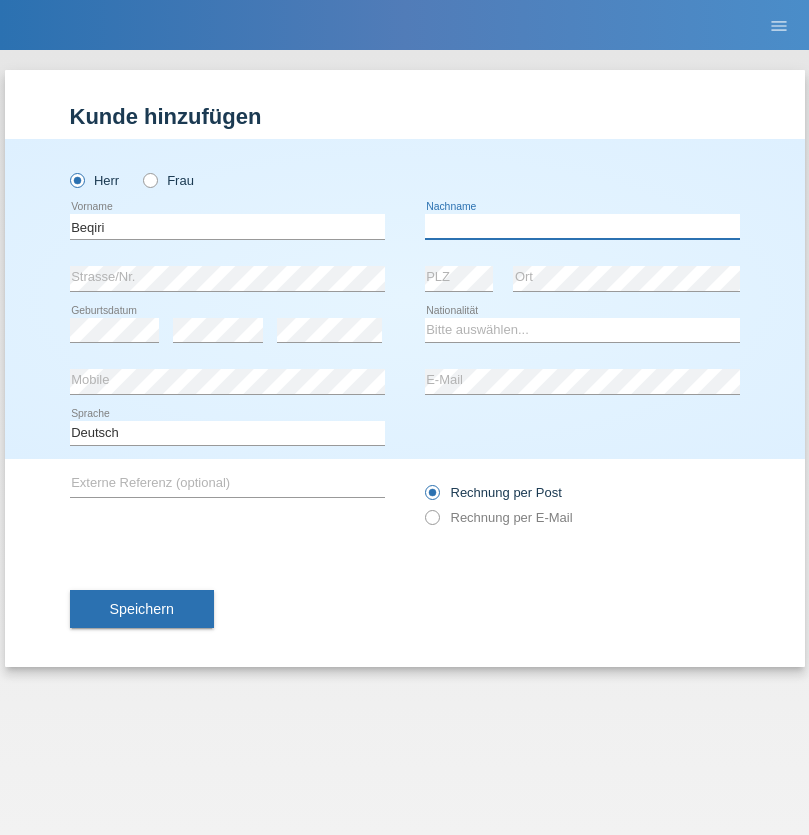 click at bounding box center (582, 226) 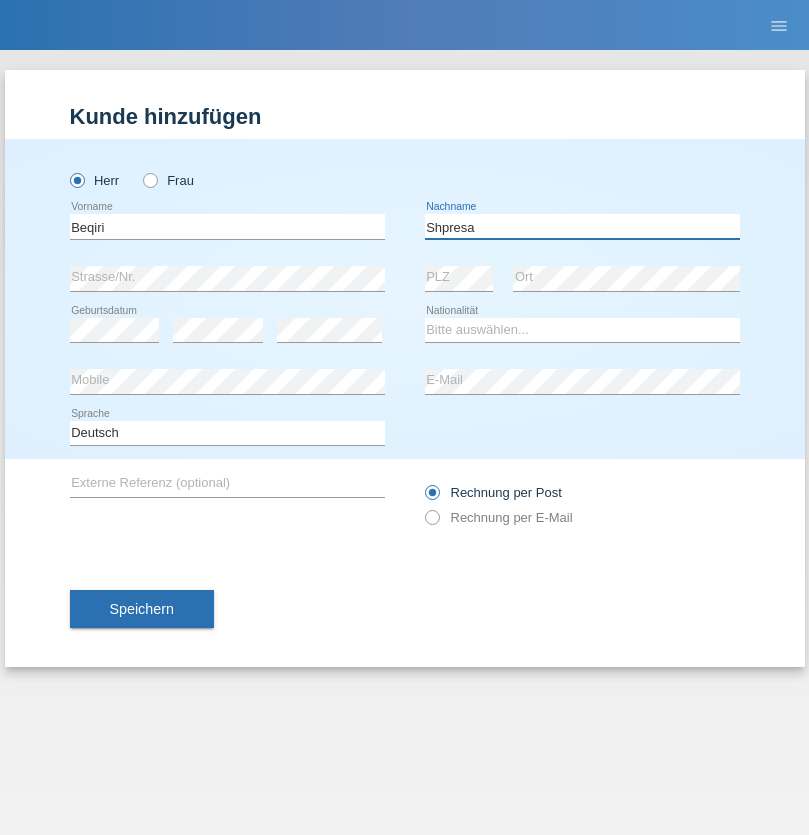 type on "Shpresa" 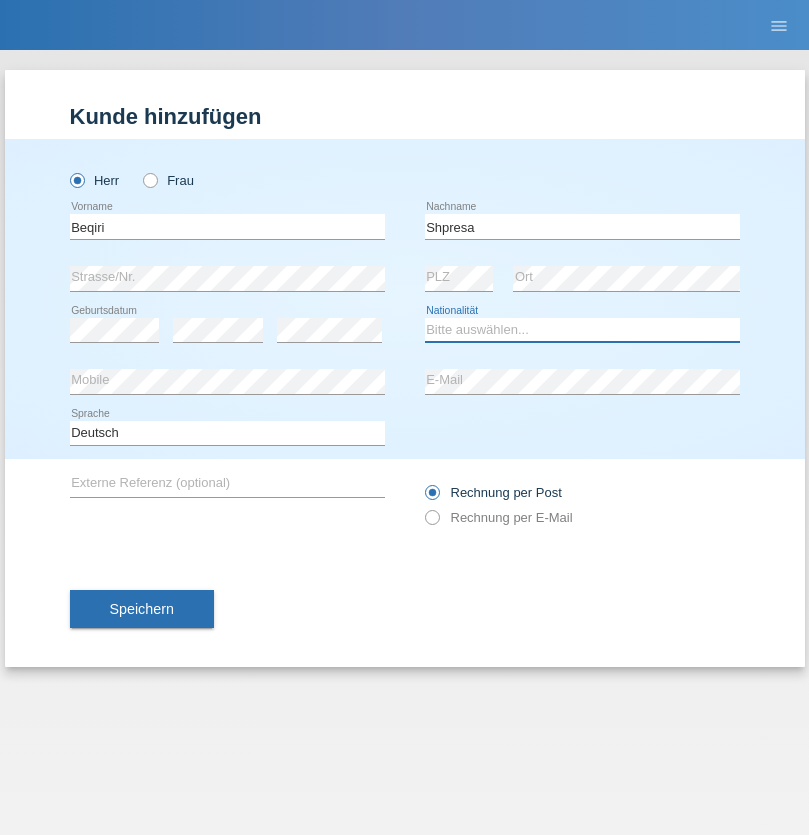 select on "XK" 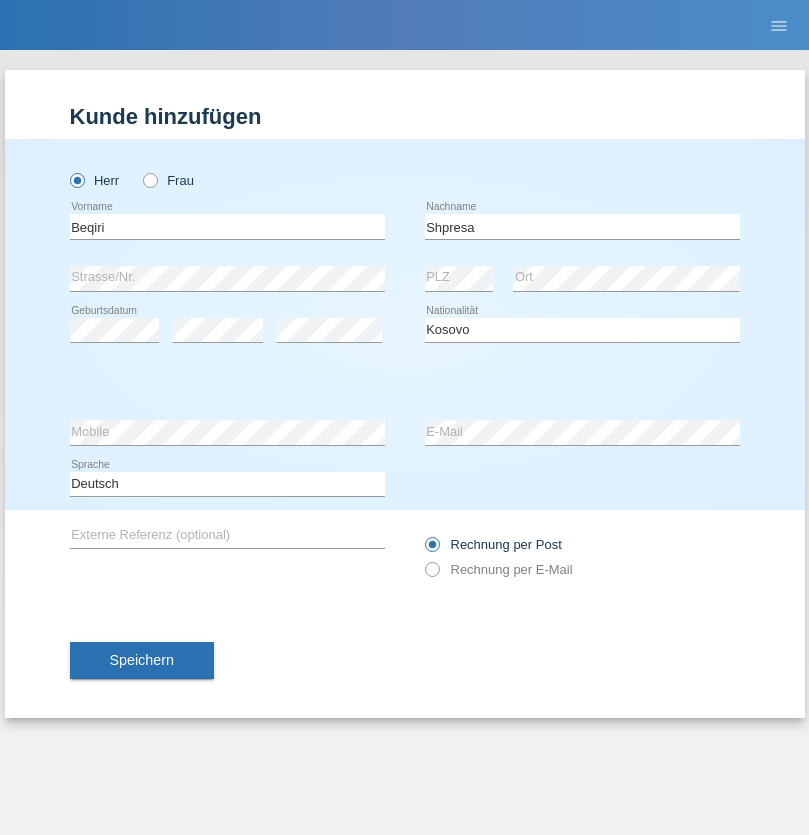 select on "C" 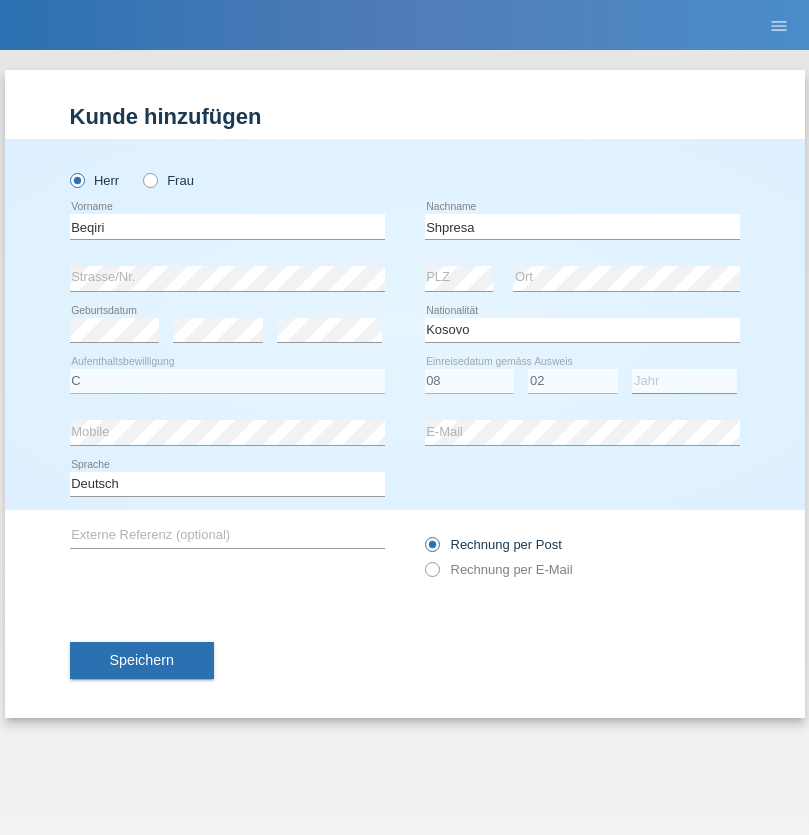 select on "1979" 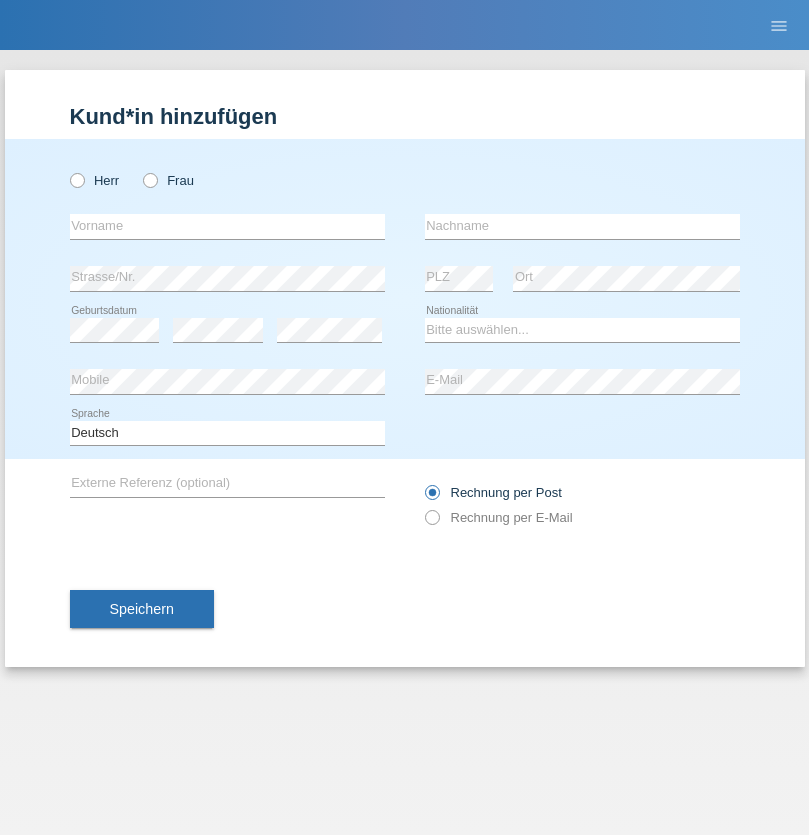 scroll, scrollTop: 0, scrollLeft: 0, axis: both 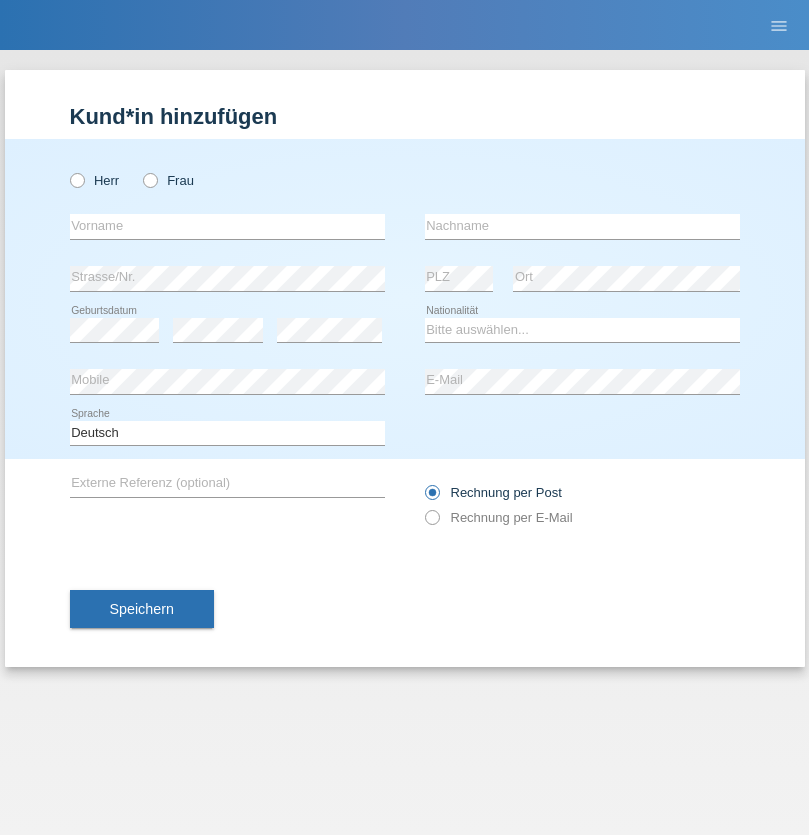 radio on "true" 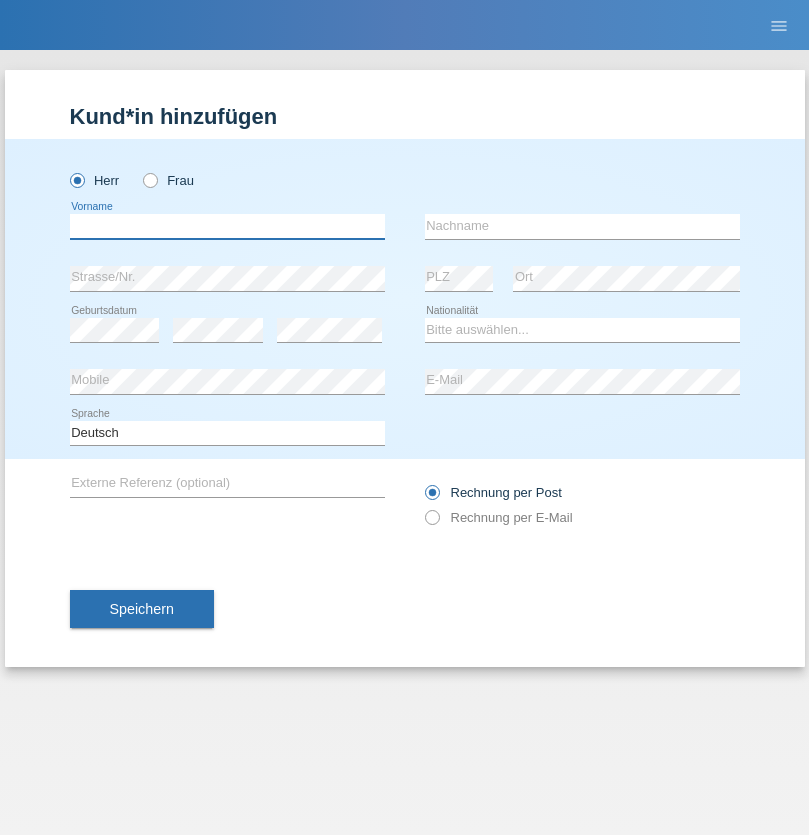 click at bounding box center [227, 226] 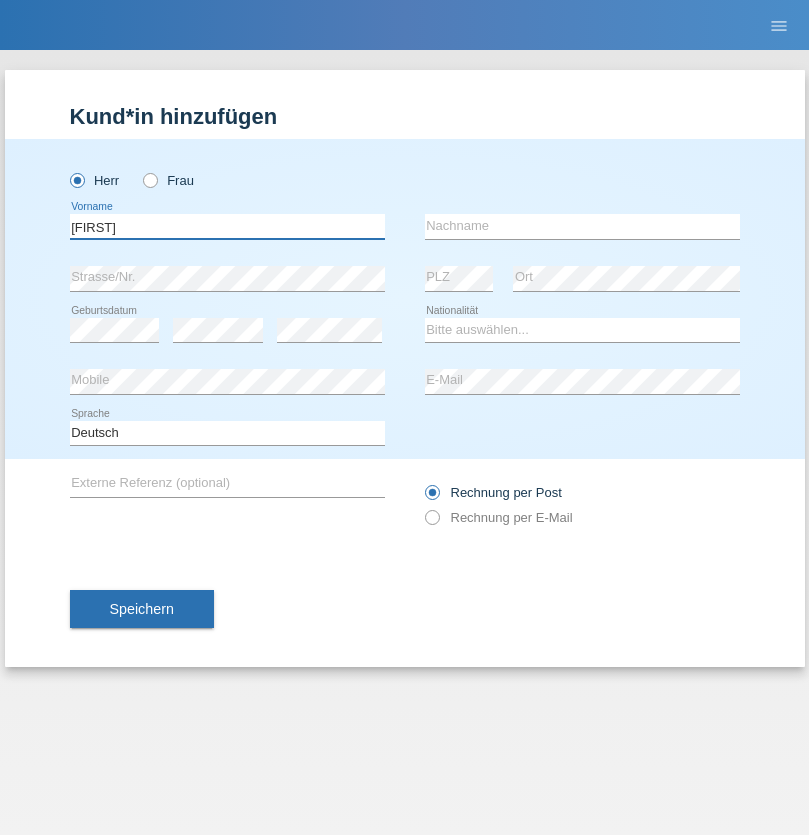type on "Timo" 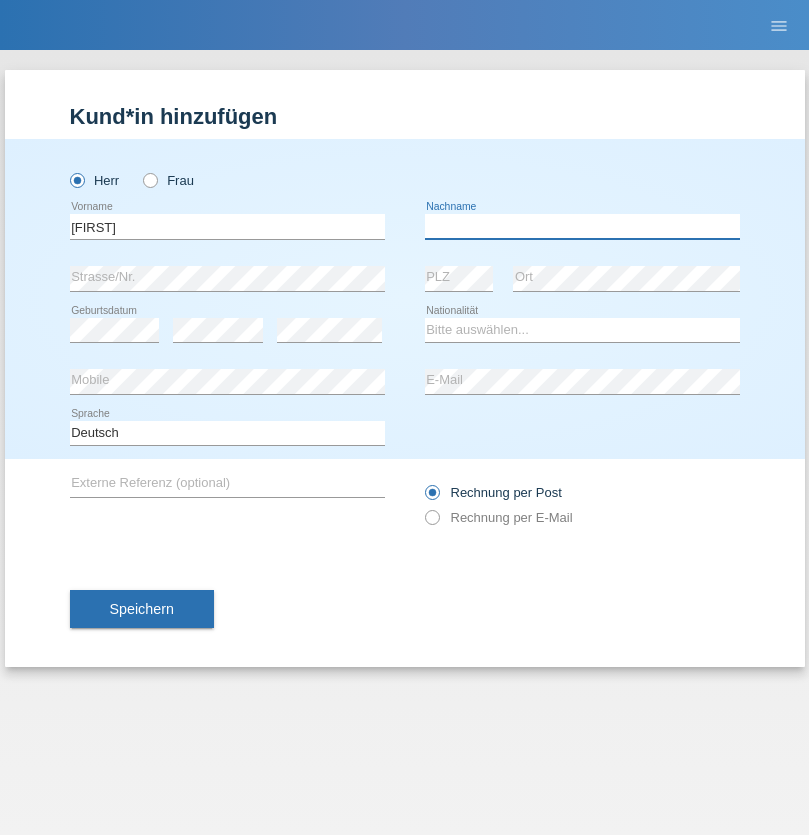 click at bounding box center [582, 226] 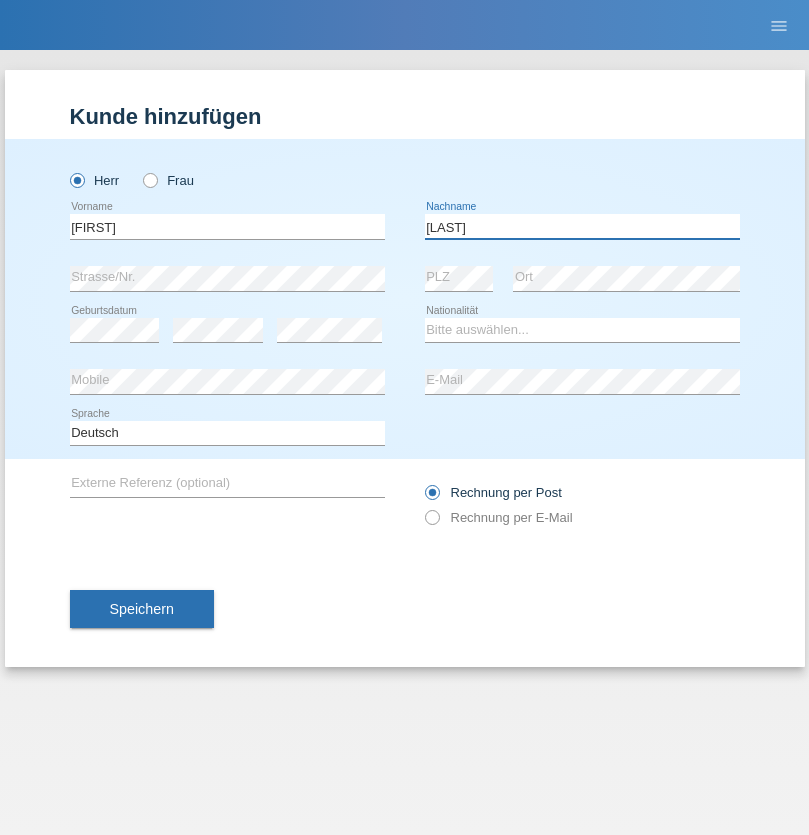type on "Ledermann" 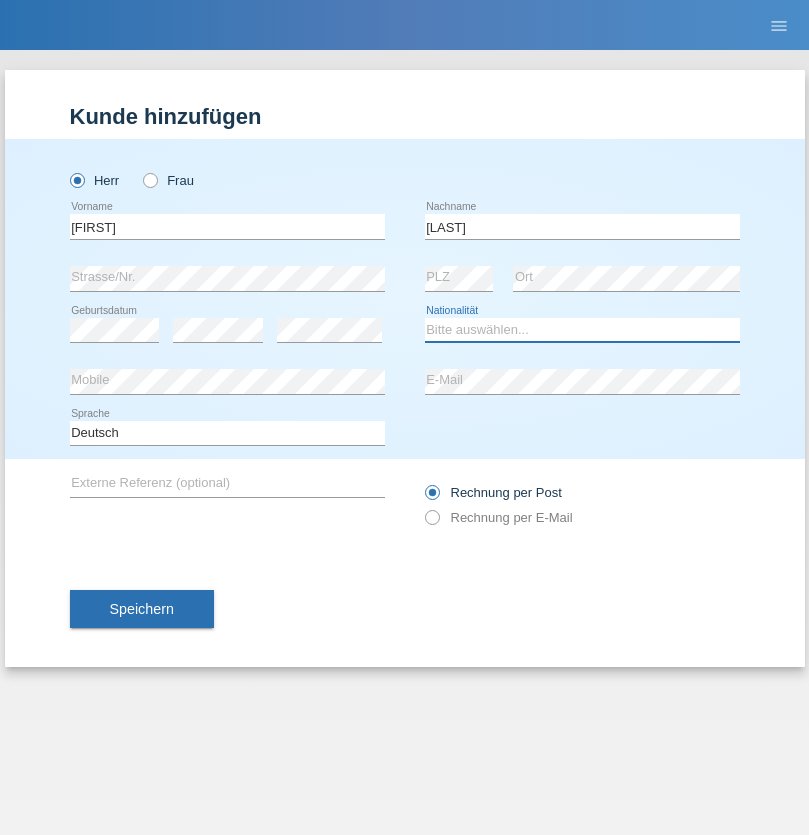 select on "CH" 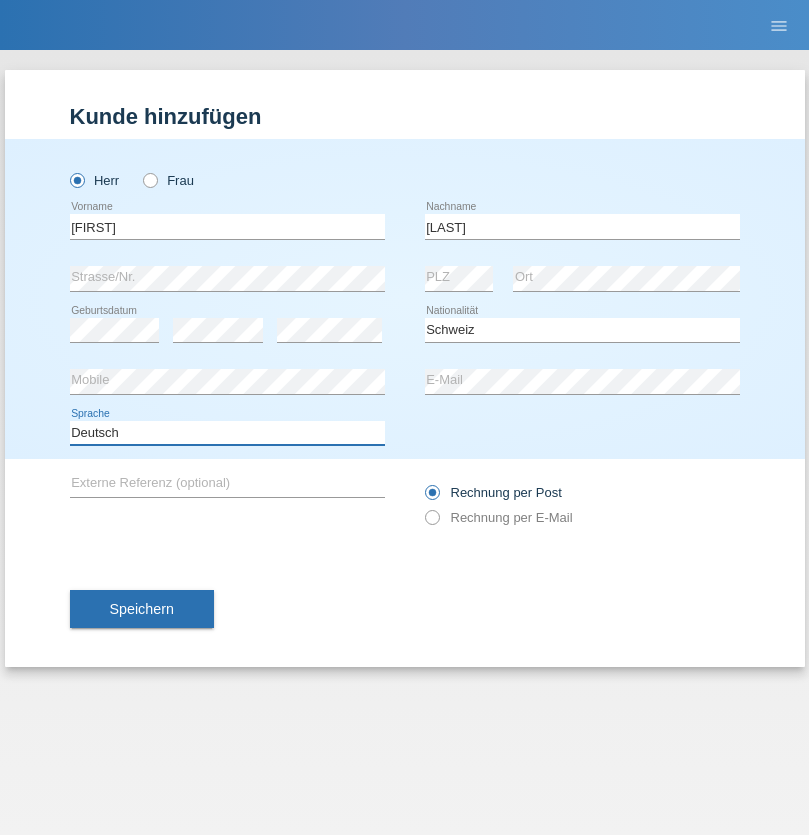 select on "en" 